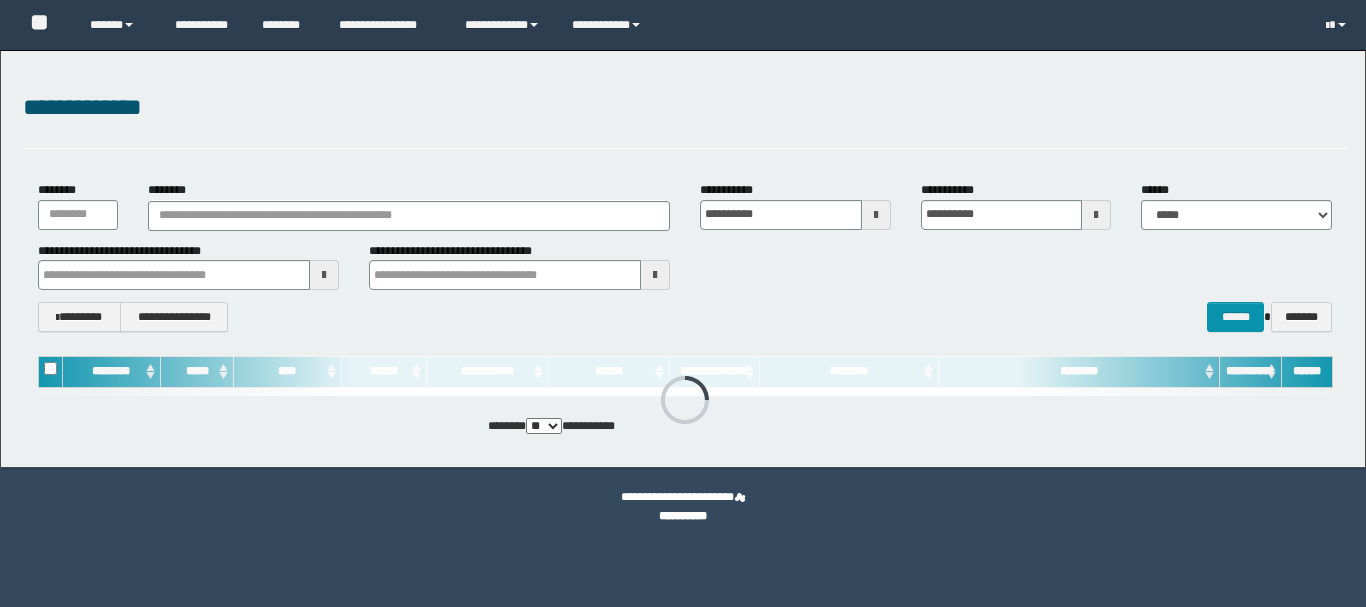 scroll, scrollTop: 0, scrollLeft: 0, axis: both 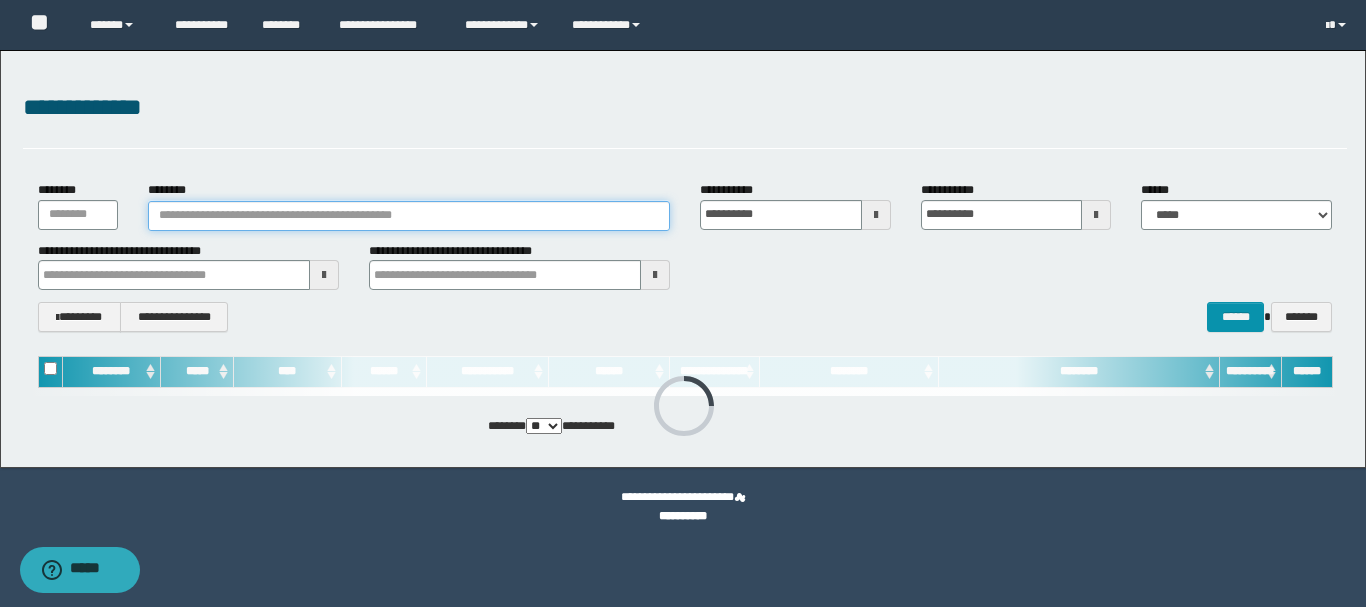 paste on "********" 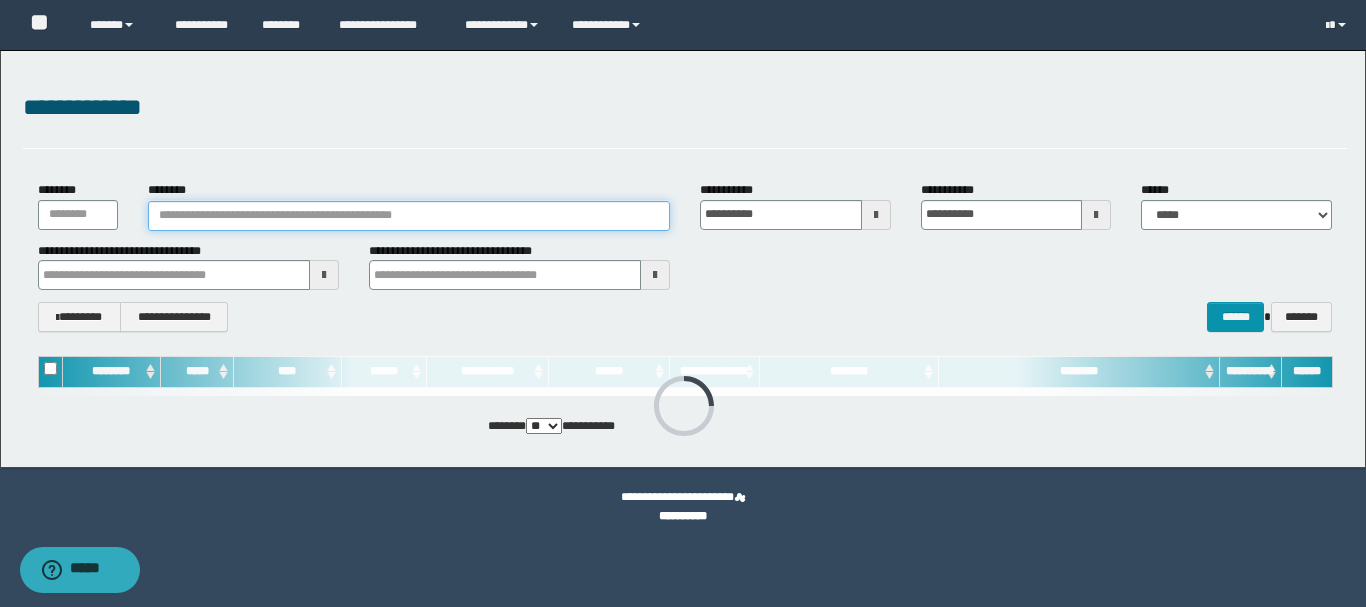 type on "********" 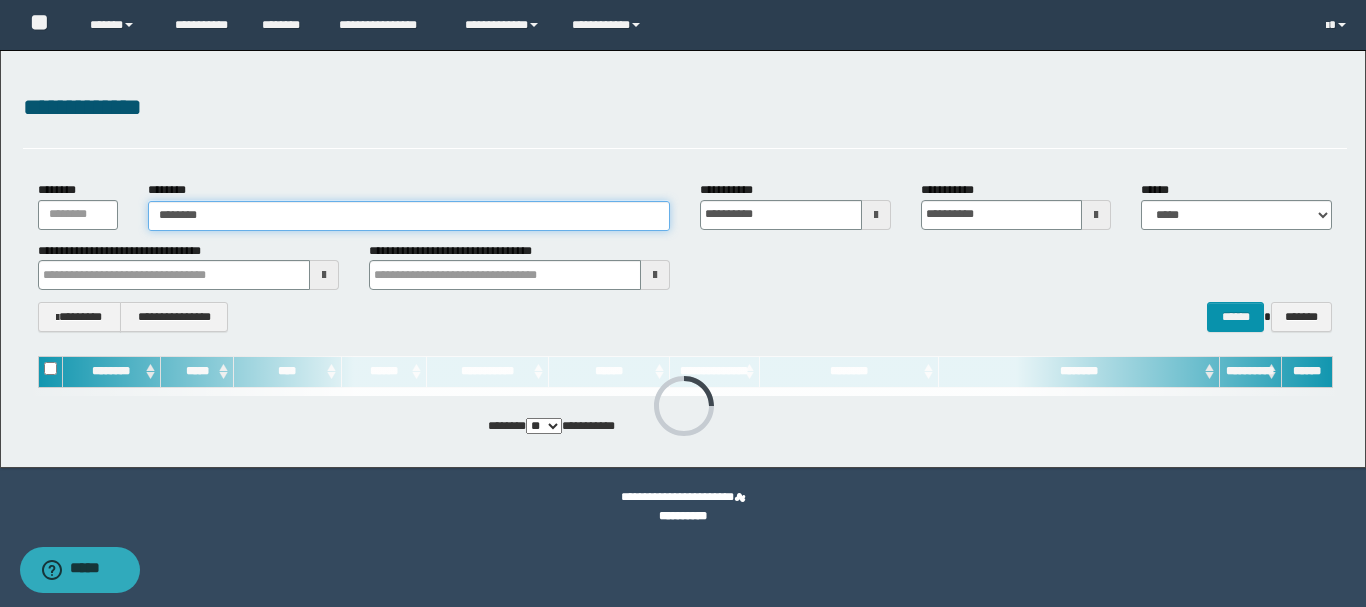 type on "********" 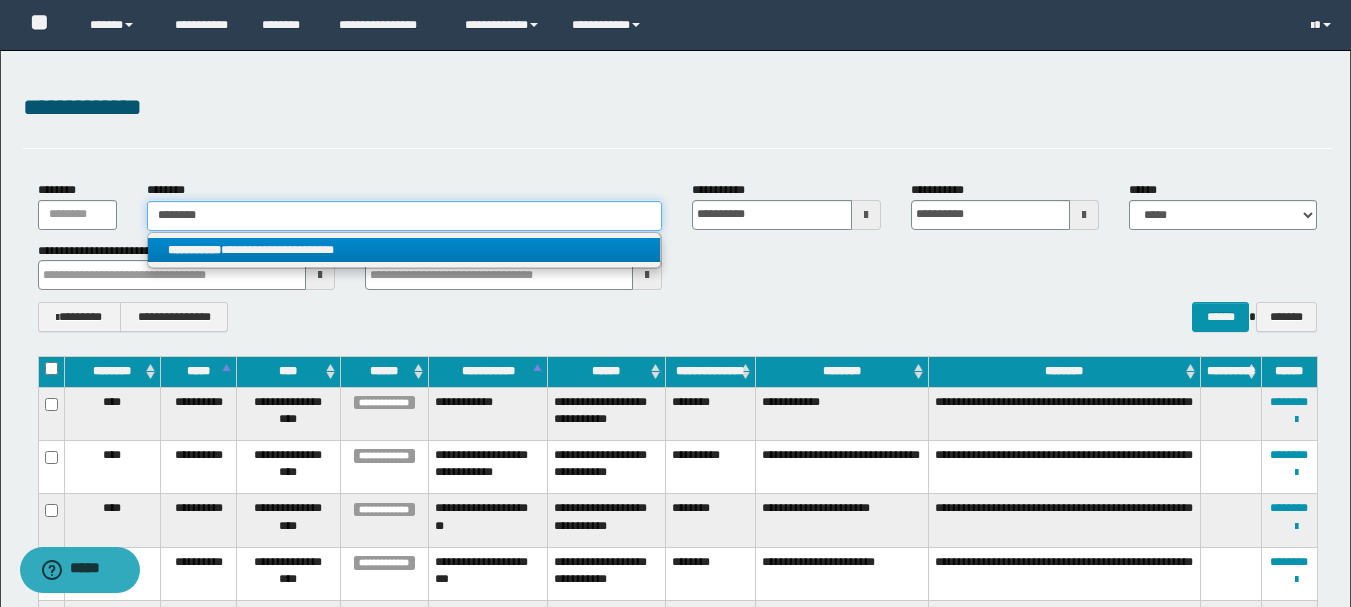 type on "********" 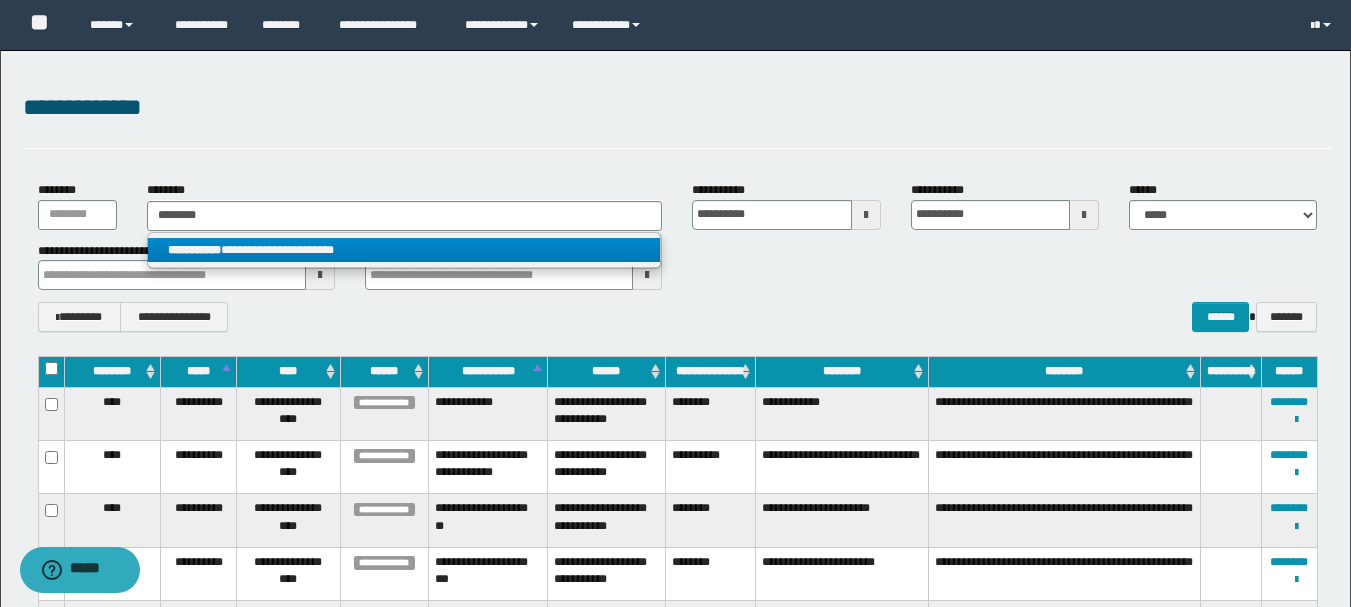 click on "**********" at bounding box center [404, 250] 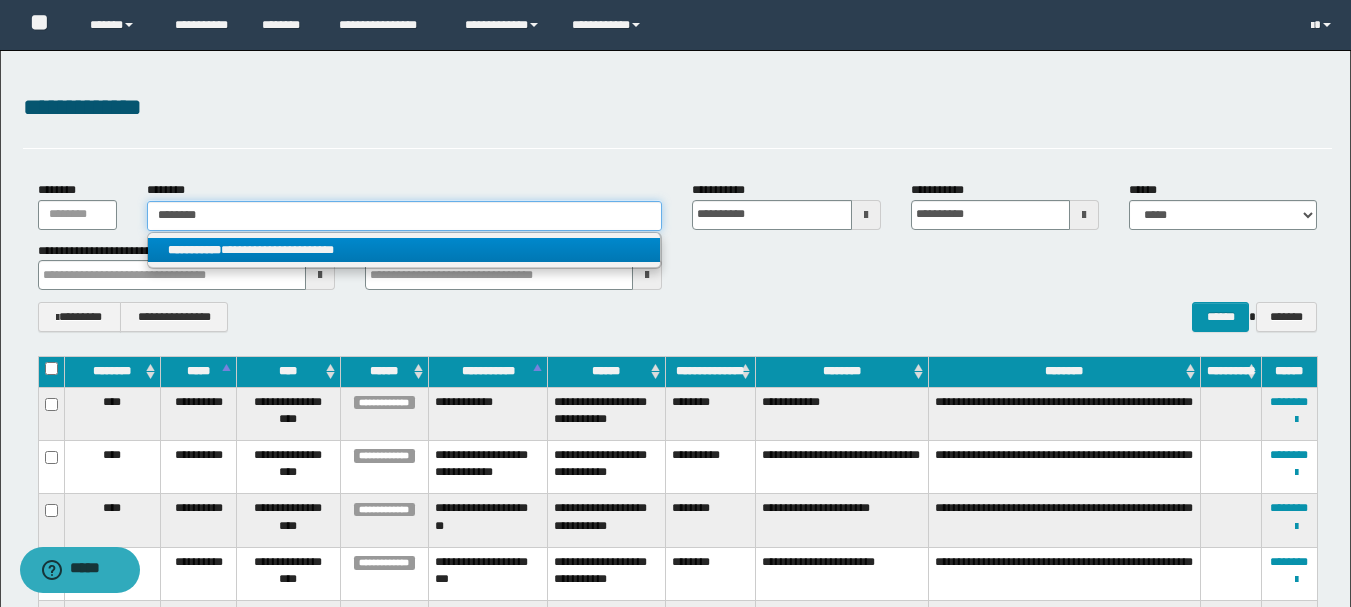 type 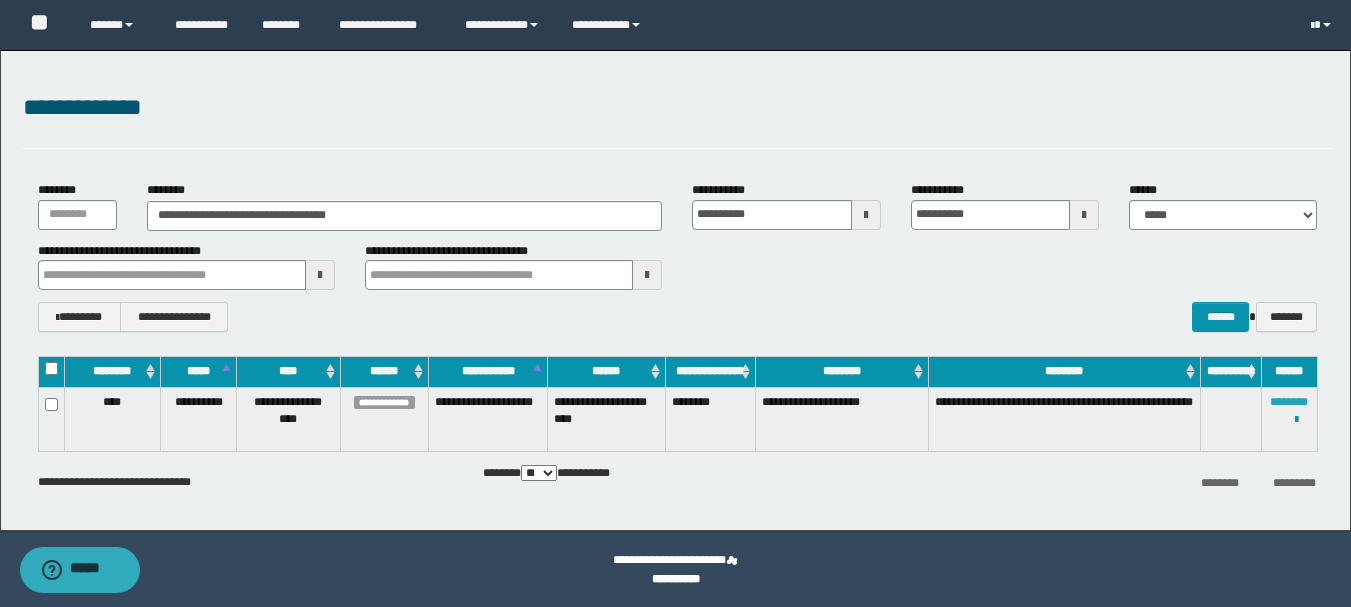 click on "********" at bounding box center [1289, 402] 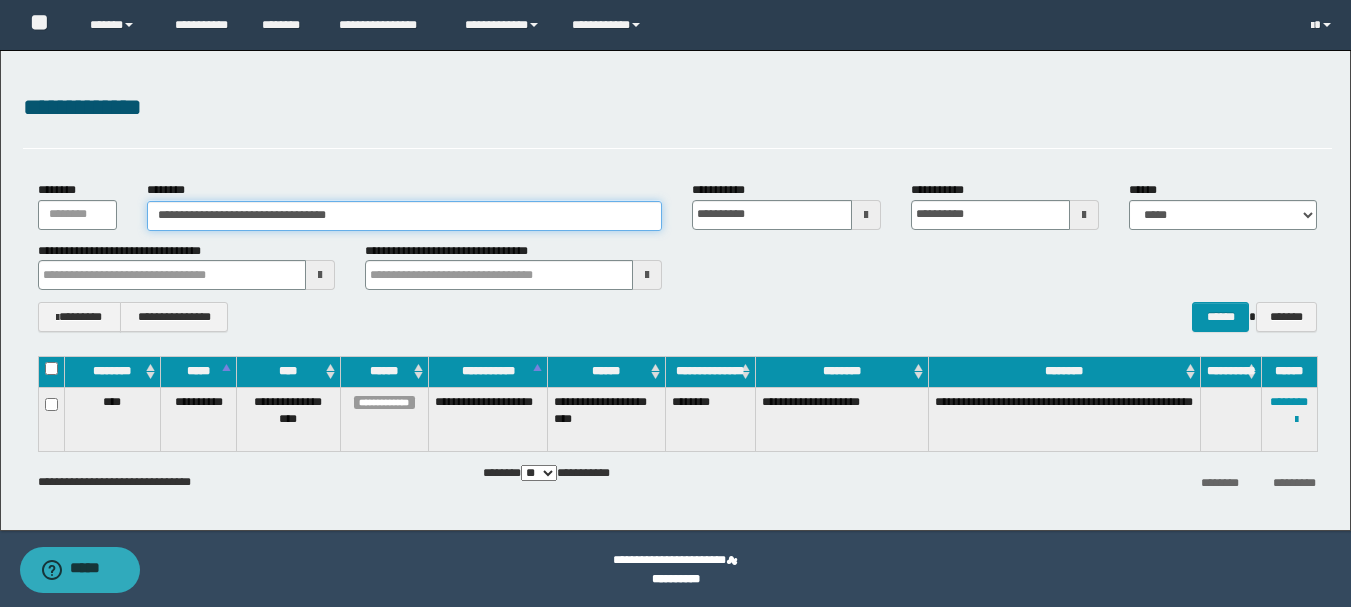 drag, startPoint x: 354, startPoint y: 218, endPoint x: 109, endPoint y: 205, distance: 245.34465 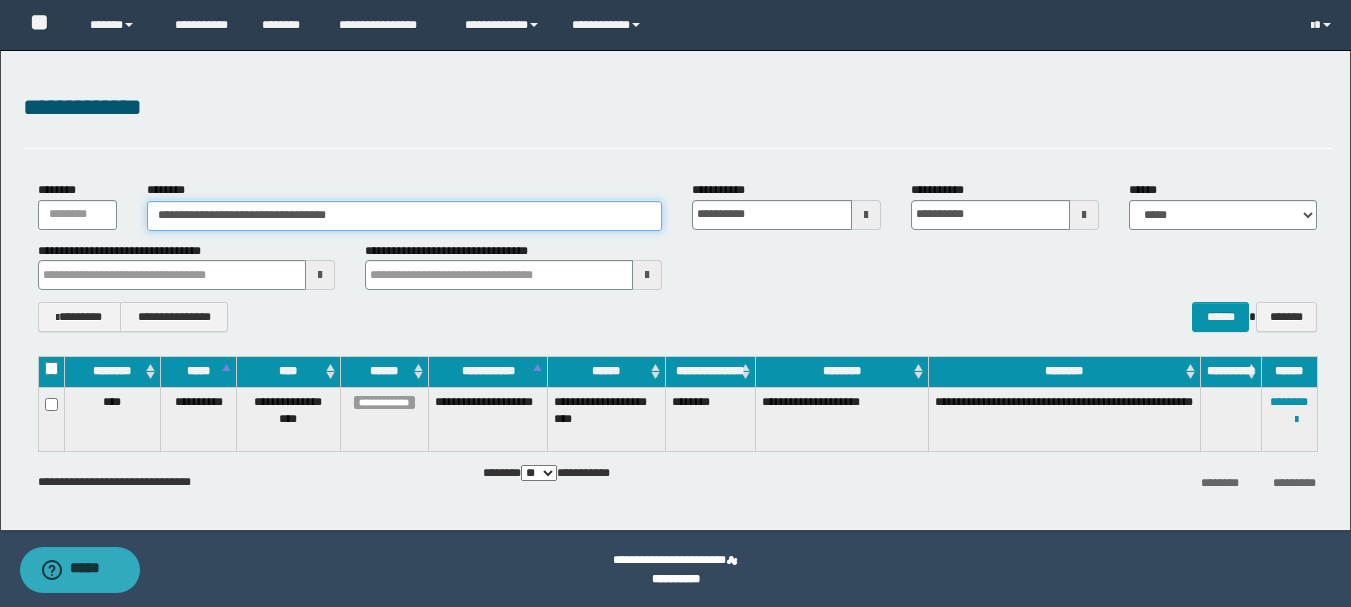 paste 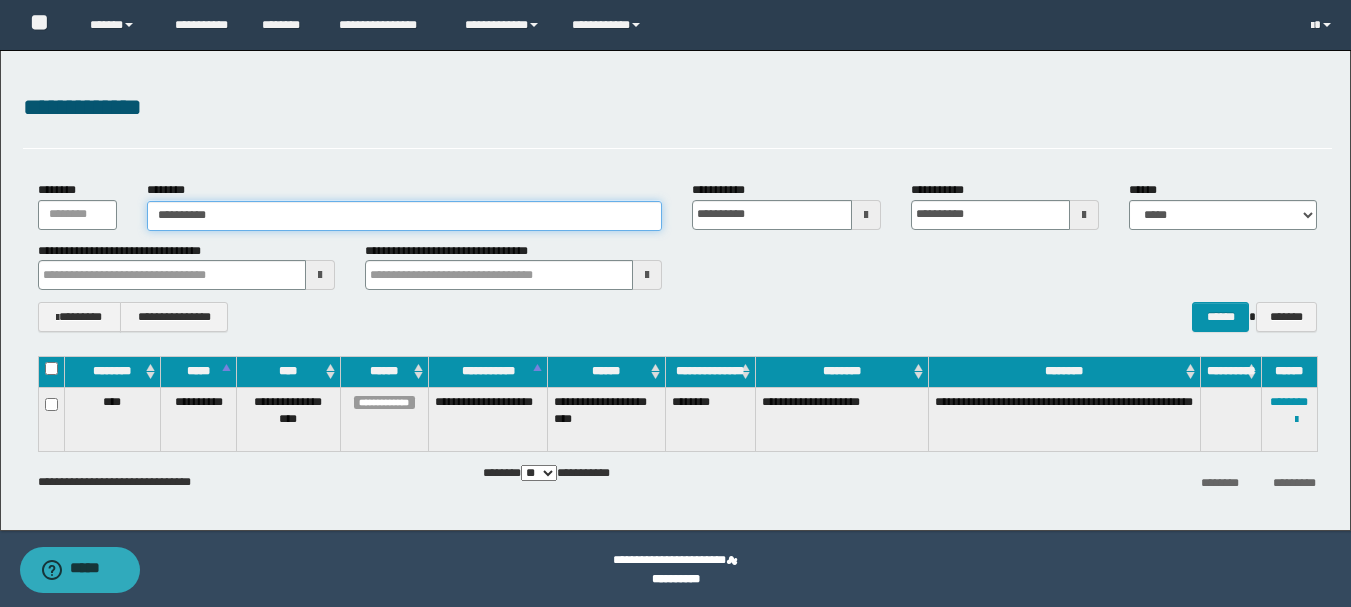 type on "**********" 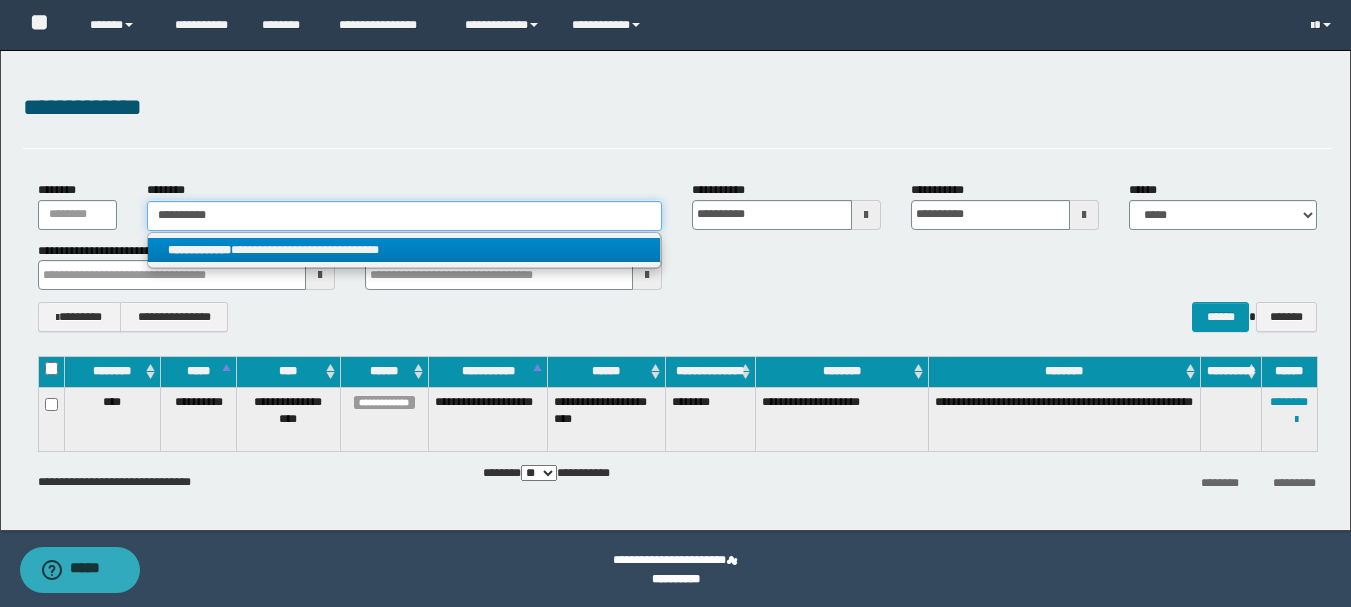 type on "**********" 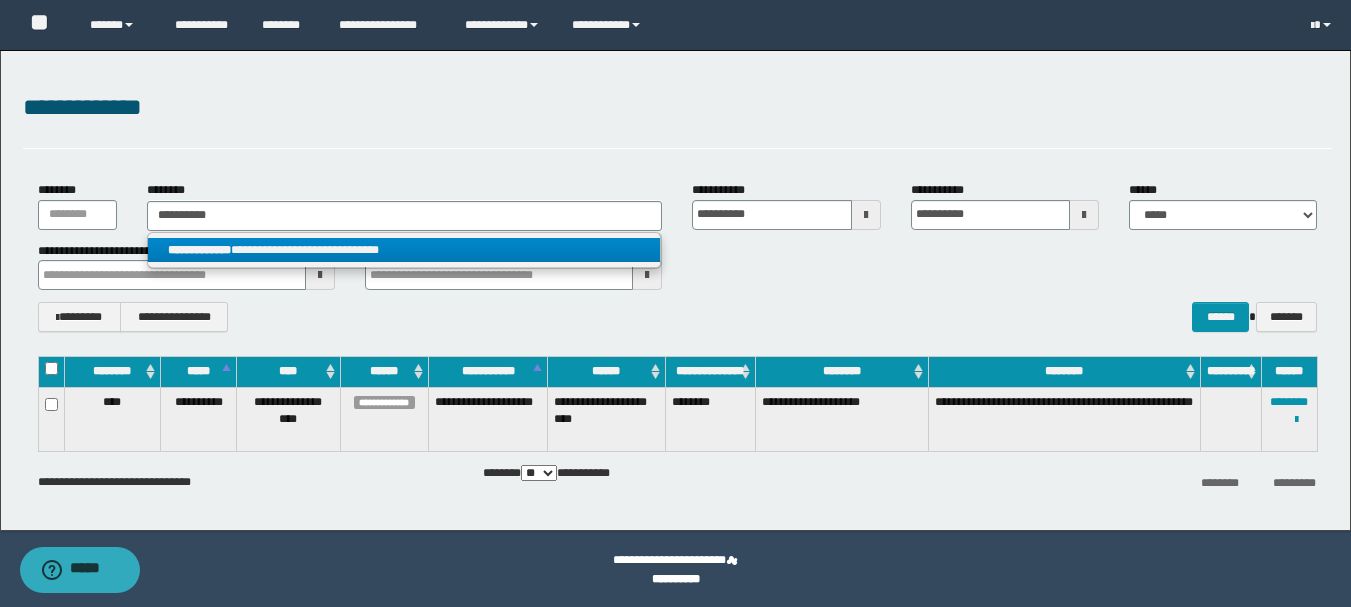 click on "**********" at bounding box center (199, 250) 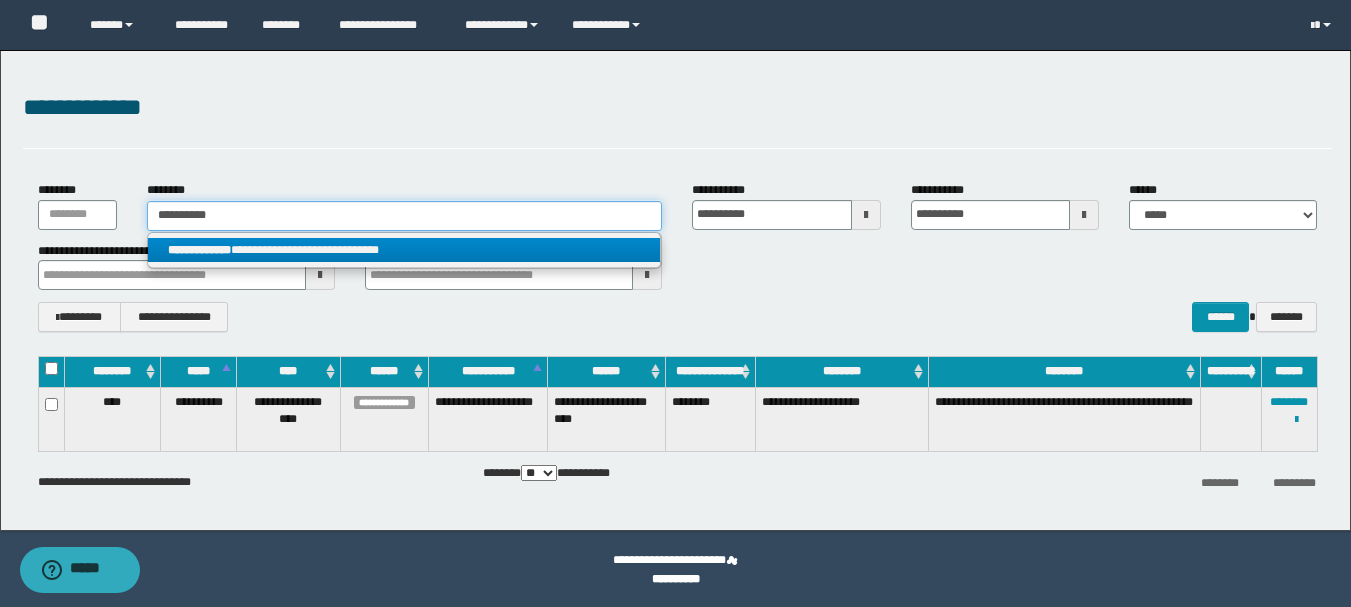 type 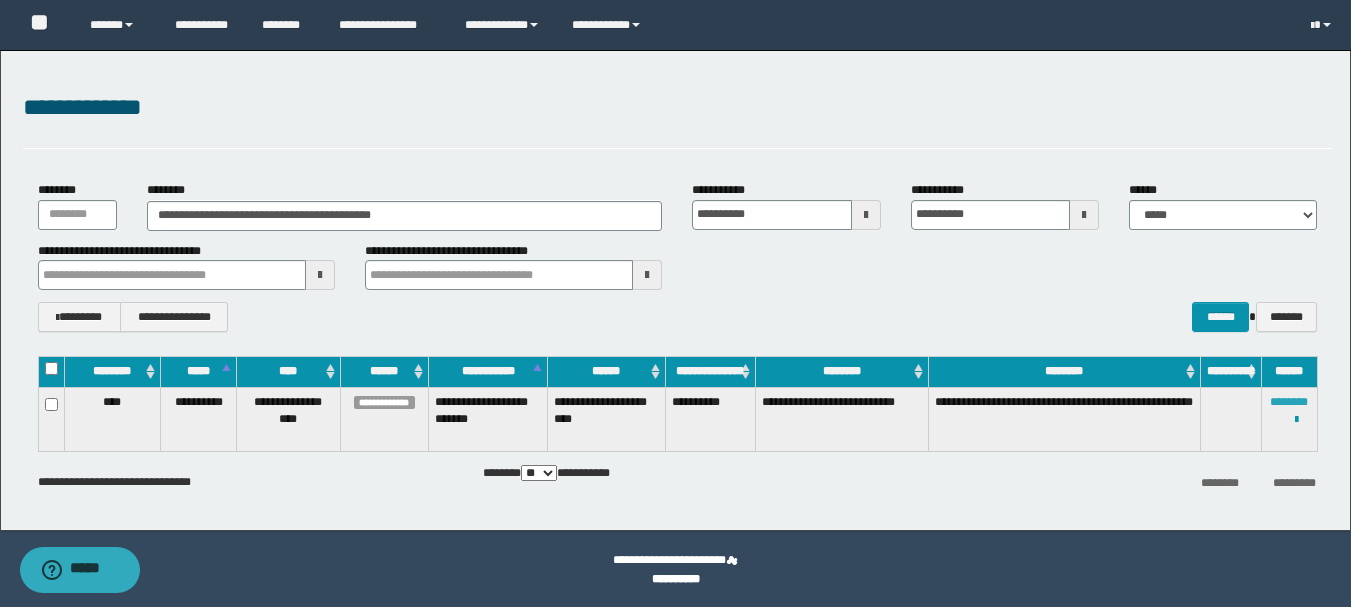 click on "********" at bounding box center (1289, 402) 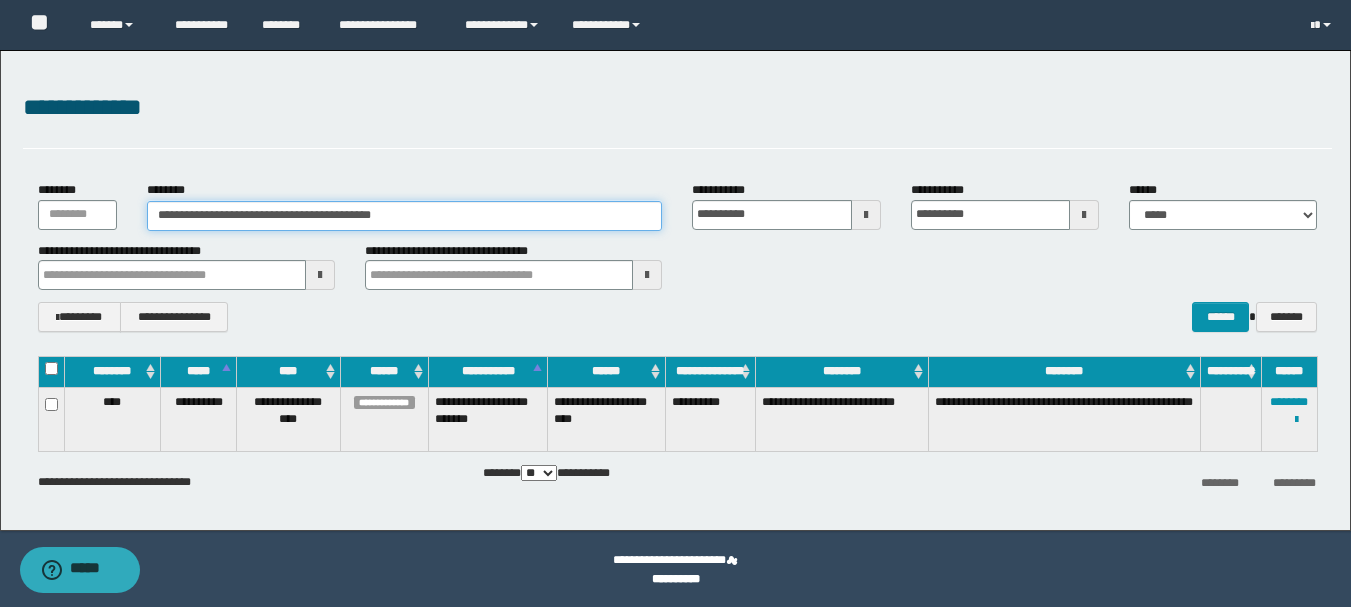 drag, startPoint x: 438, startPoint y: 219, endPoint x: 107, endPoint y: 198, distance: 331.6655 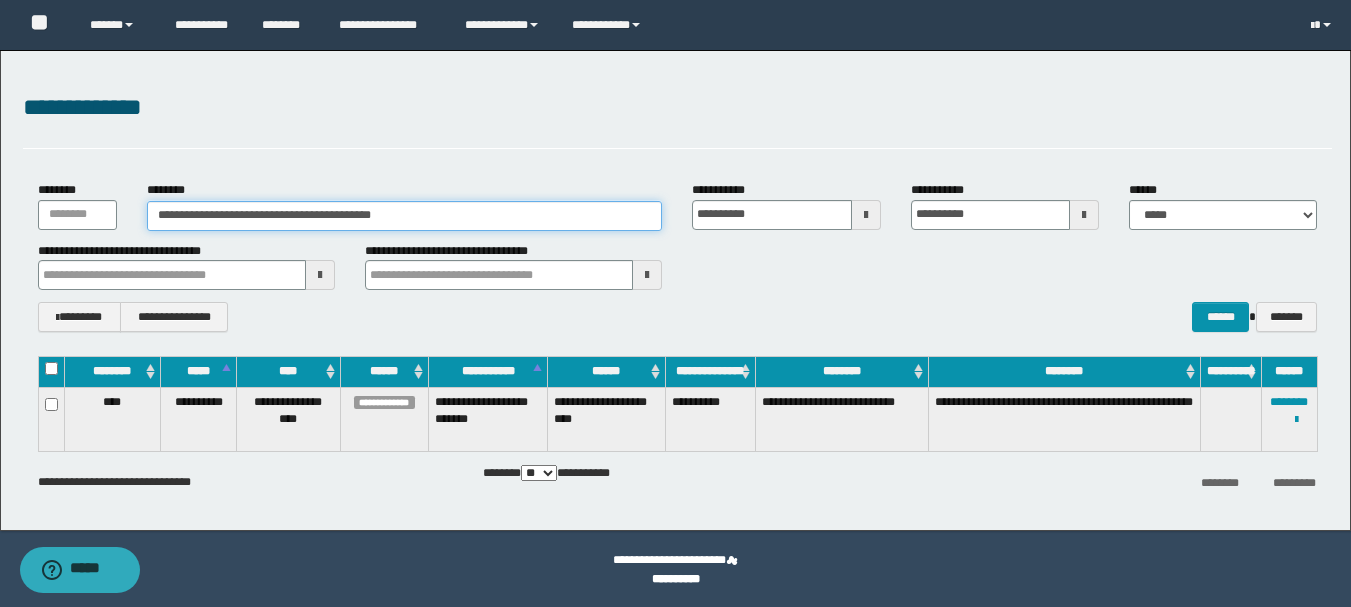 paste 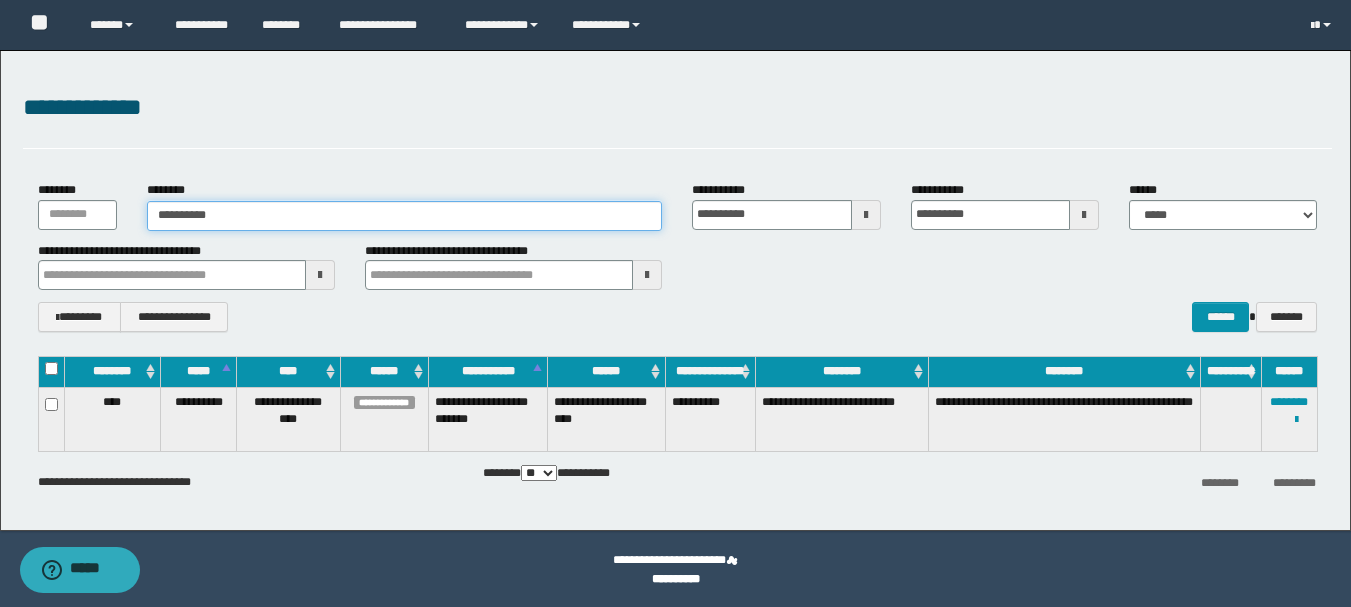 type on "**********" 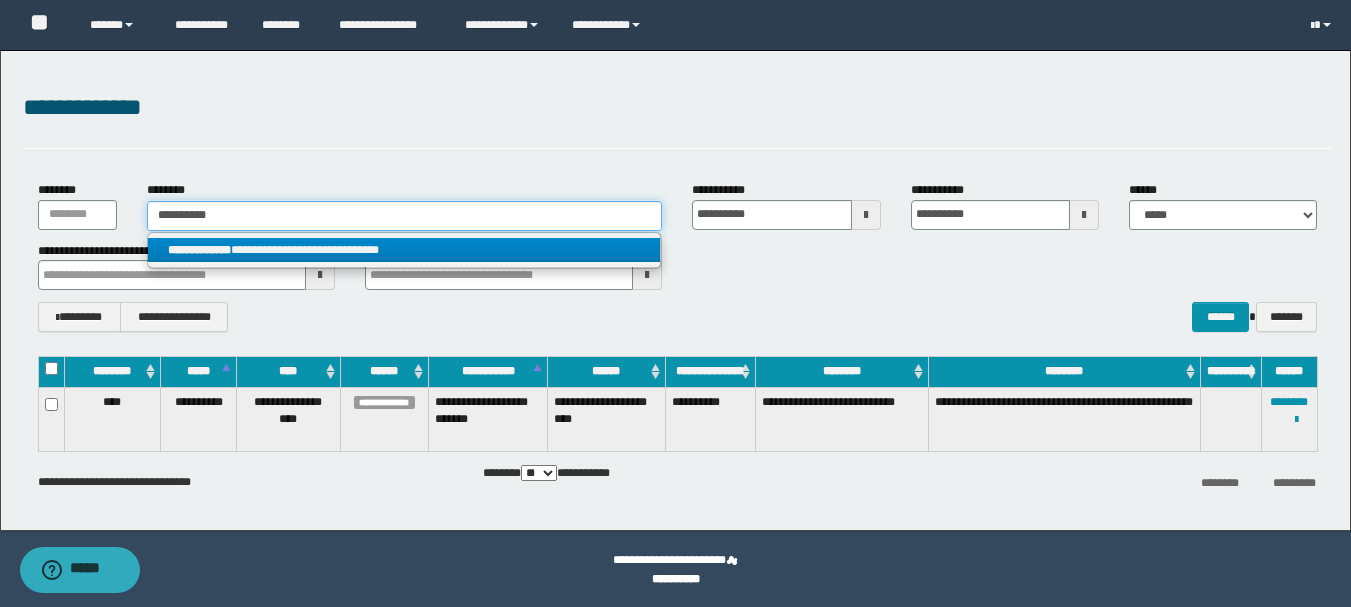 type on "**********" 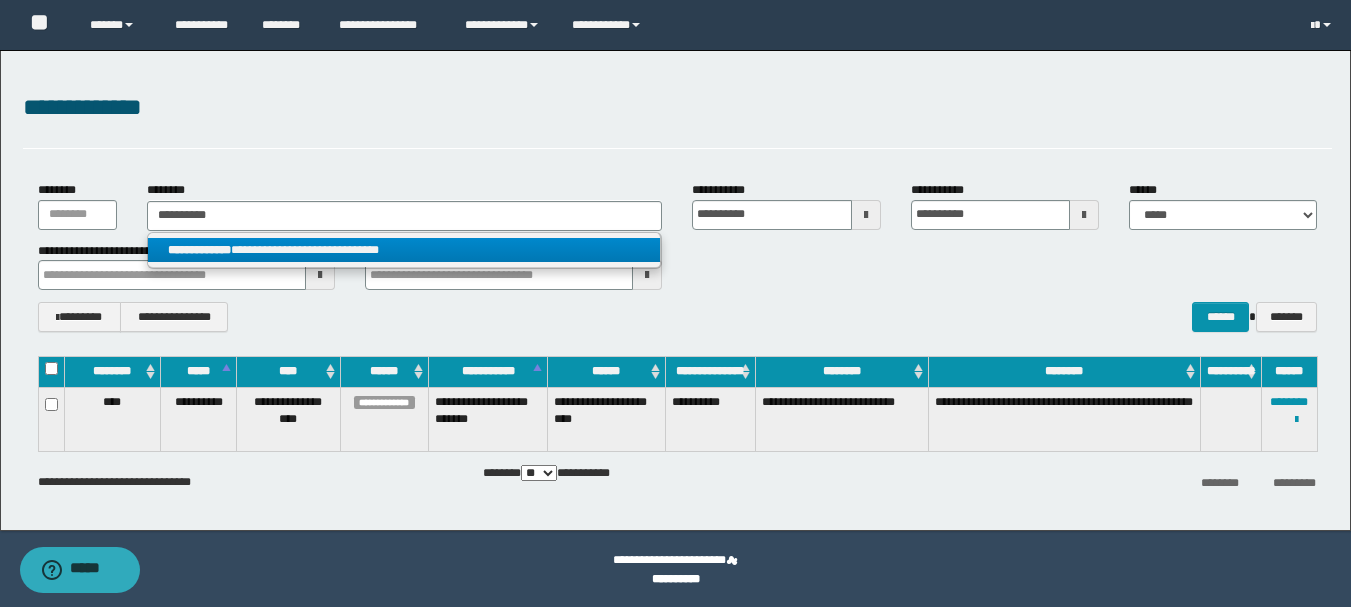click on "**********" at bounding box center (404, 250) 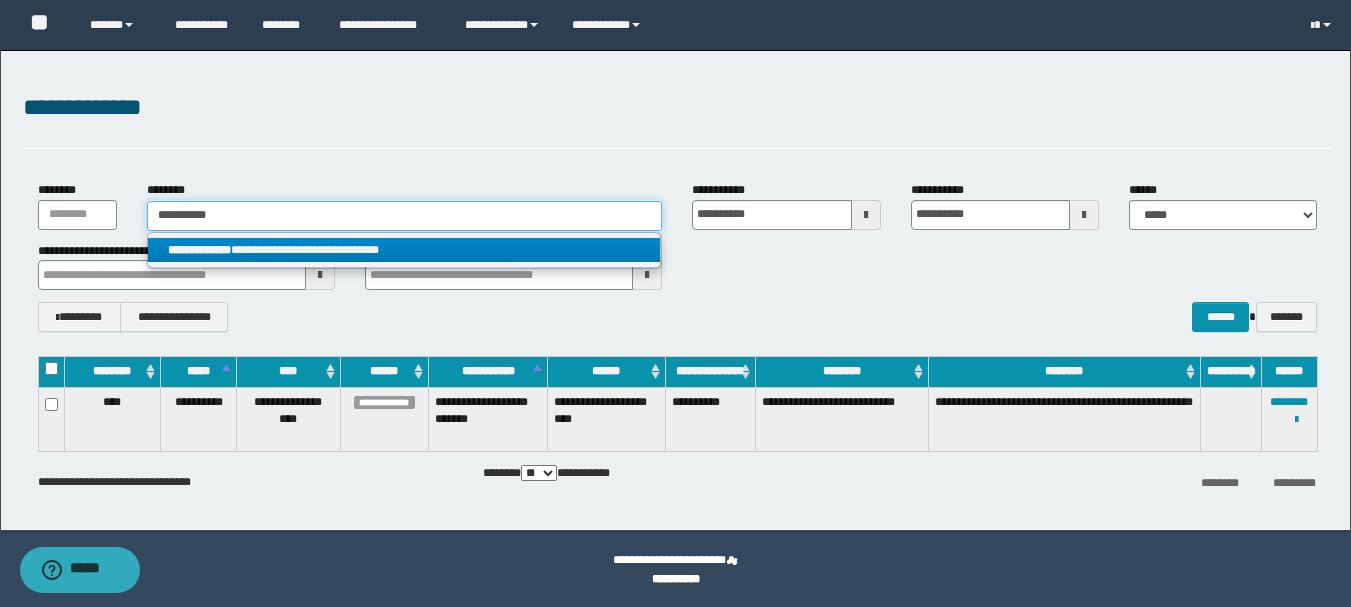 type 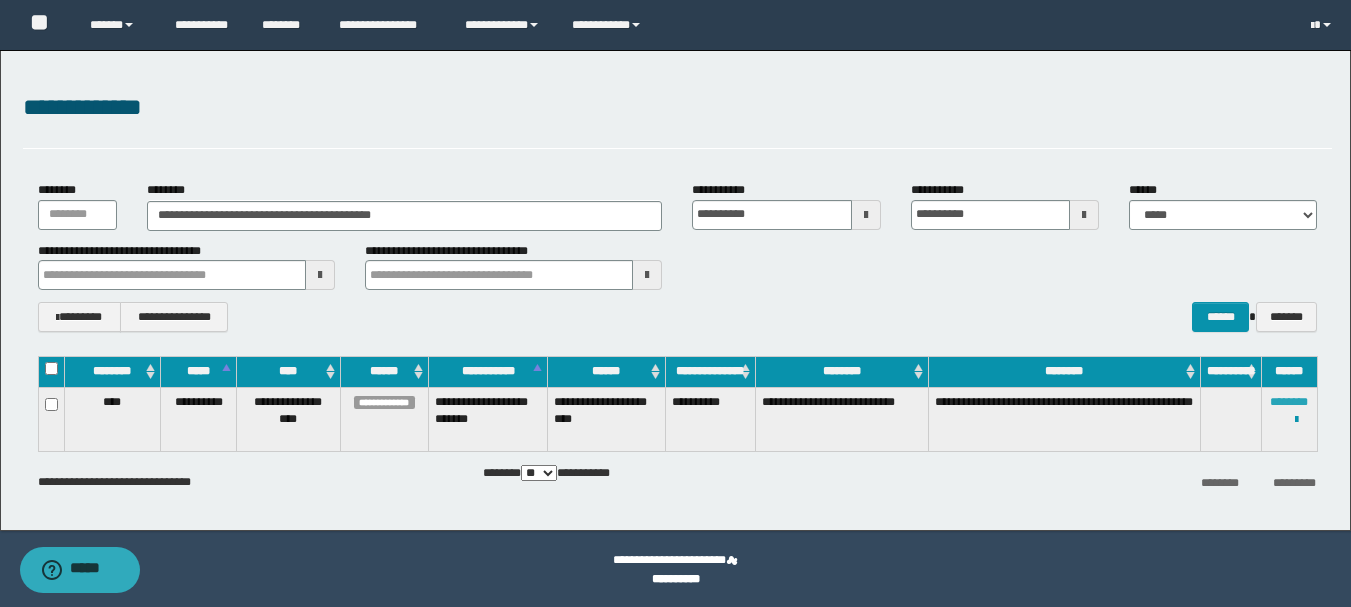click on "********" at bounding box center [1289, 402] 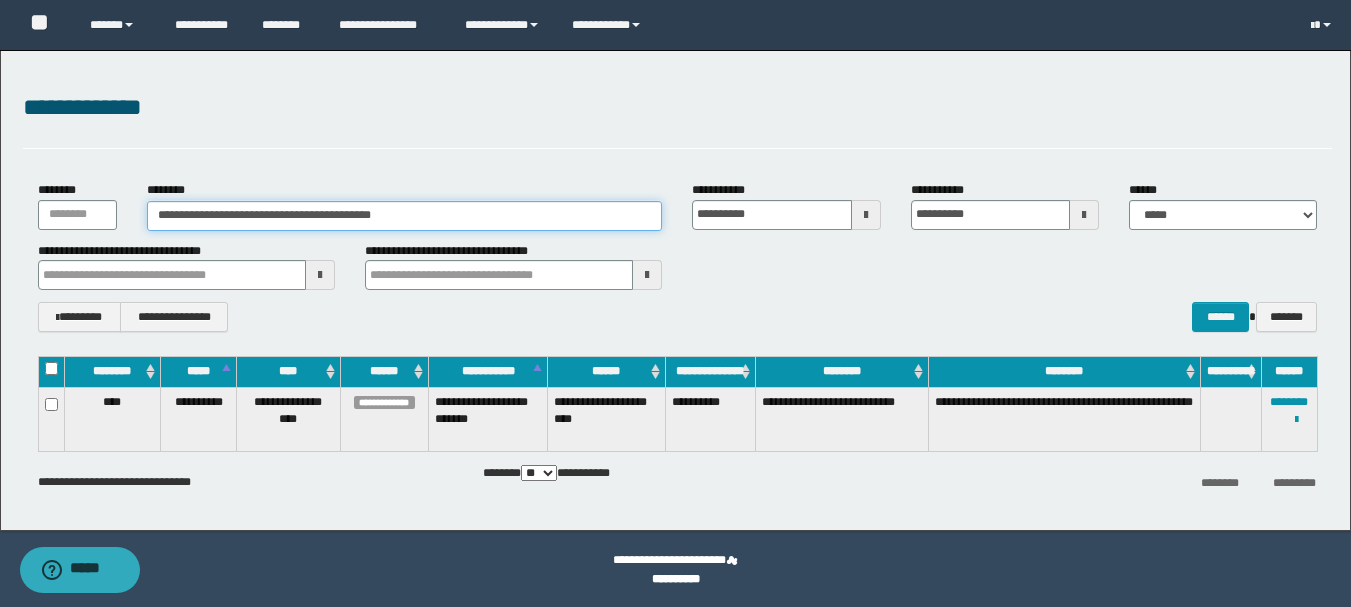 drag, startPoint x: 462, startPoint y: 222, endPoint x: 156, endPoint y: 202, distance: 306.6529 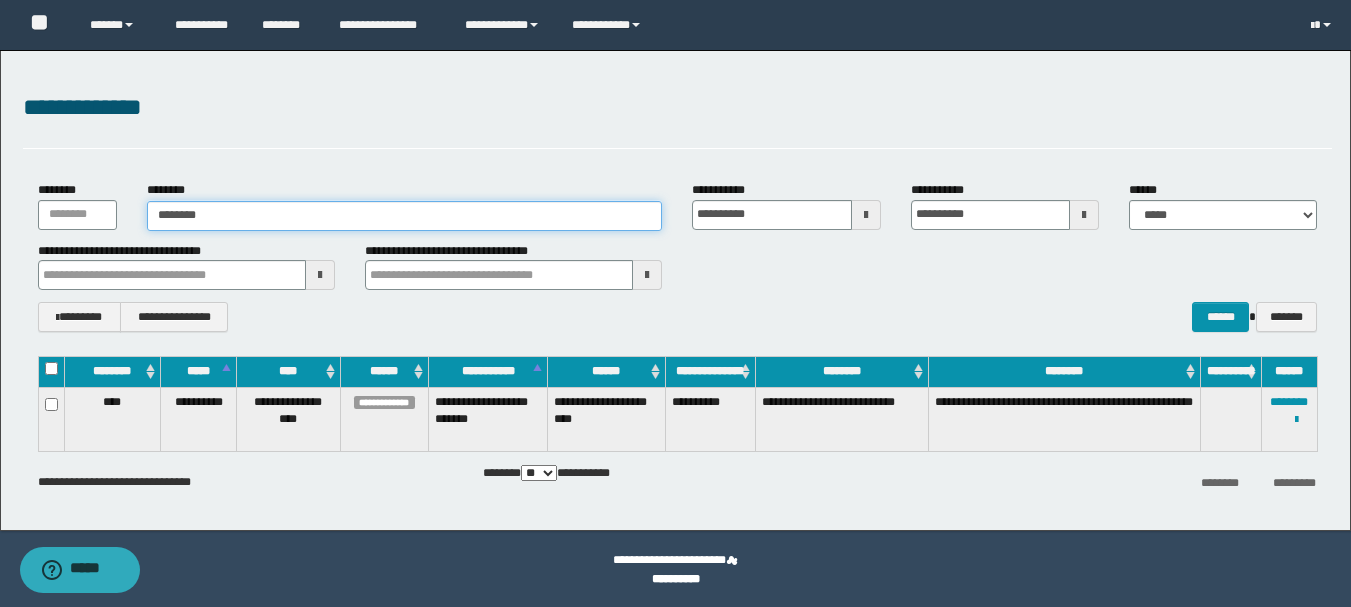 type on "********" 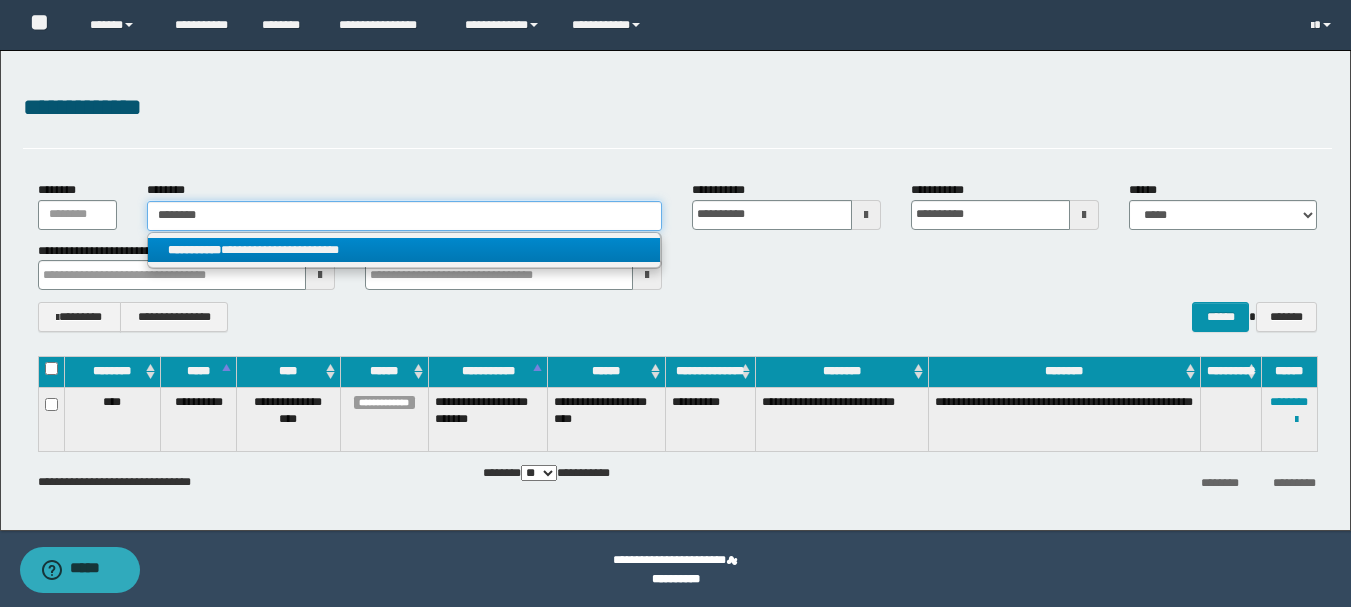 type on "********" 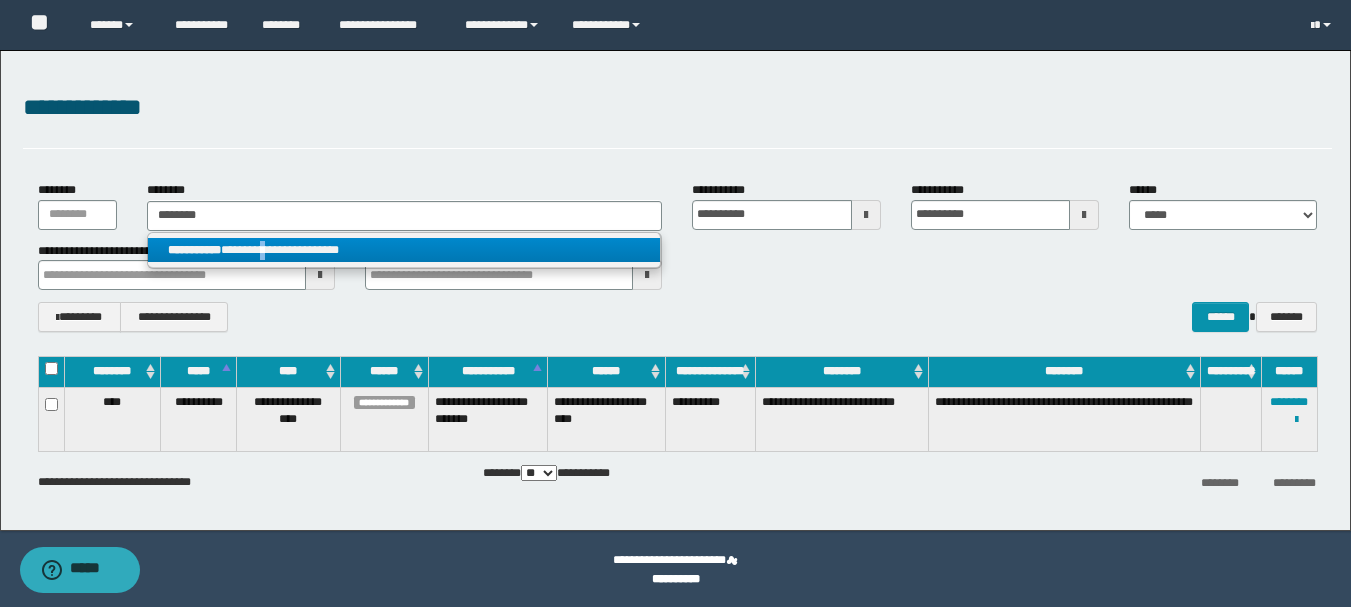 click on "**********" at bounding box center (404, 250) 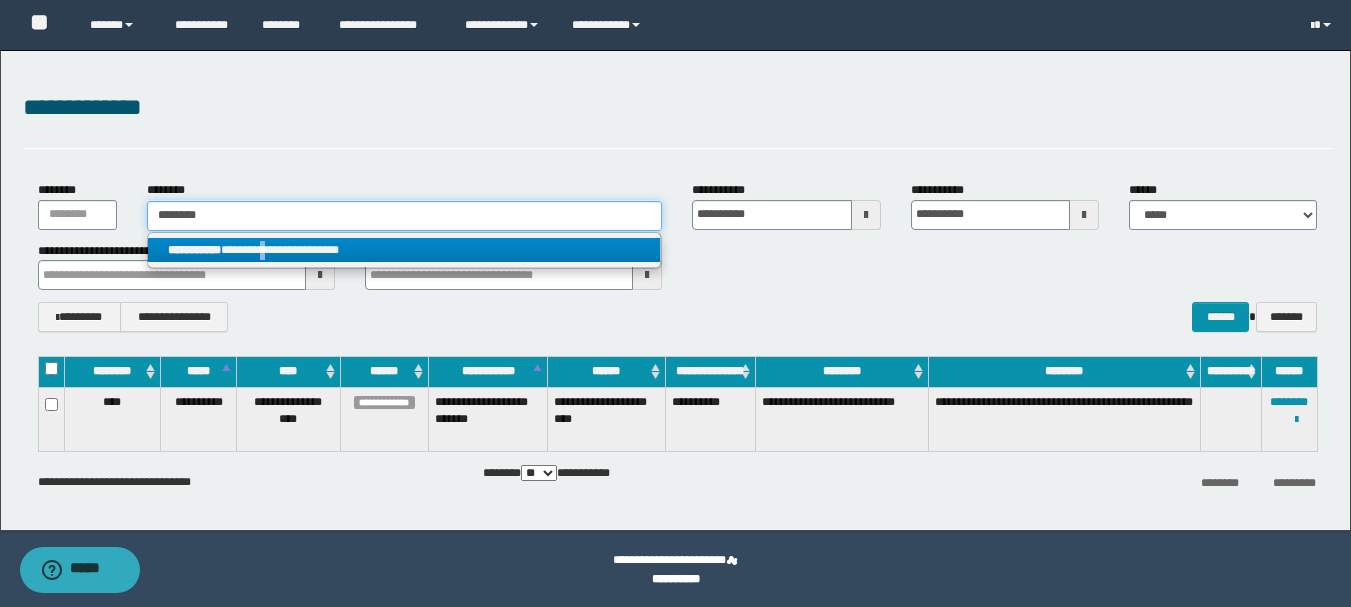 type 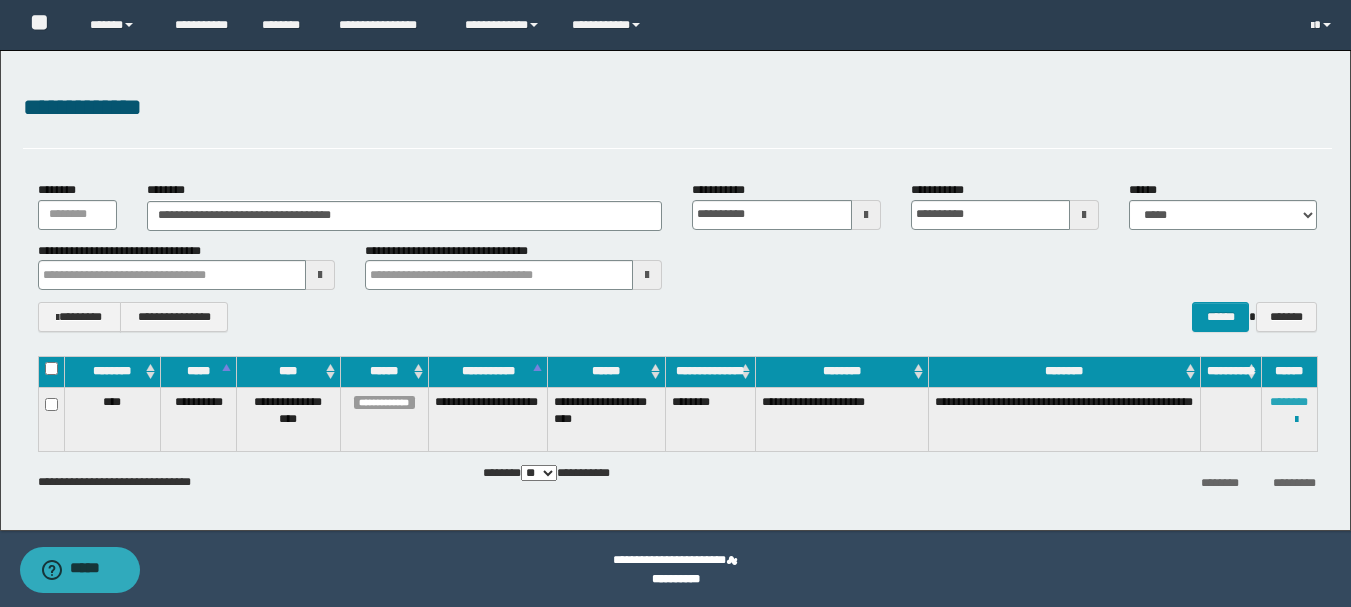 click on "********" at bounding box center (1289, 402) 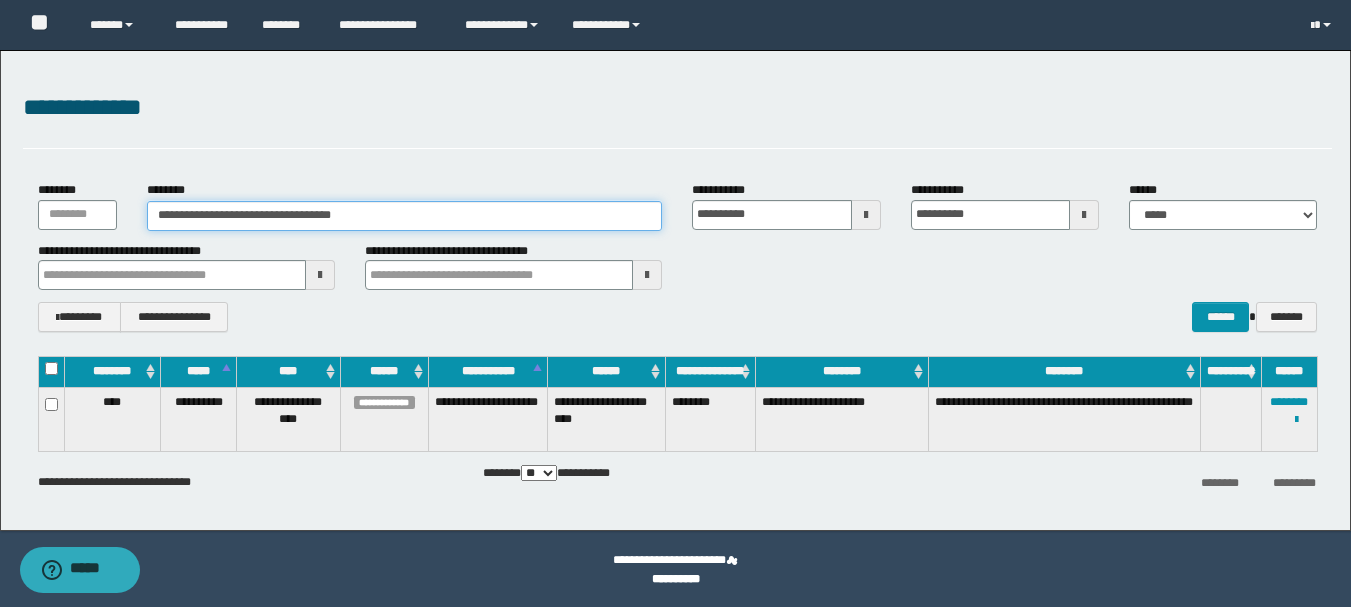 drag, startPoint x: 358, startPoint y: 215, endPoint x: 130, endPoint y: 214, distance: 228.0022 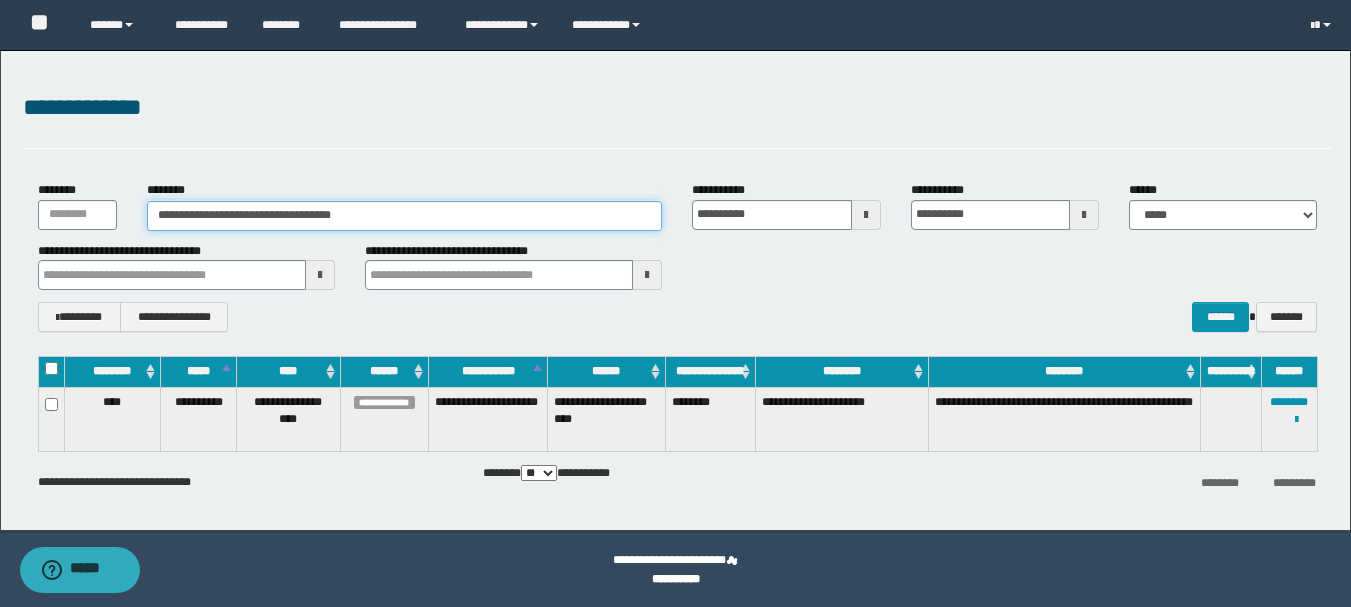 paste 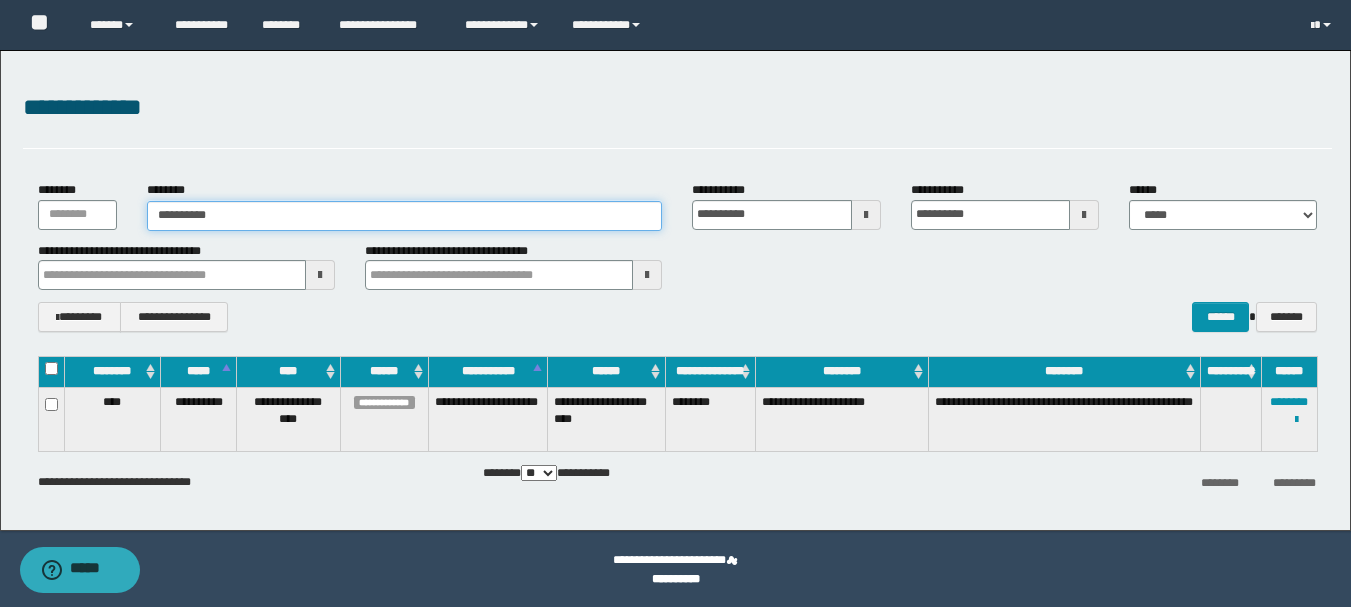type on "**********" 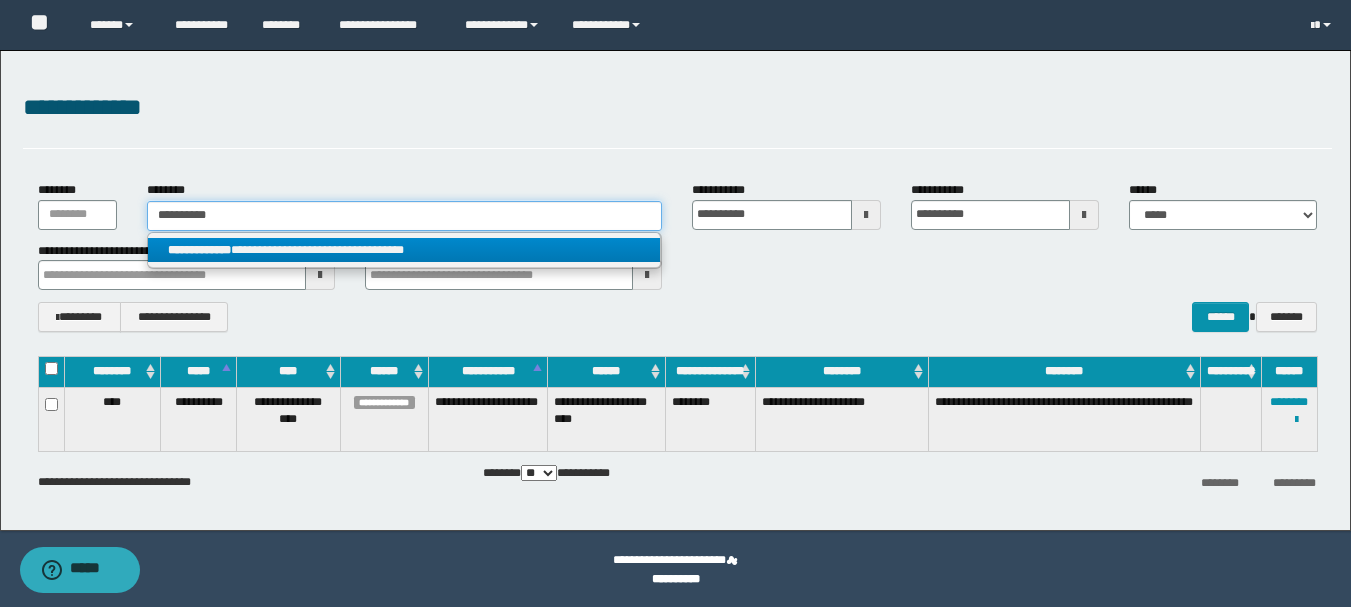 type on "**********" 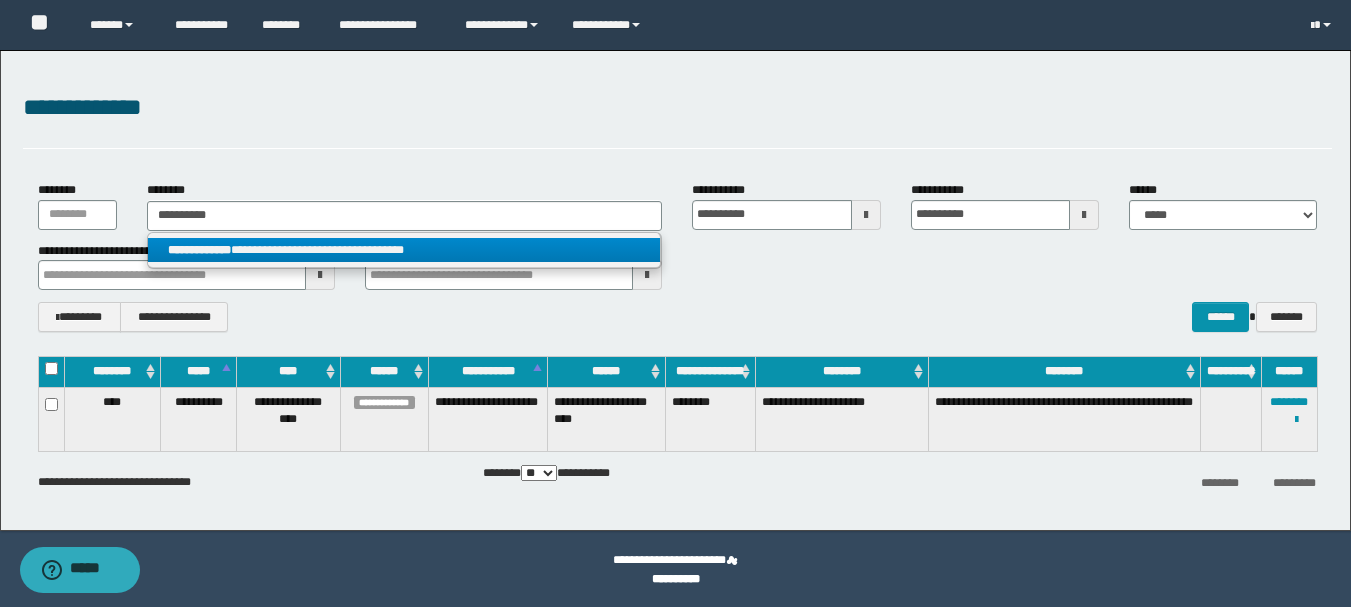 click on "**********" at bounding box center (404, 250) 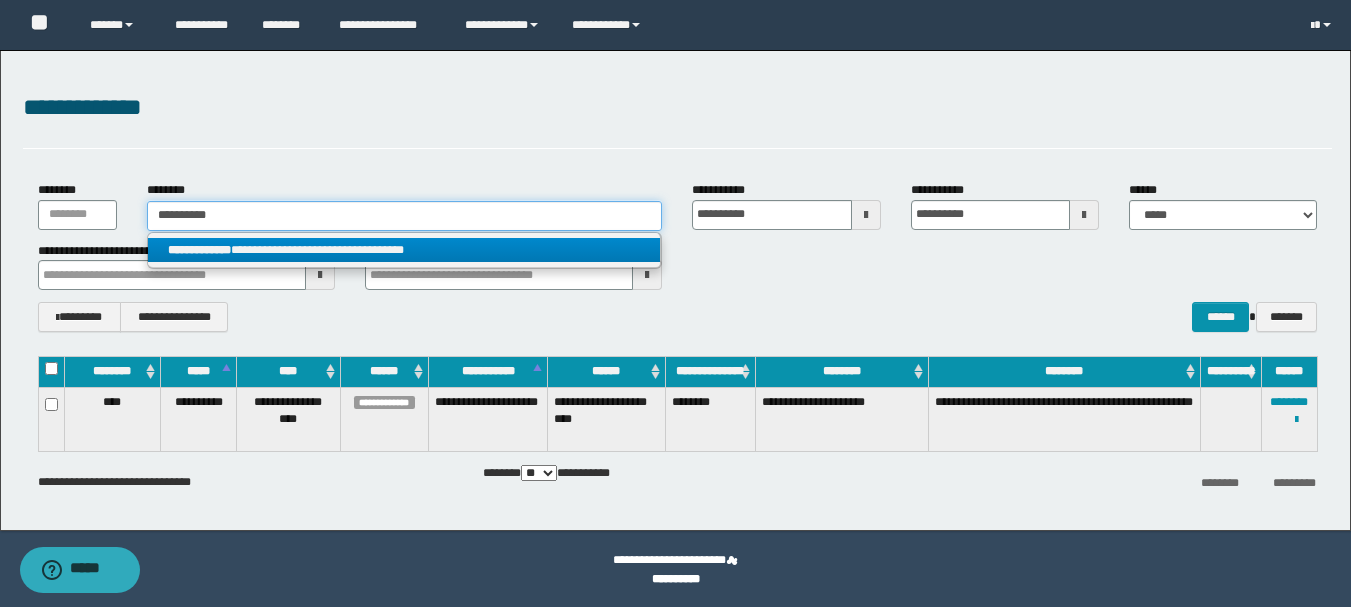 type 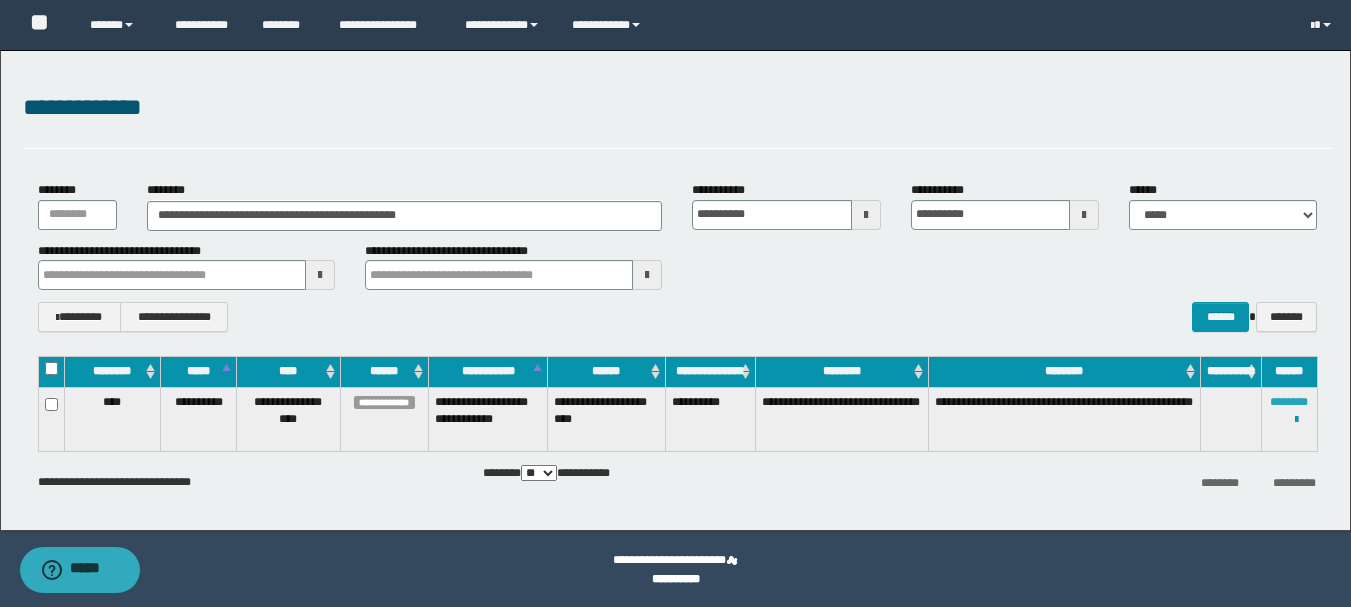 click on "********" at bounding box center (1289, 402) 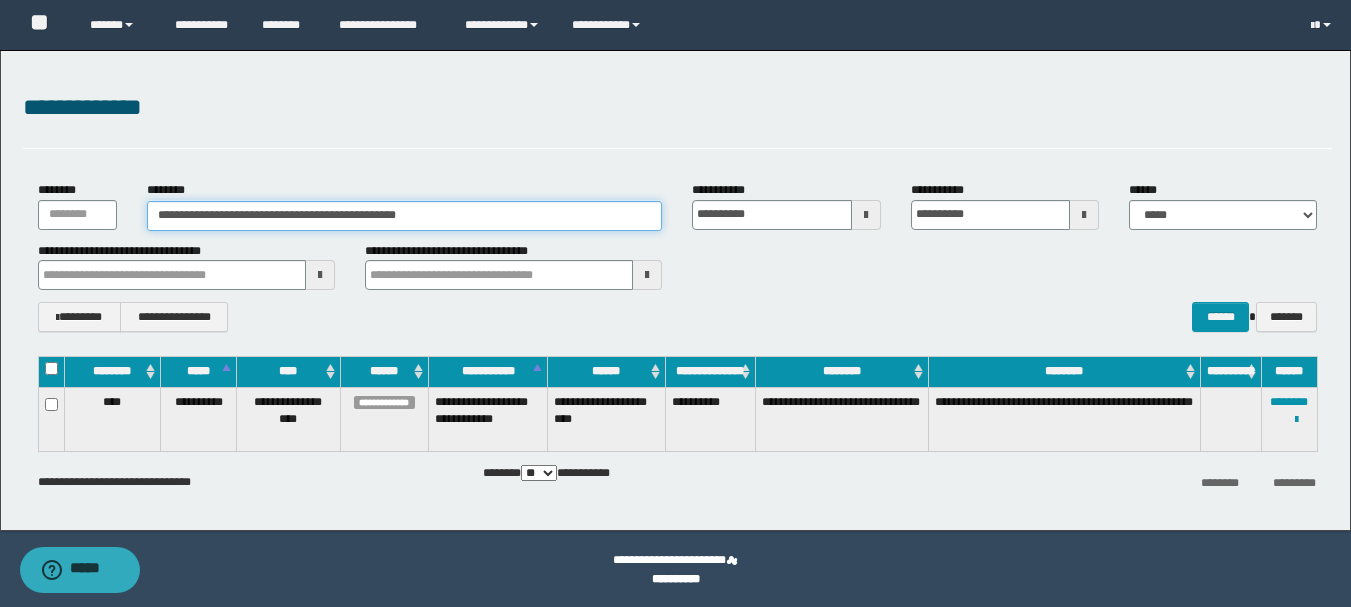 drag, startPoint x: 458, startPoint y: 211, endPoint x: 102, endPoint y: 204, distance: 356.06882 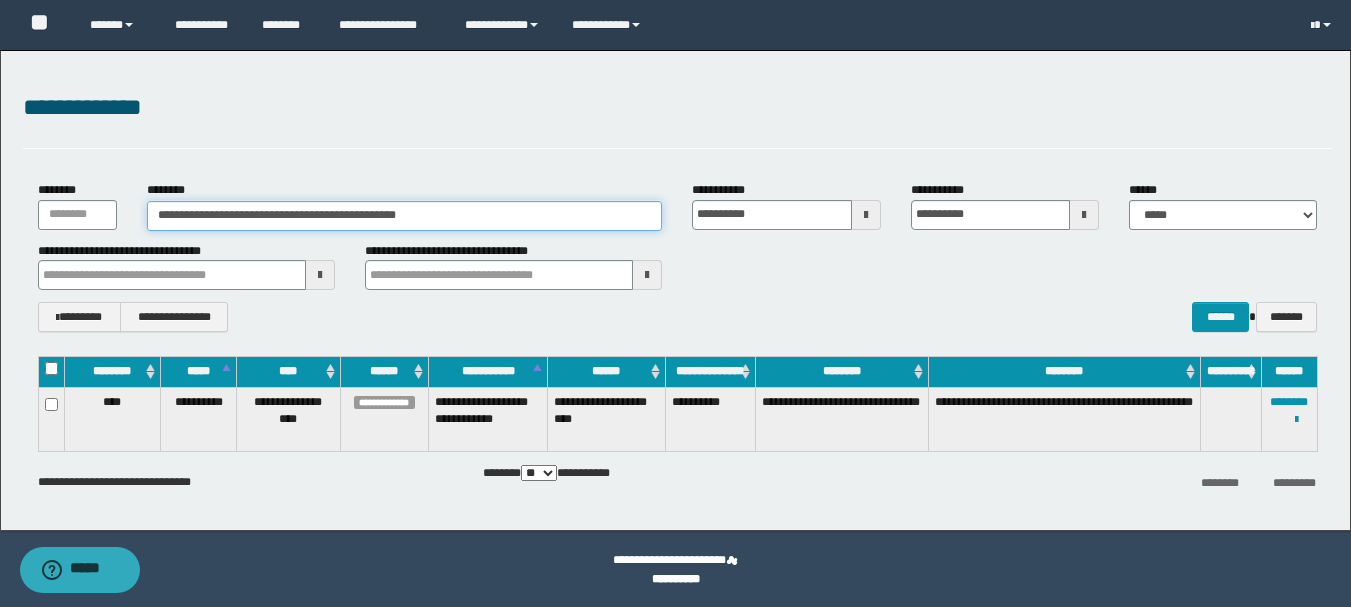 paste 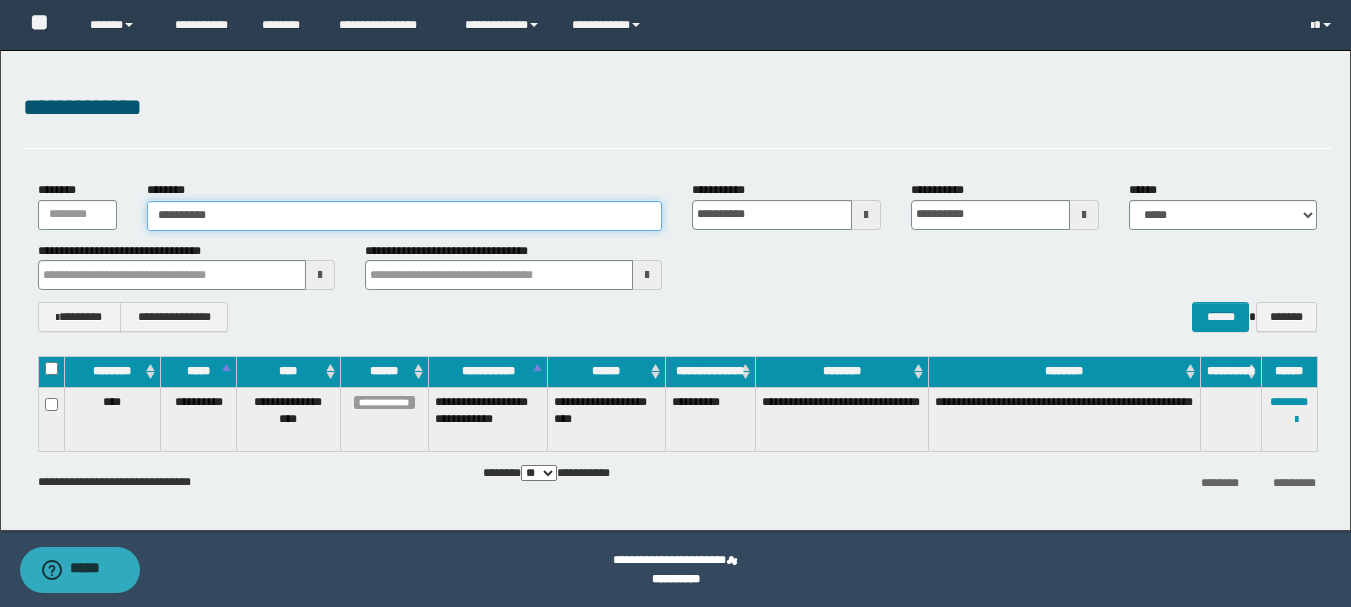 type on "**********" 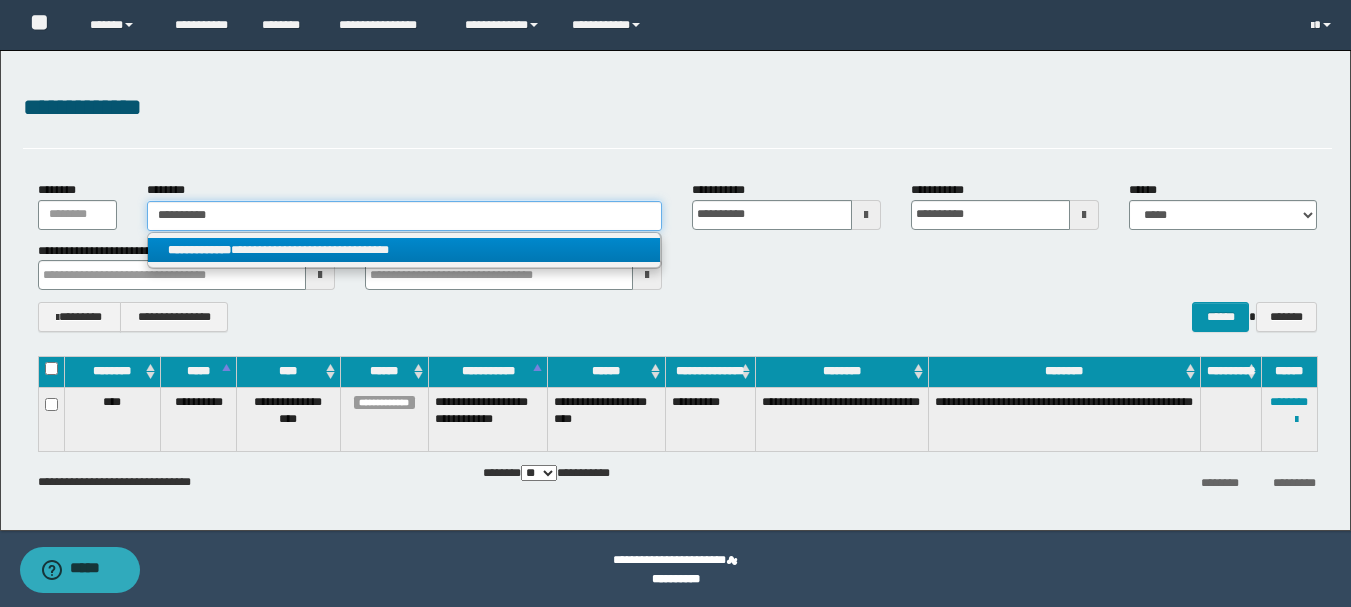 type on "**********" 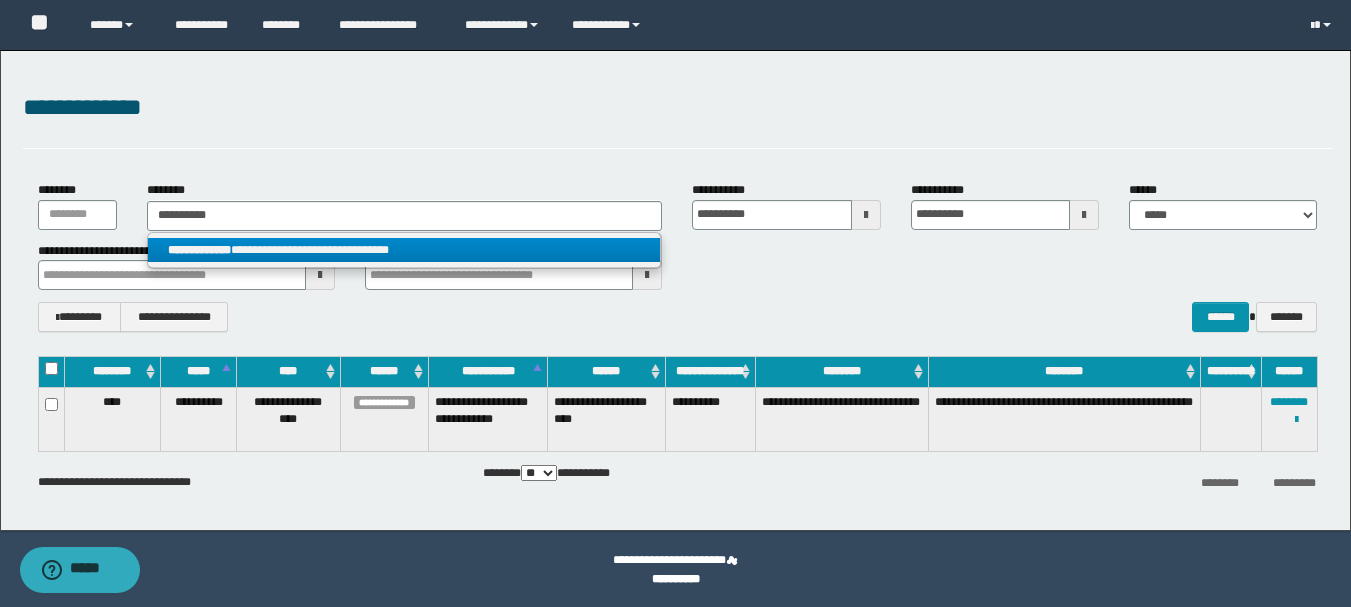 click on "**********" at bounding box center [404, 250] 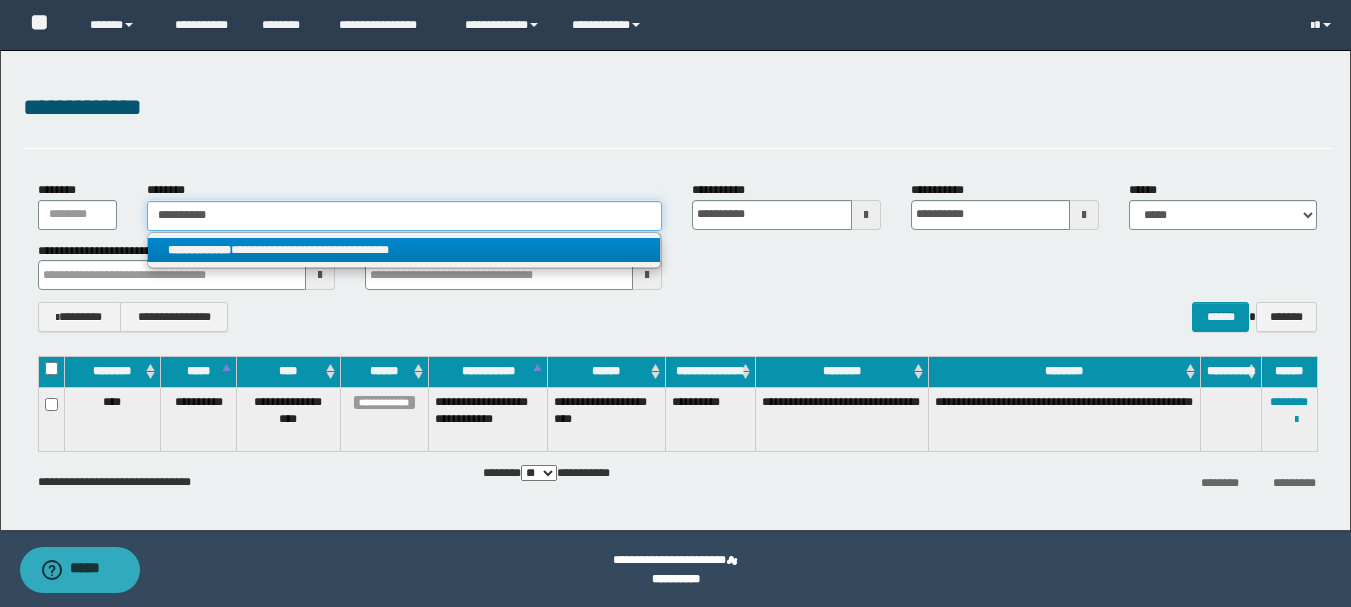 type 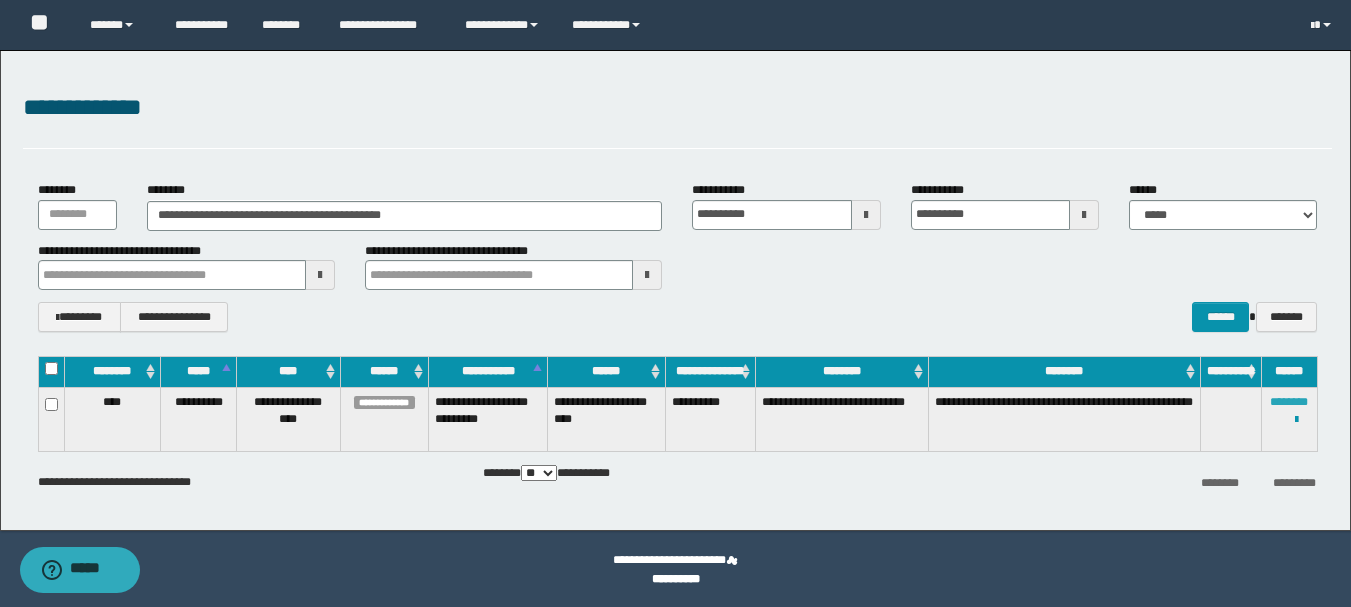 click on "********" at bounding box center [1289, 402] 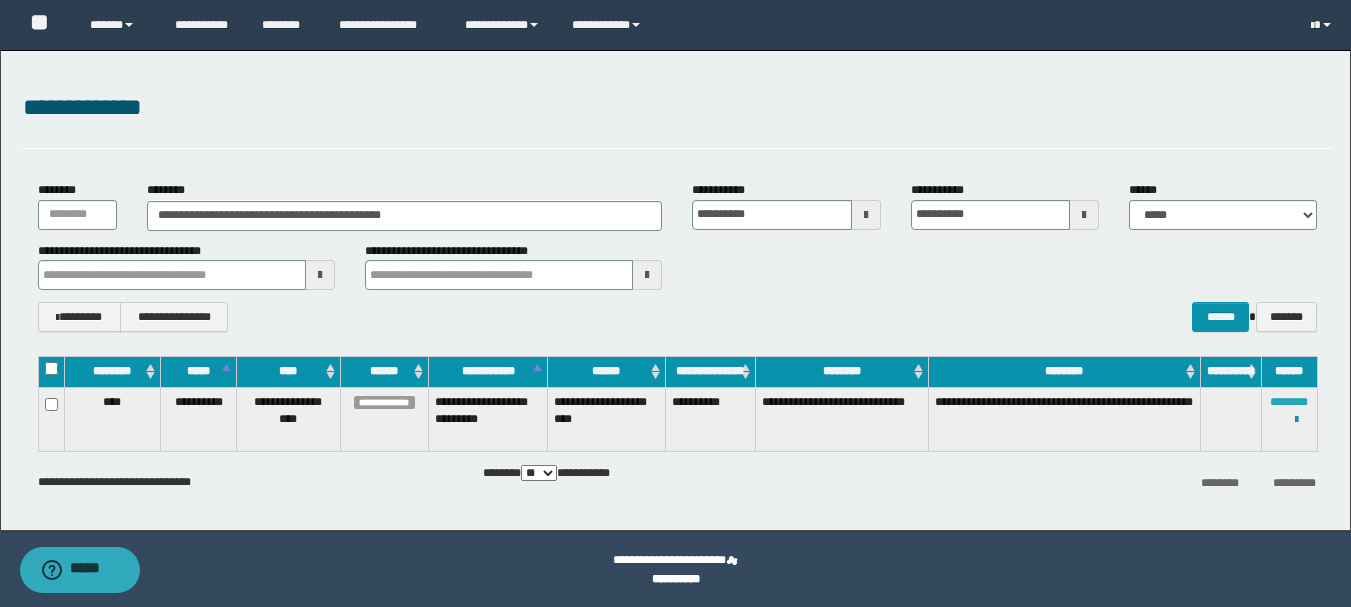 click on "********" at bounding box center [1289, 402] 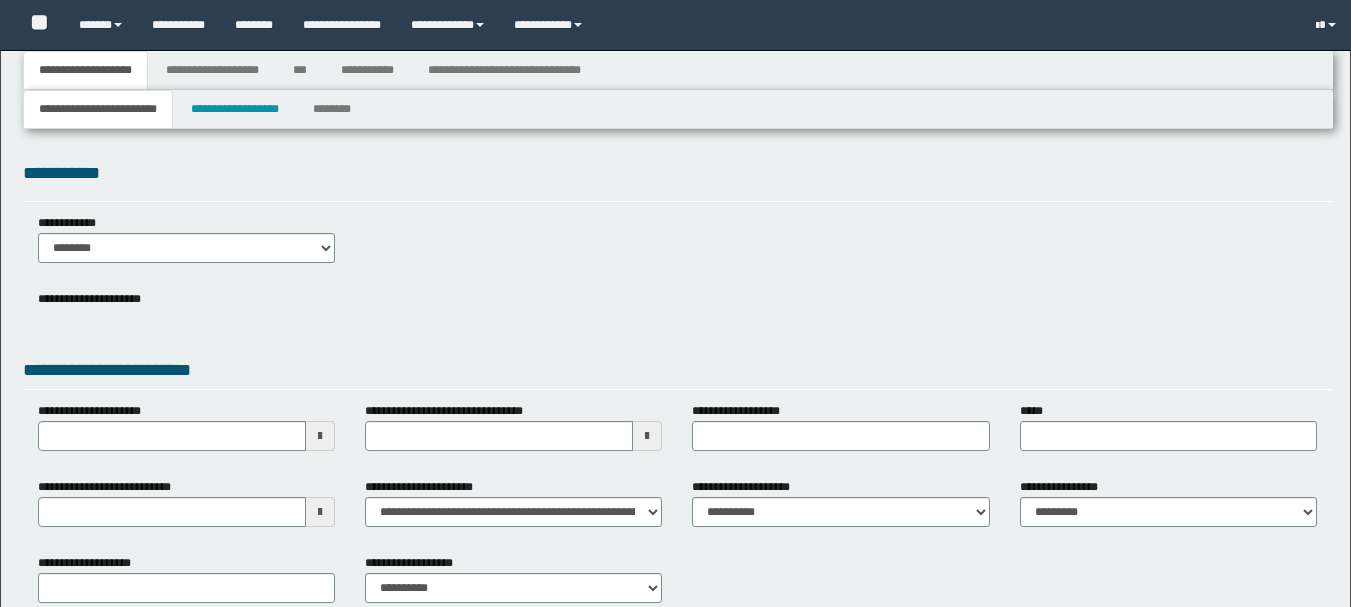 type 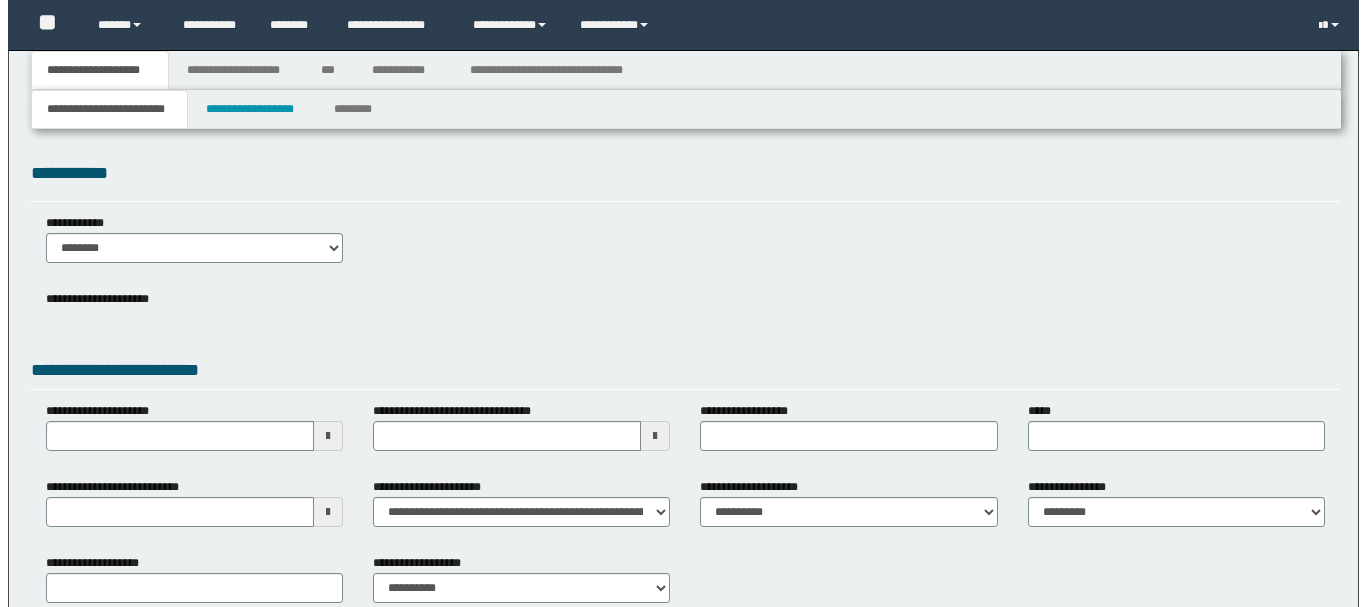 scroll, scrollTop: 0, scrollLeft: 0, axis: both 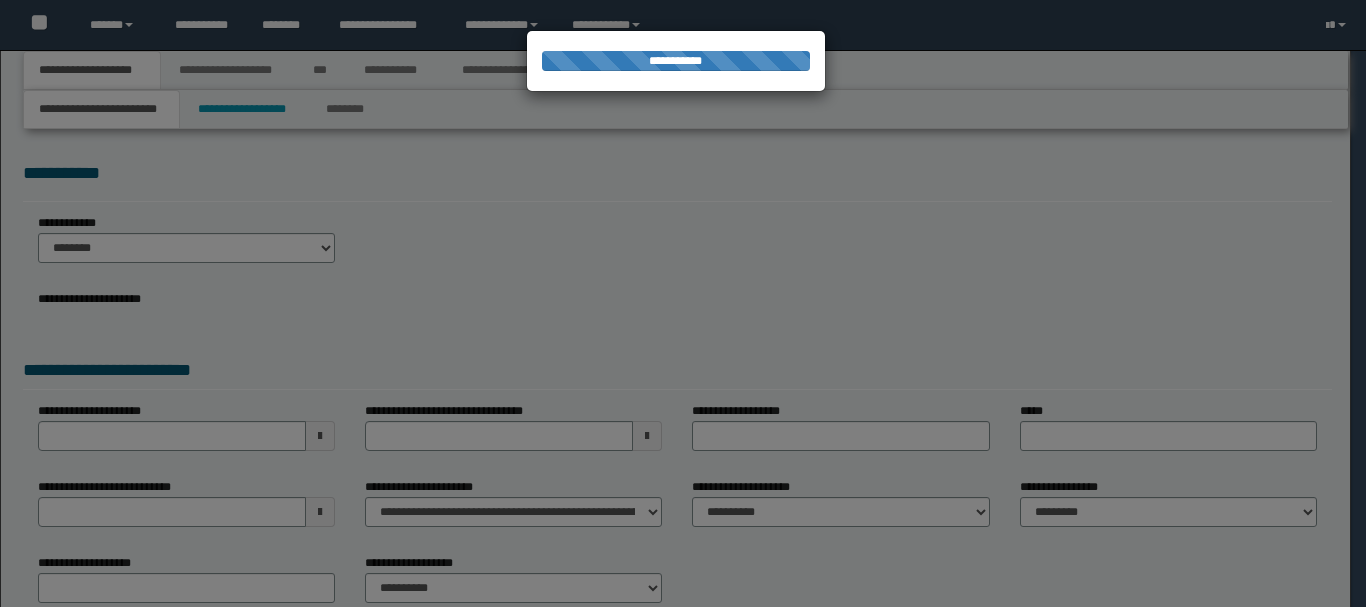type on "**********" 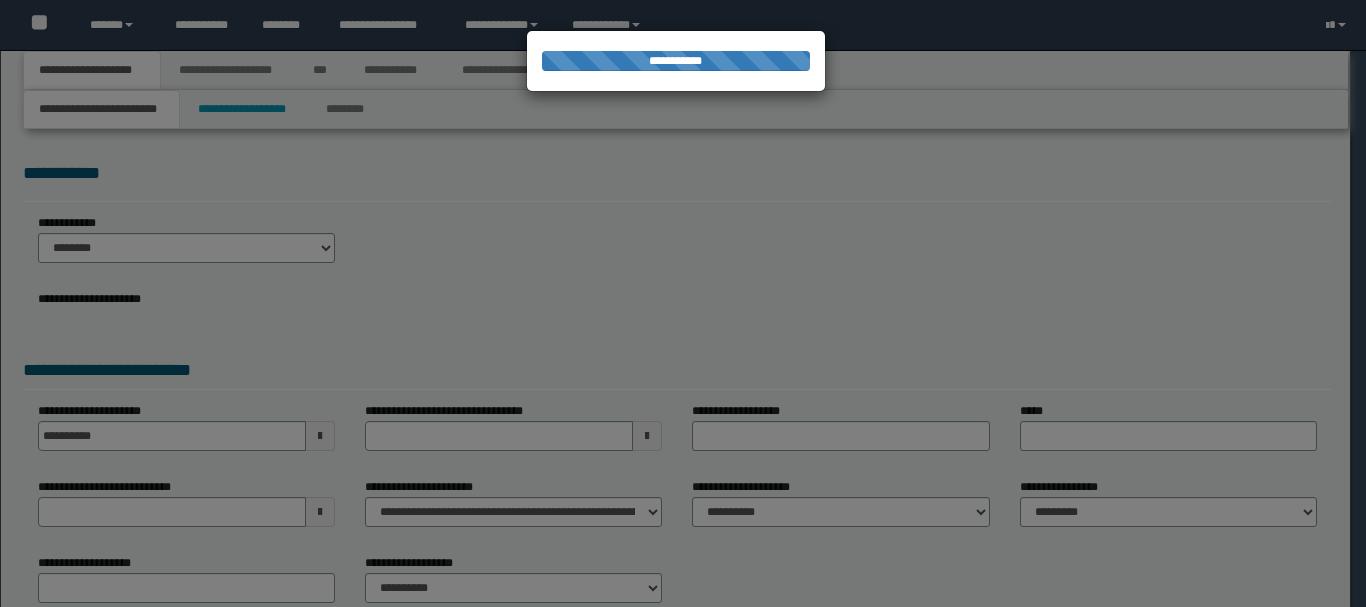 type on "**********" 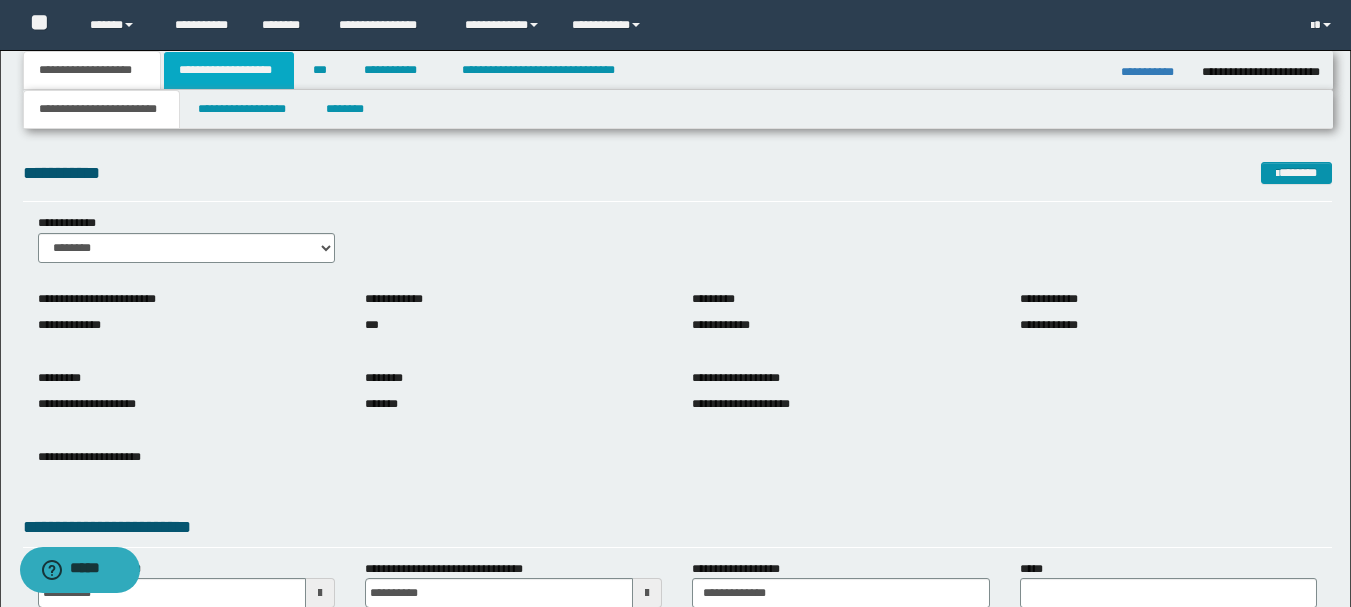 click on "**********" at bounding box center (229, 70) 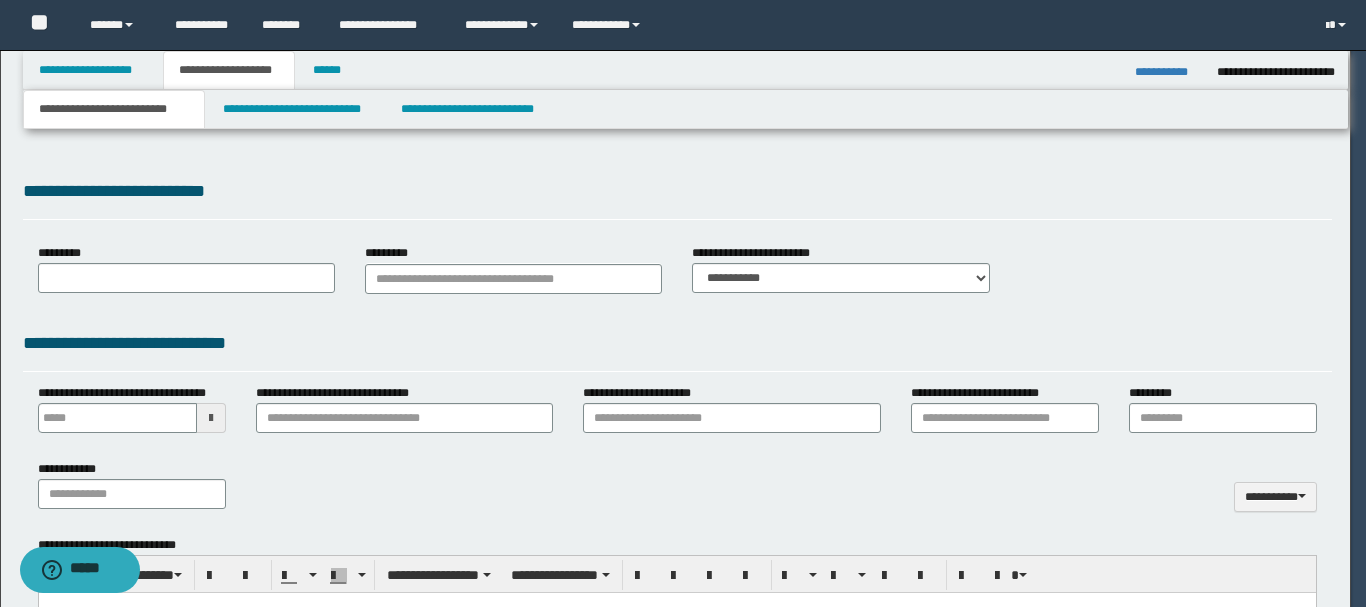 type 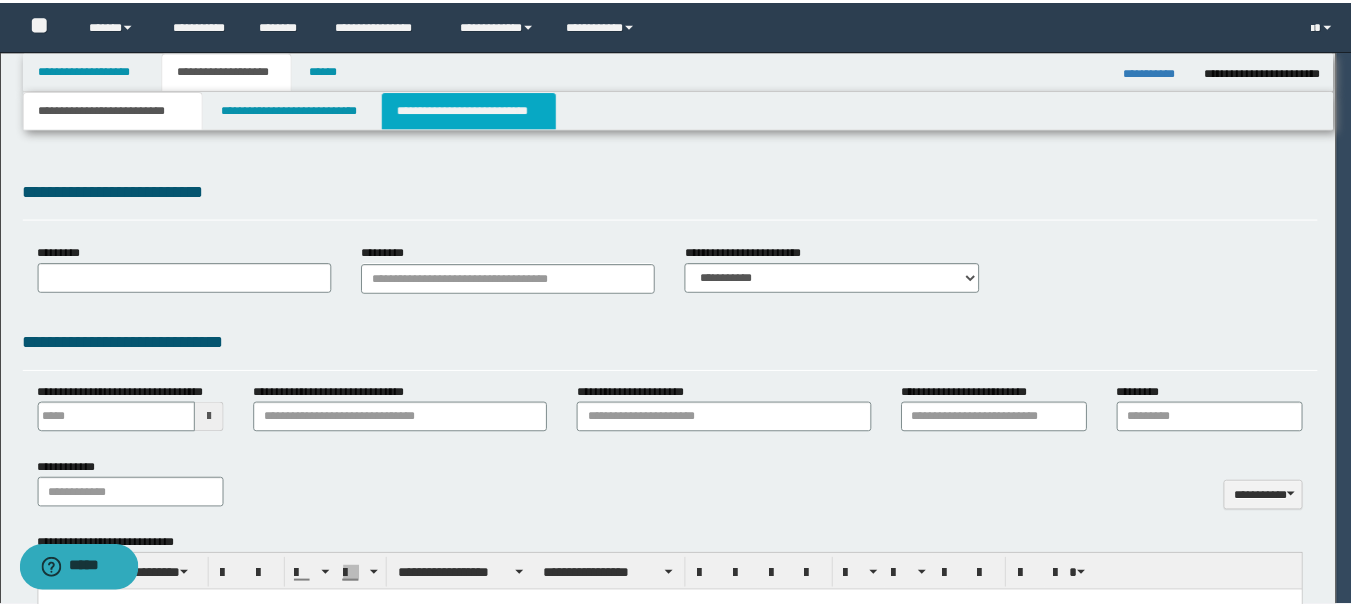 scroll, scrollTop: 0, scrollLeft: 0, axis: both 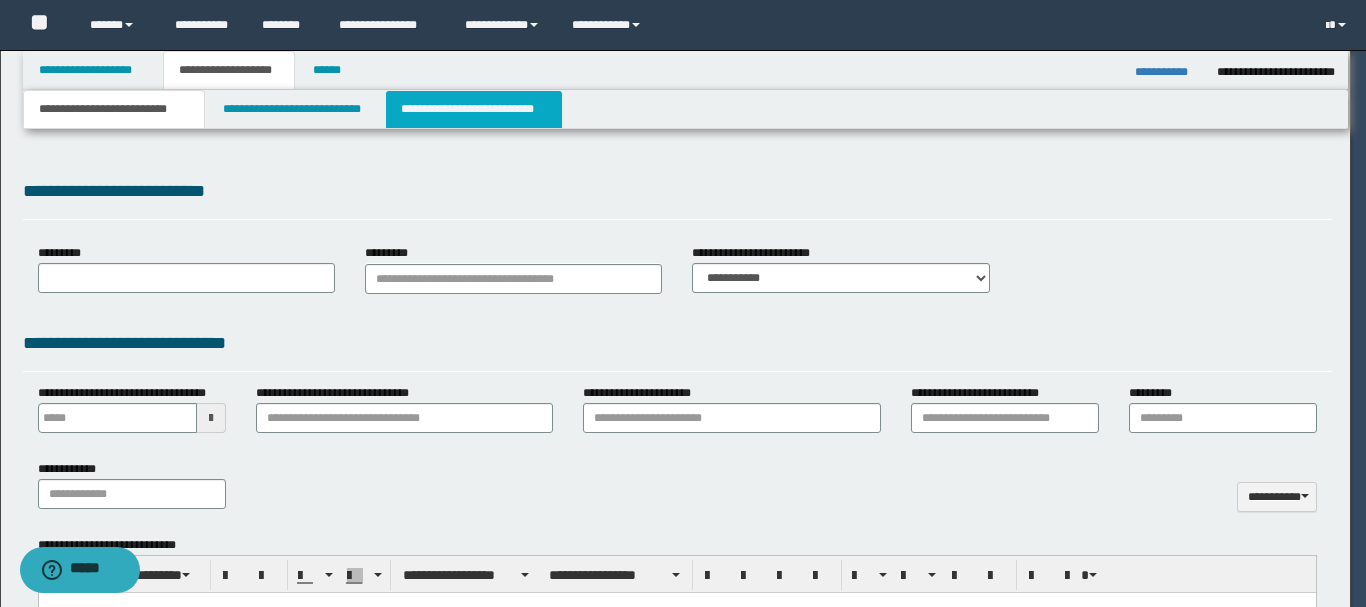 select on "*" 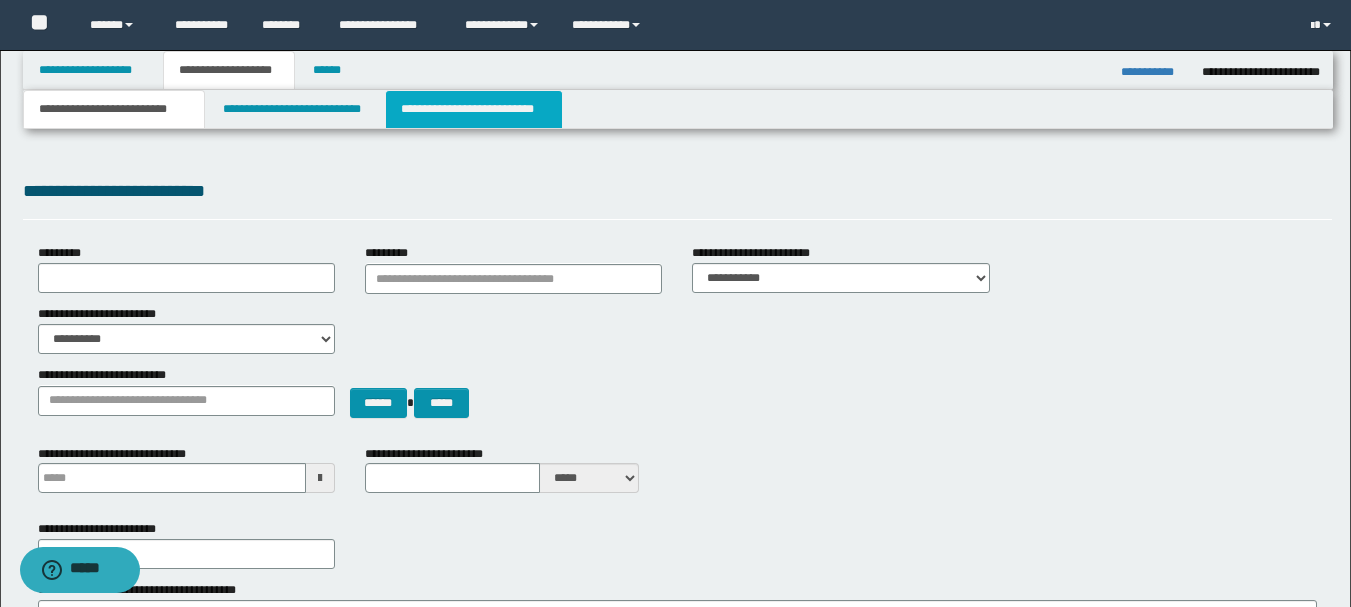 click on "**********" at bounding box center [474, 109] 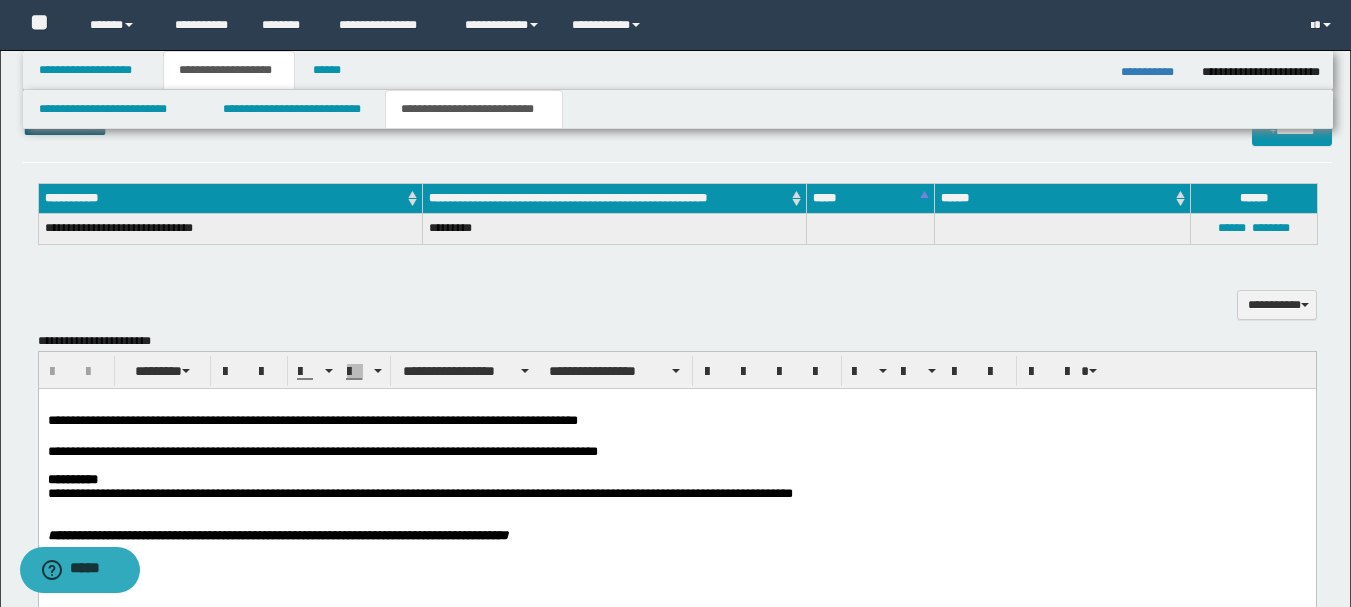 scroll, scrollTop: 500, scrollLeft: 0, axis: vertical 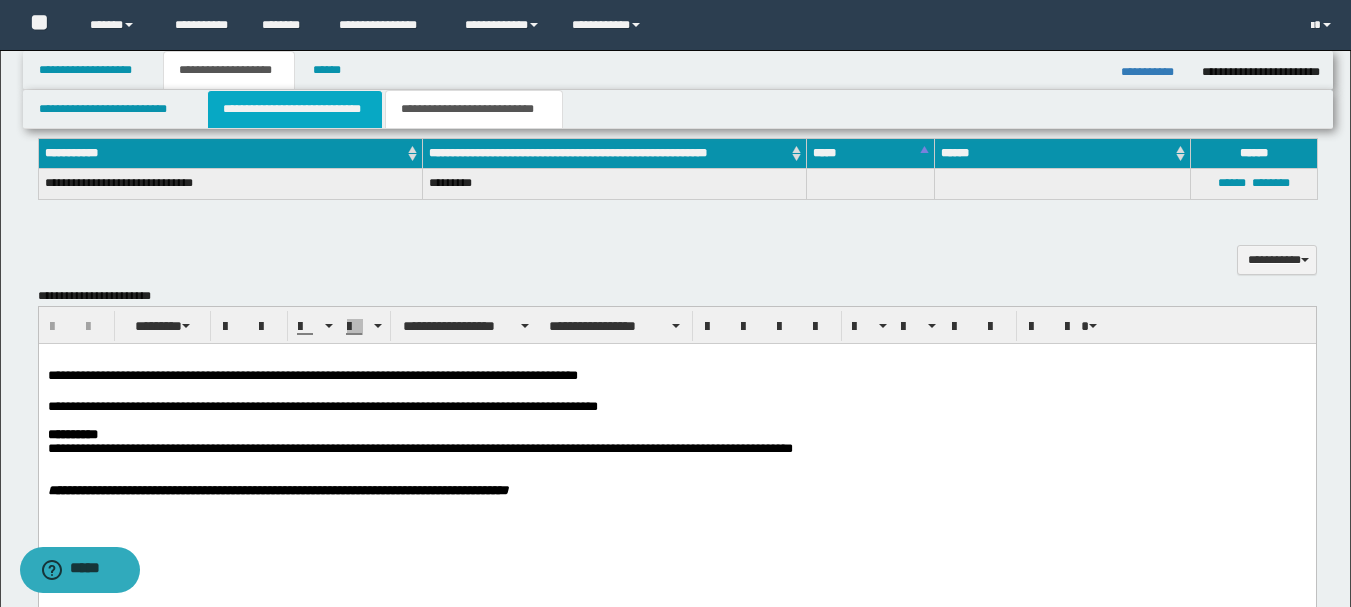 click on "**********" at bounding box center (295, 109) 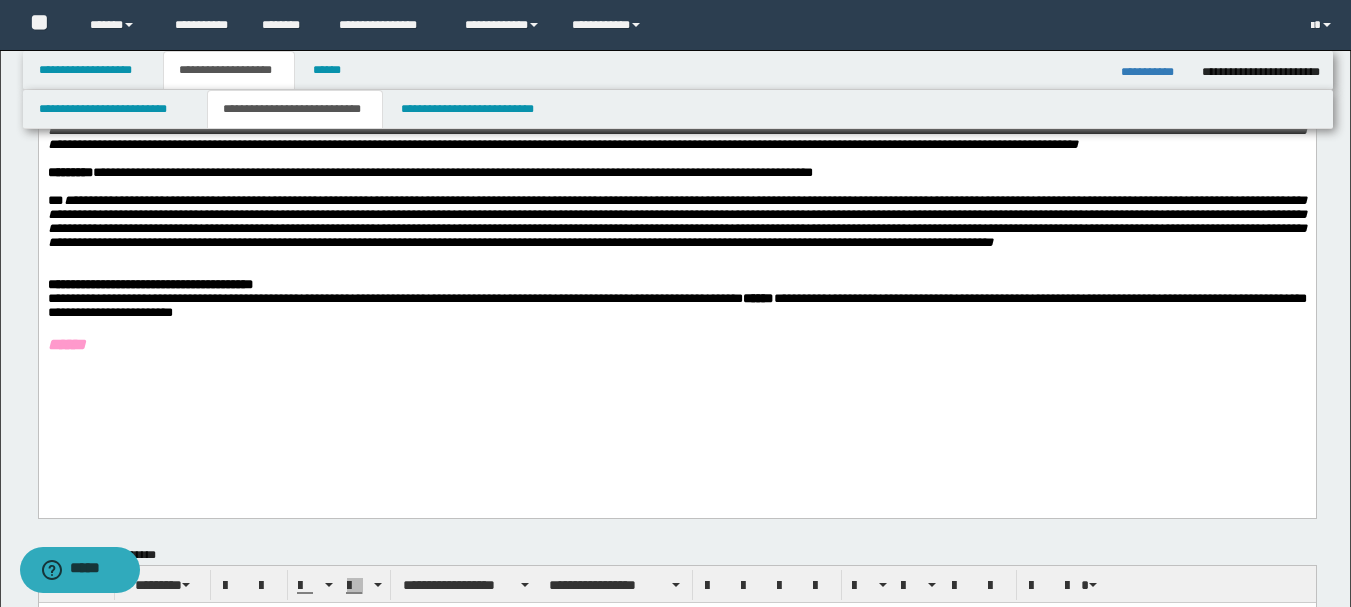 scroll, scrollTop: 600, scrollLeft: 0, axis: vertical 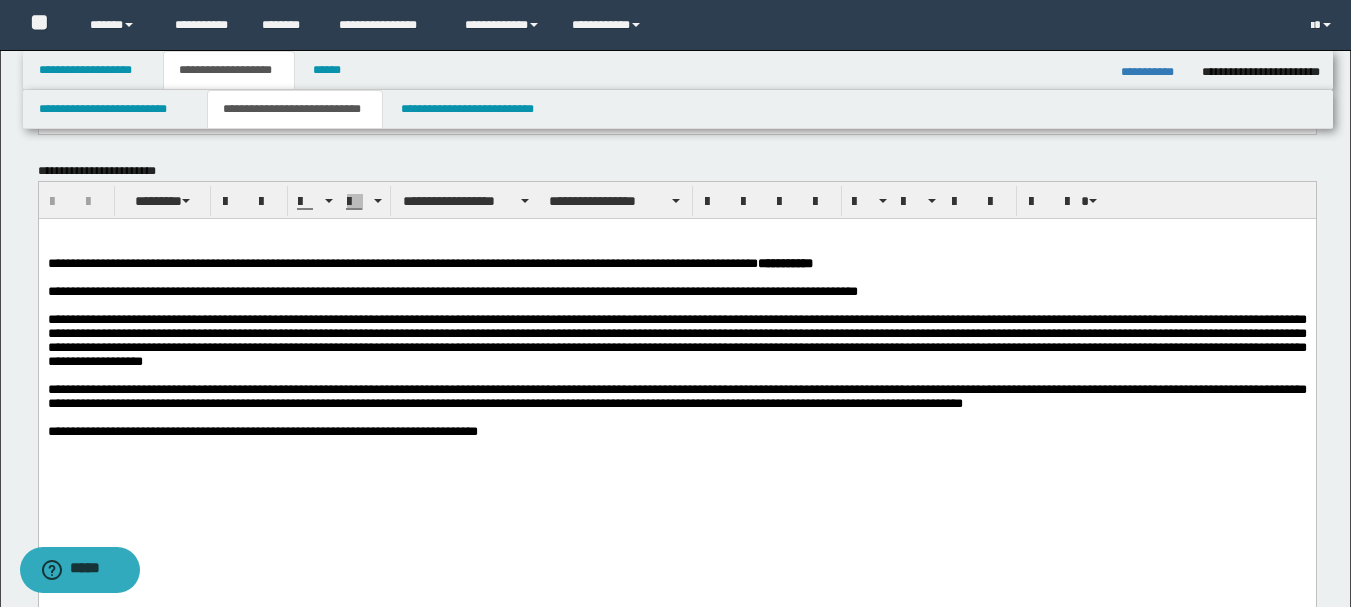 click at bounding box center [676, 234] 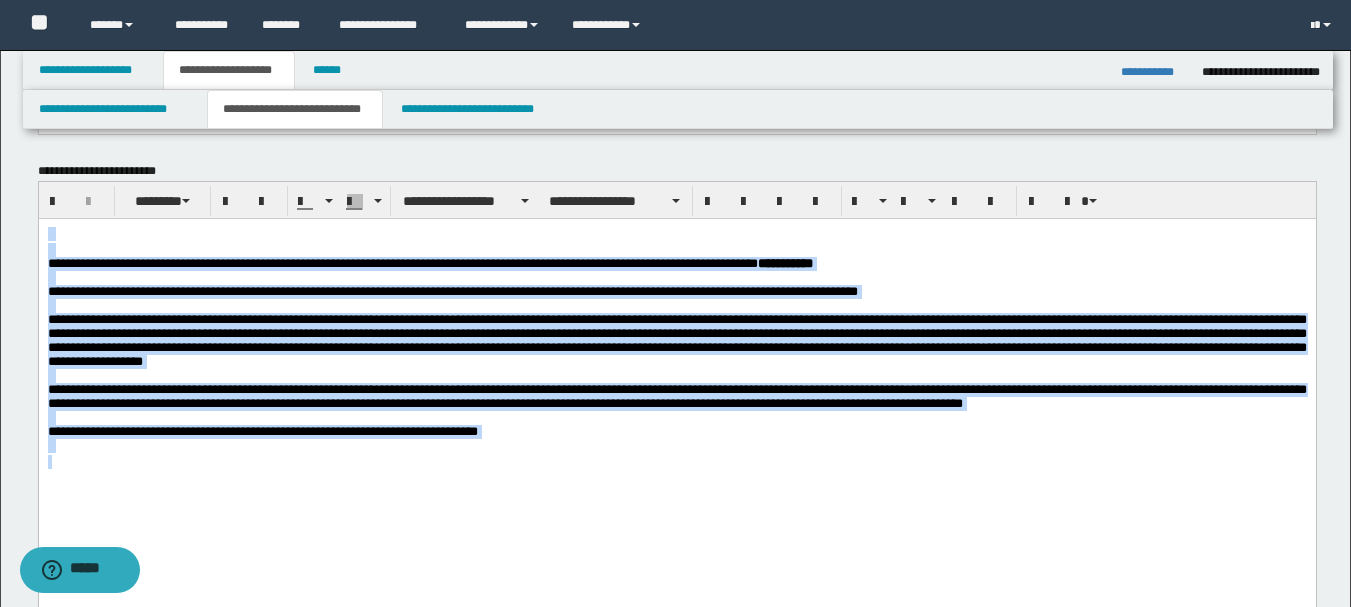 copy on "**********" 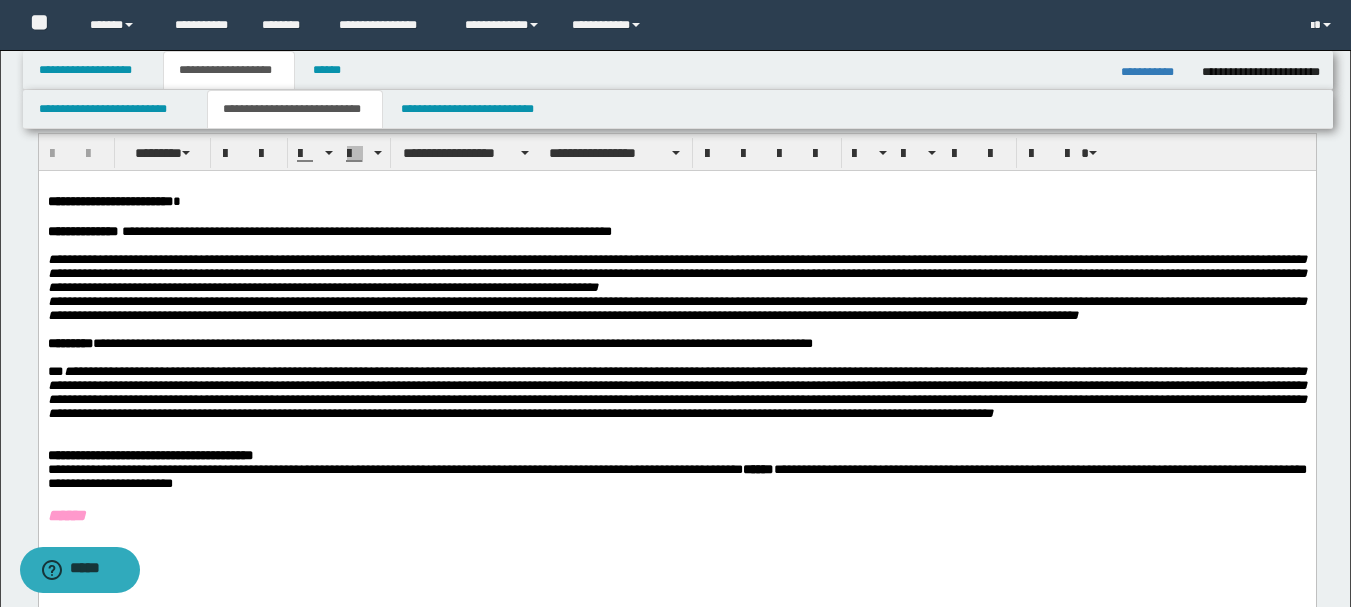 scroll, scrollTop: 0, scrollLeft: 0, axis: both 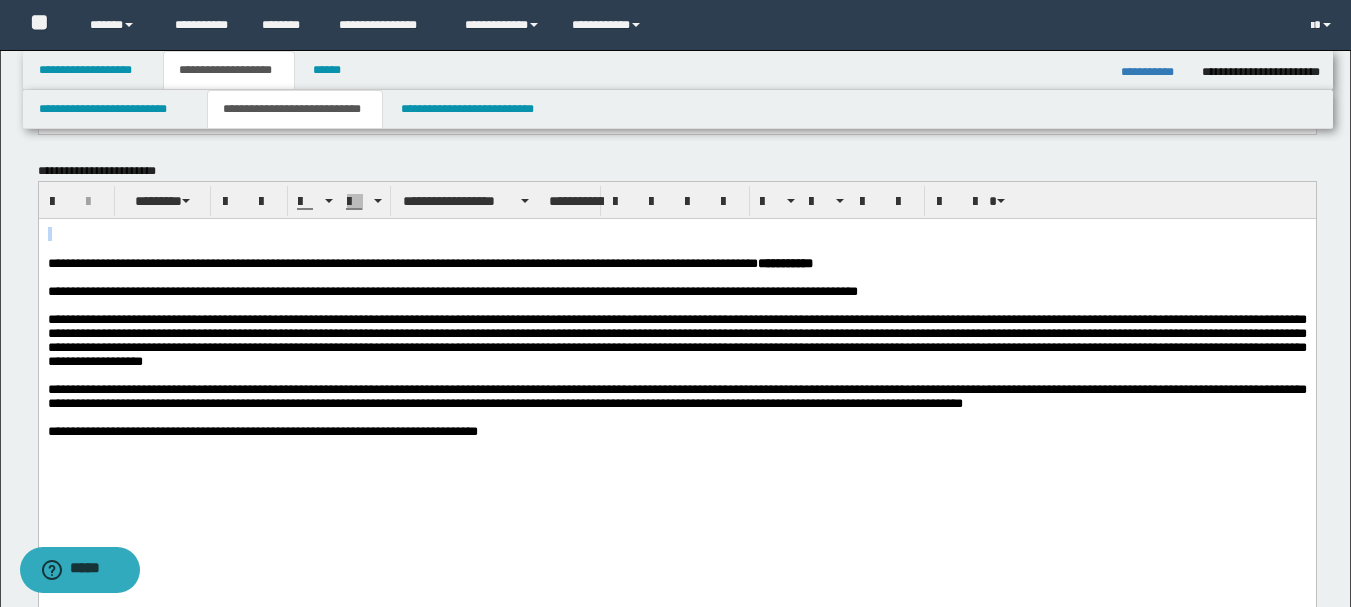 click at bounding box center [676, 234] 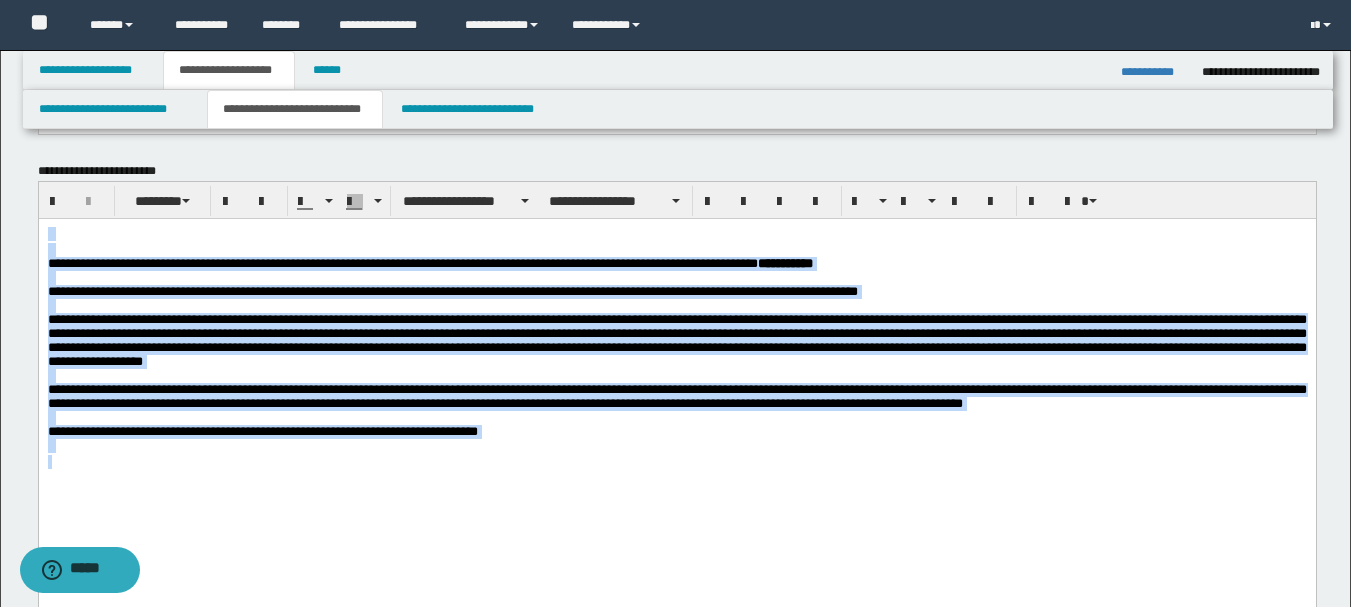 copy on "**********" 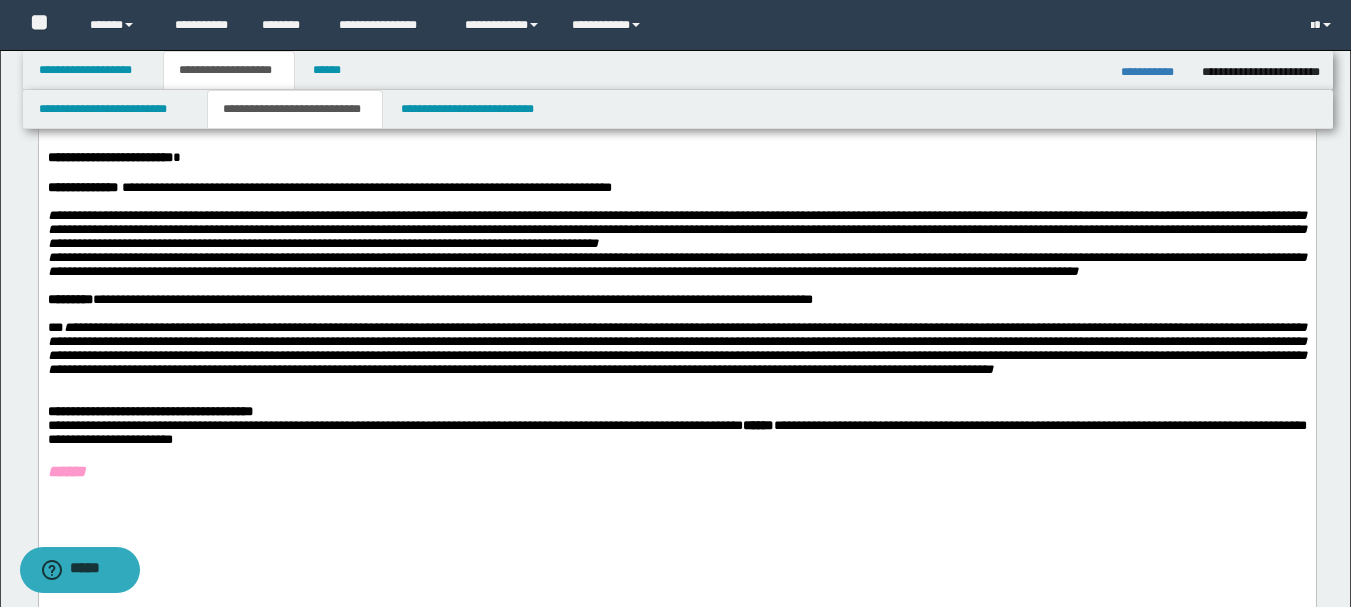 scroll, scrollTop: 0, scrollLeft: 0, axis: both 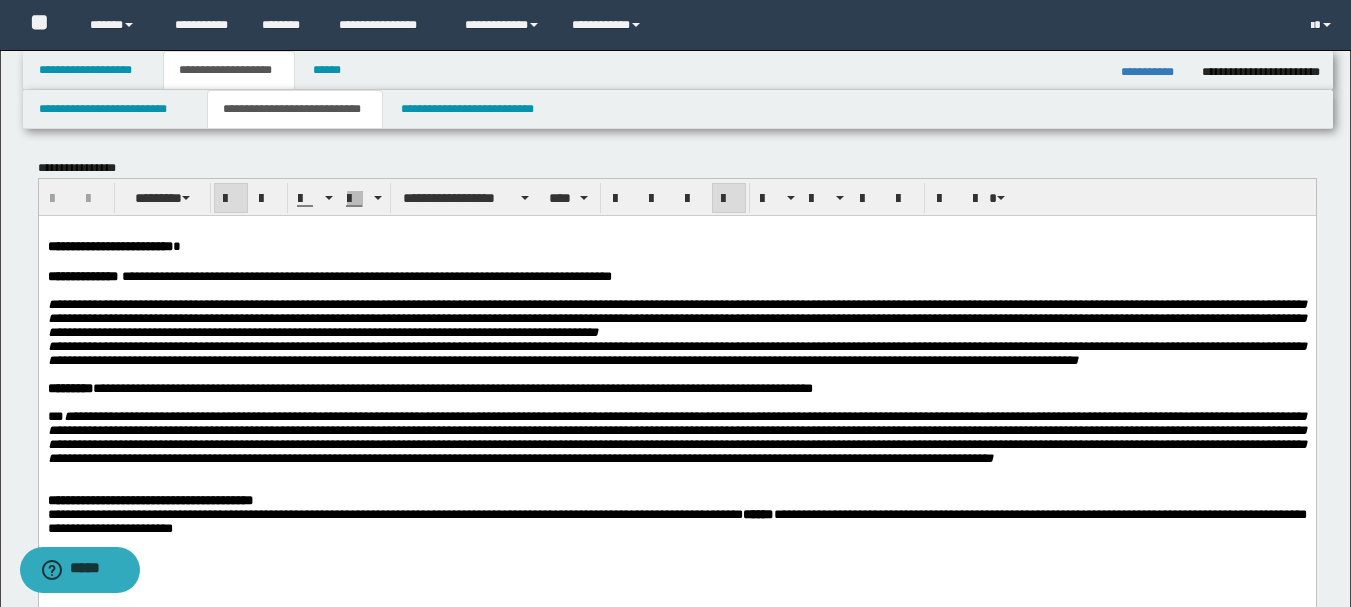 click on "**********" at bounding box center (109, 245) 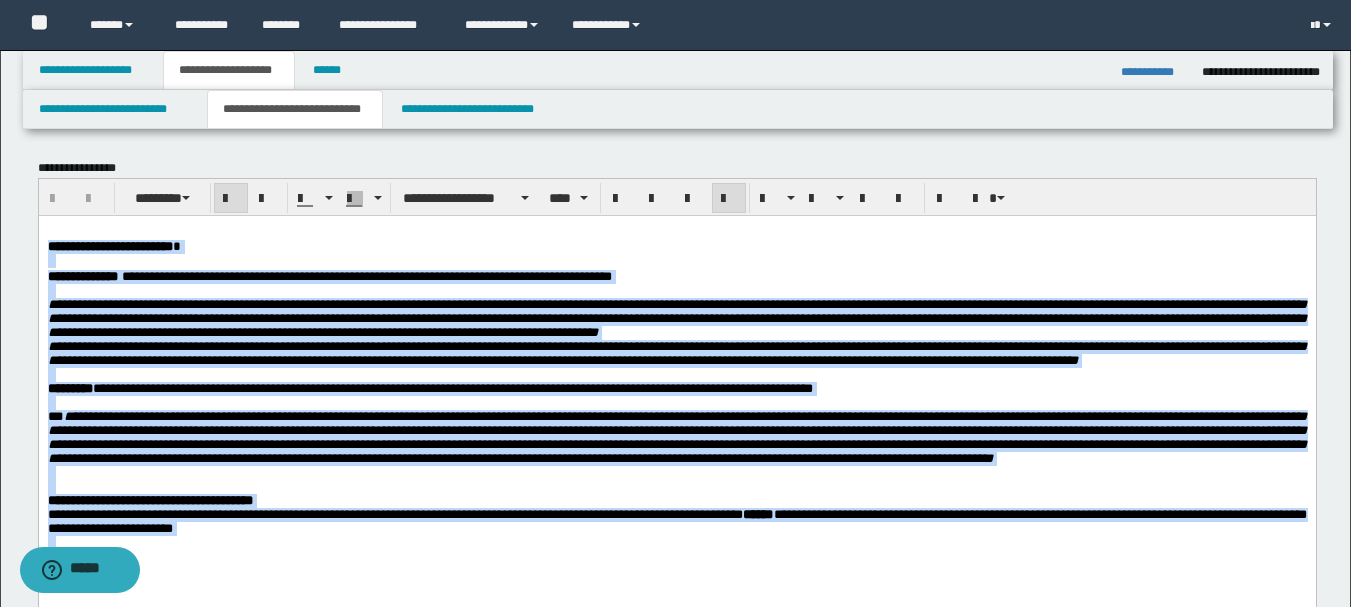 scroll, scrollTop: 18, scrollLeft: 0, axis: vertical 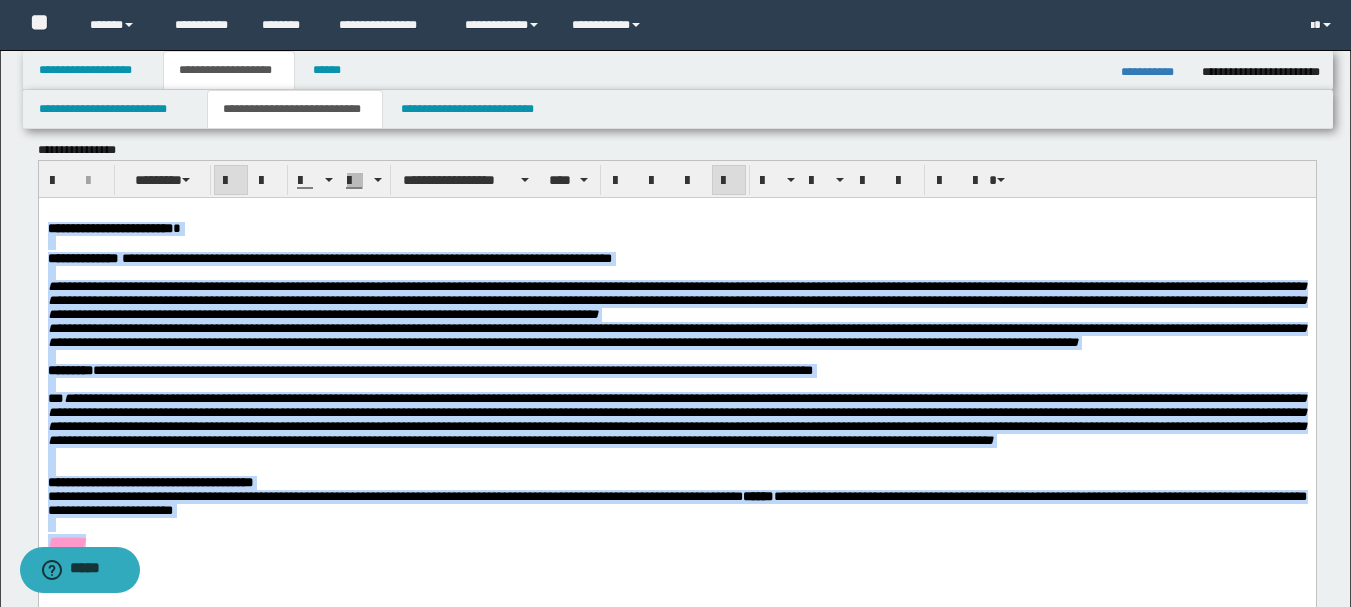 copy on "**********" 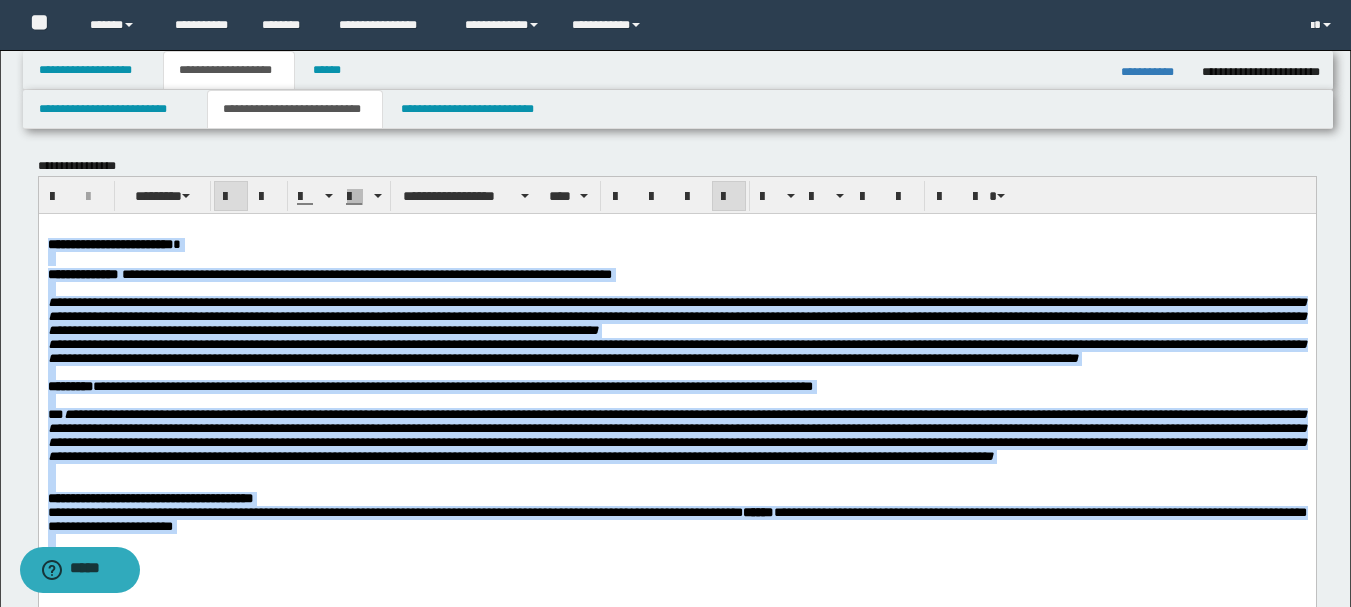 scroll, scrollTop: 0, scrollLeft: 0, axis: both 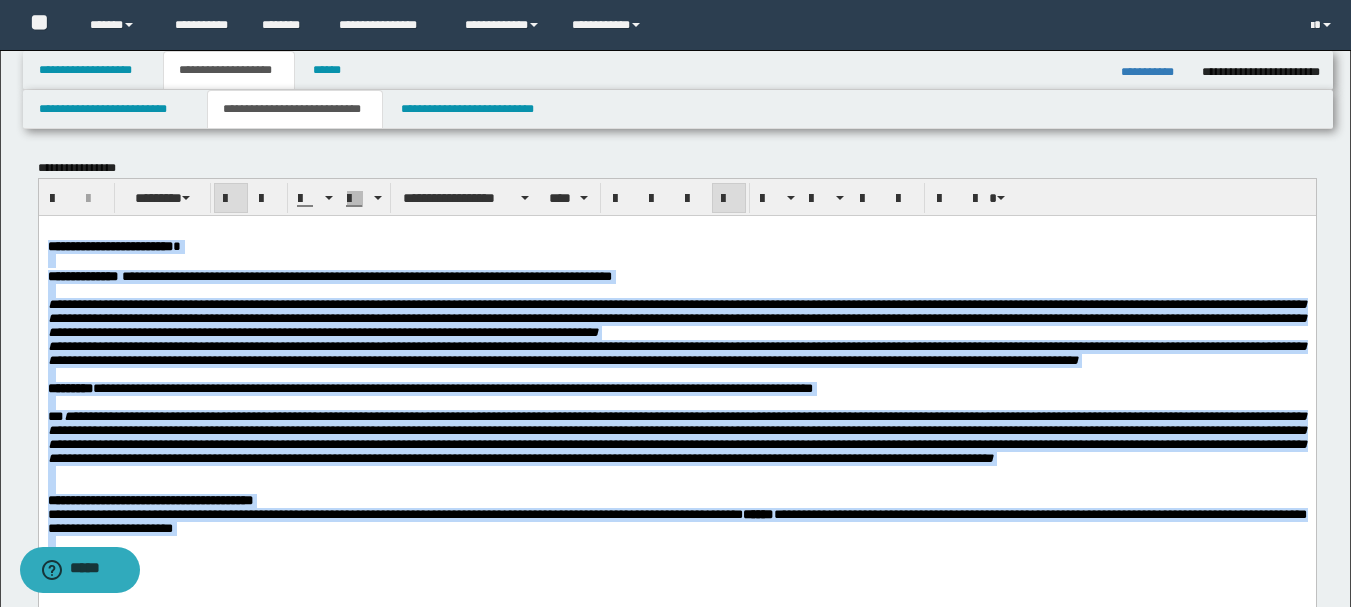 click on "**********" at bounding box center [676, 352] 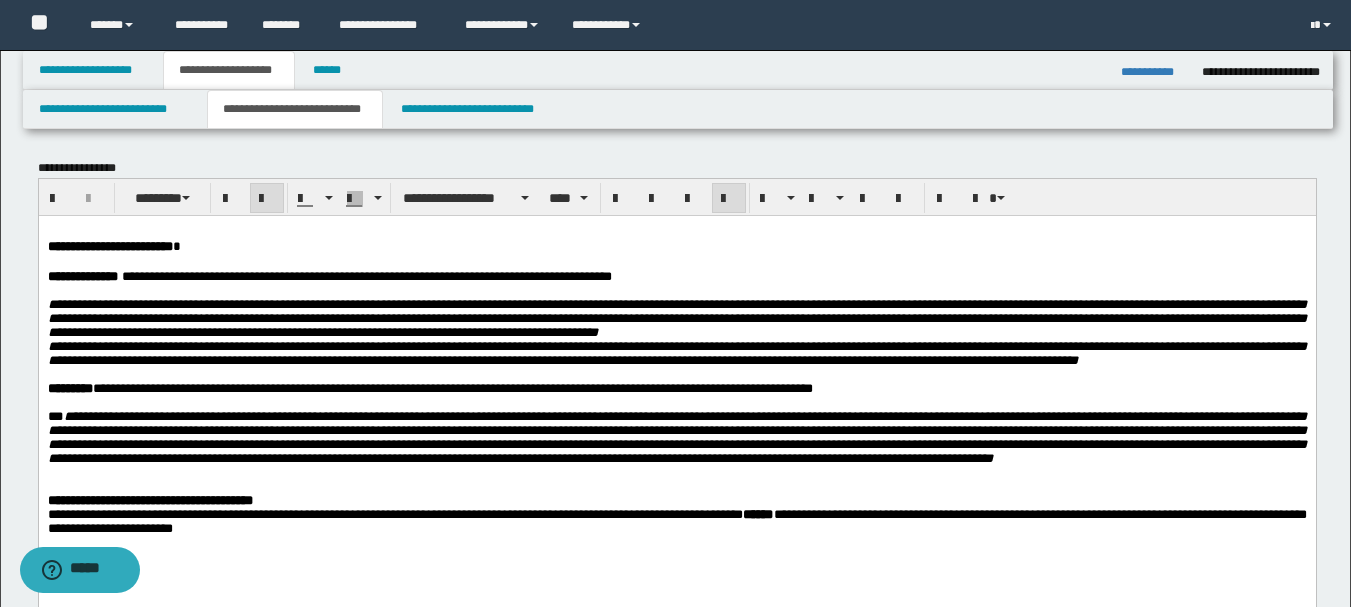 click on "**********" at bounding box center [109, 245] 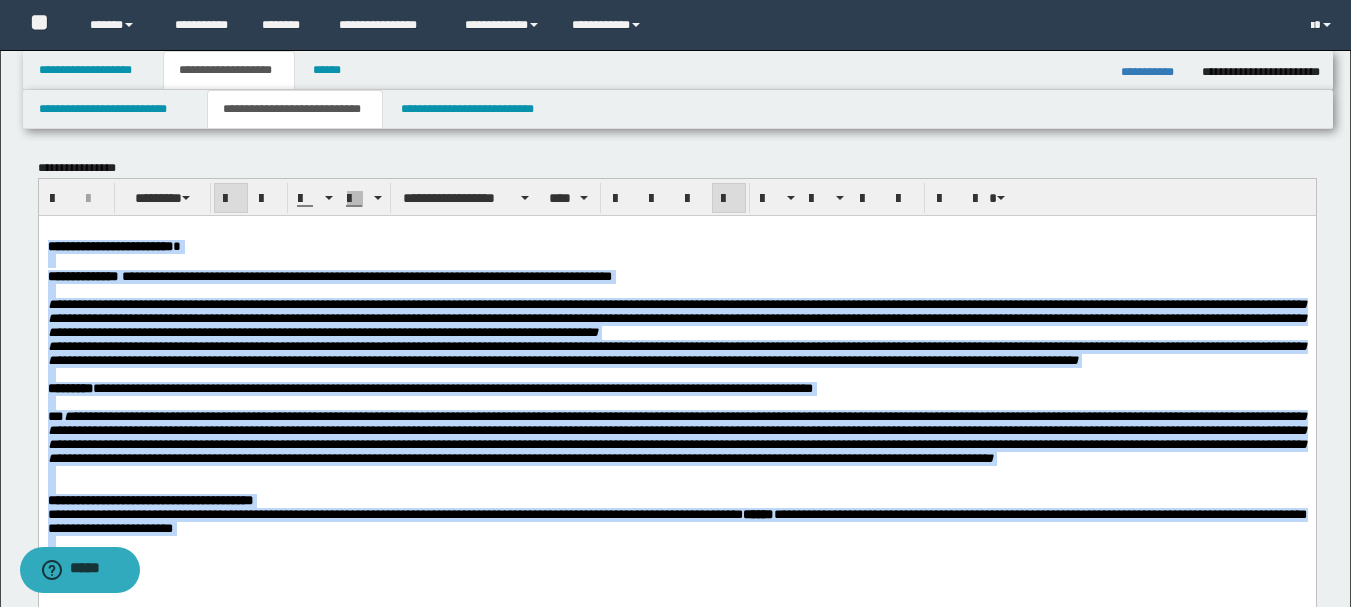 scroll, scrollTop: 18, scrollLeft: 0, axis: vertical 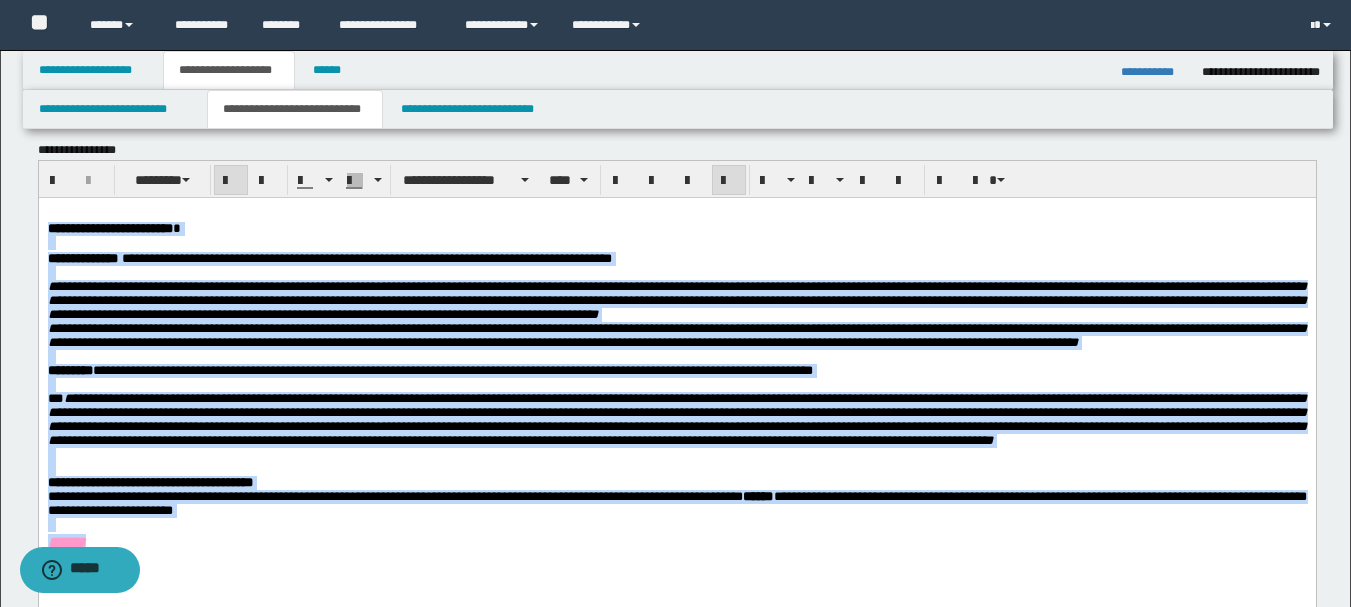 copy on "**********" 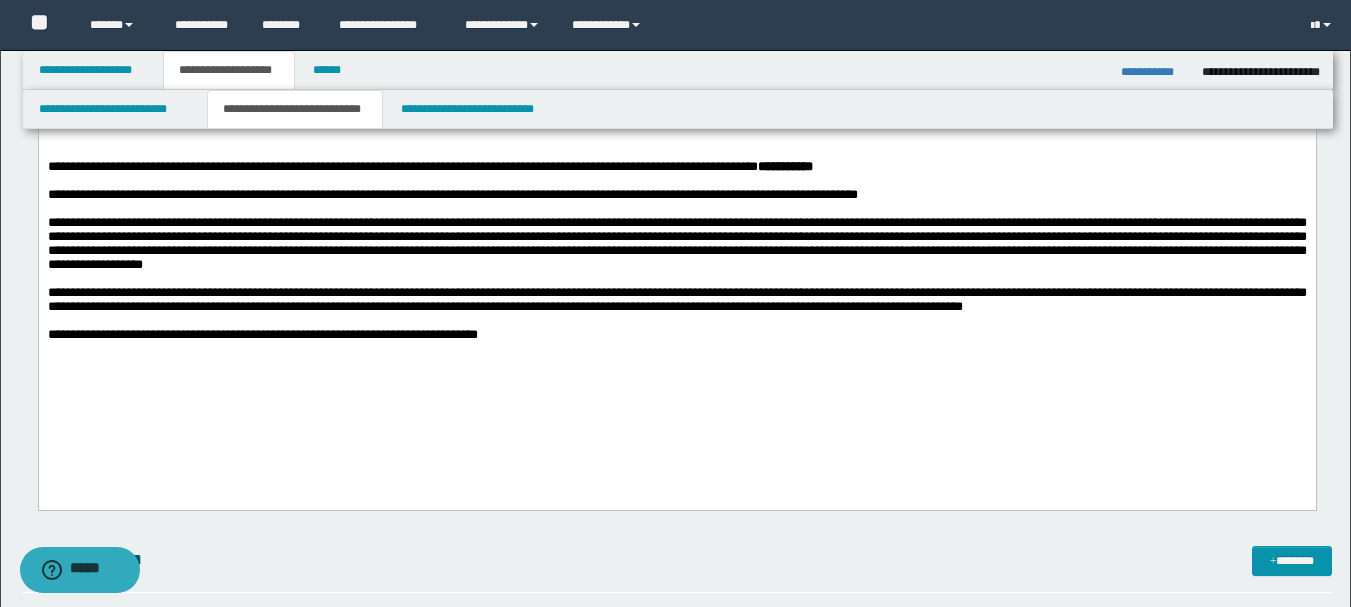scroll, scrollTop: 600, scrollLeft: 0, axis: vertical 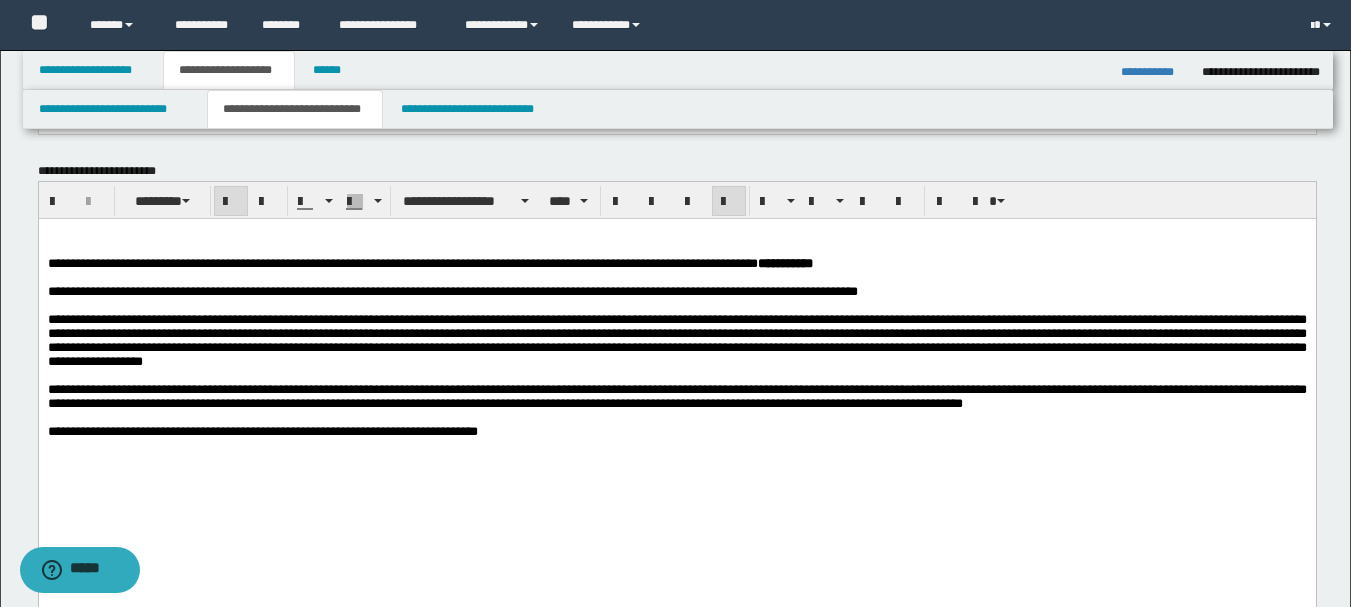 click on "**********" at bounding box center [1154, 72] 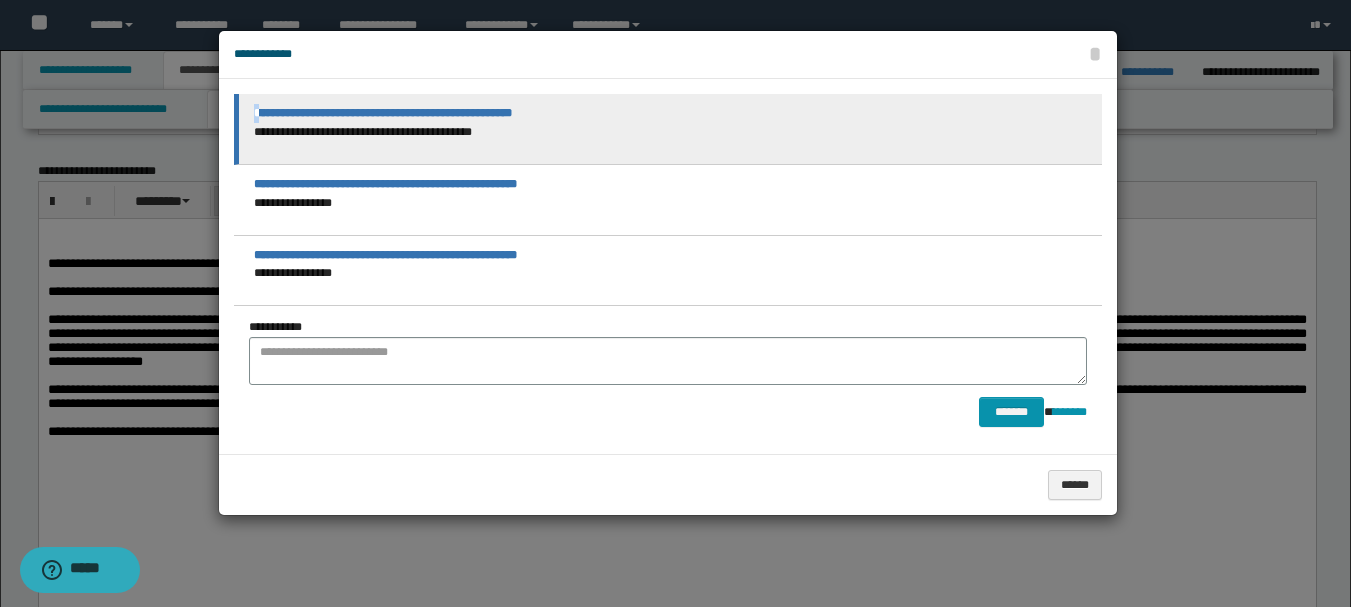 click on "**********" at bounding box center (383, 113) 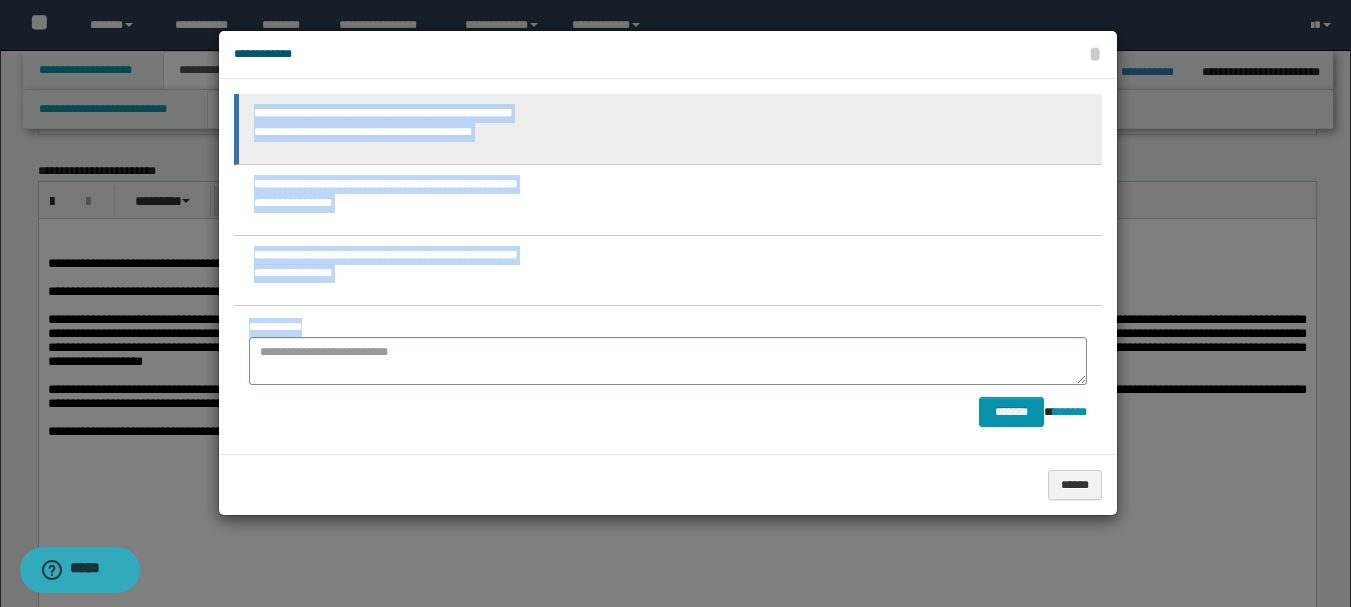 copy on "**********" 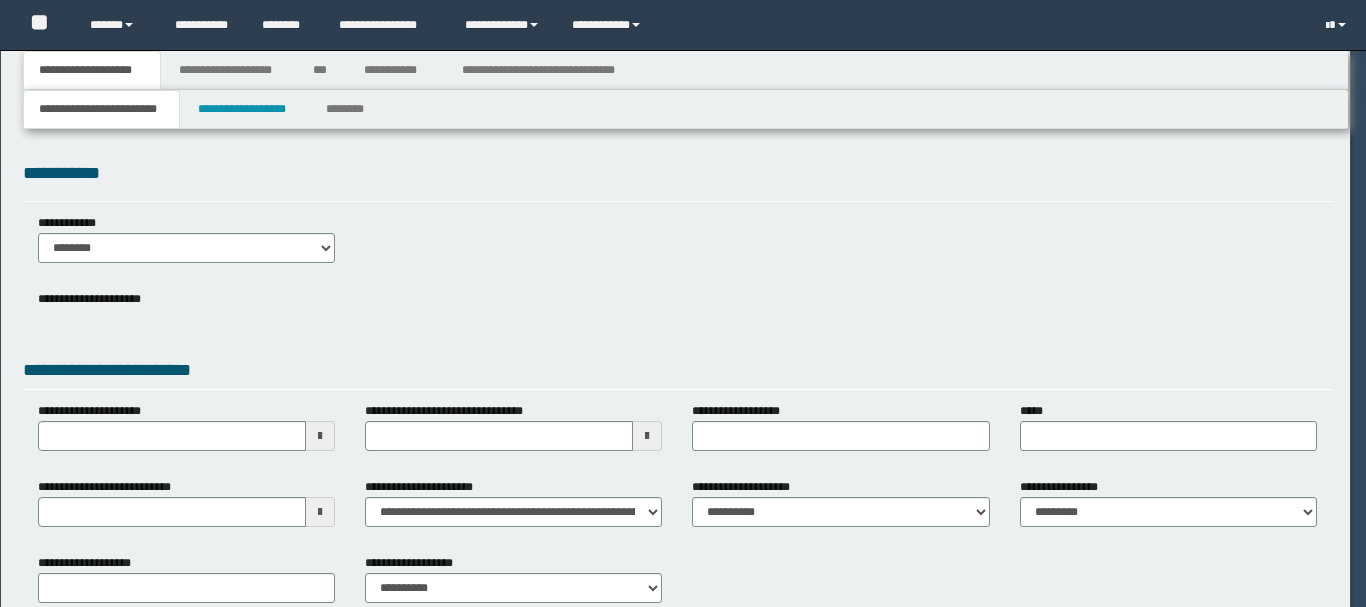 scroll, scrollTop: 0, scrollLeft: 0, axis: both 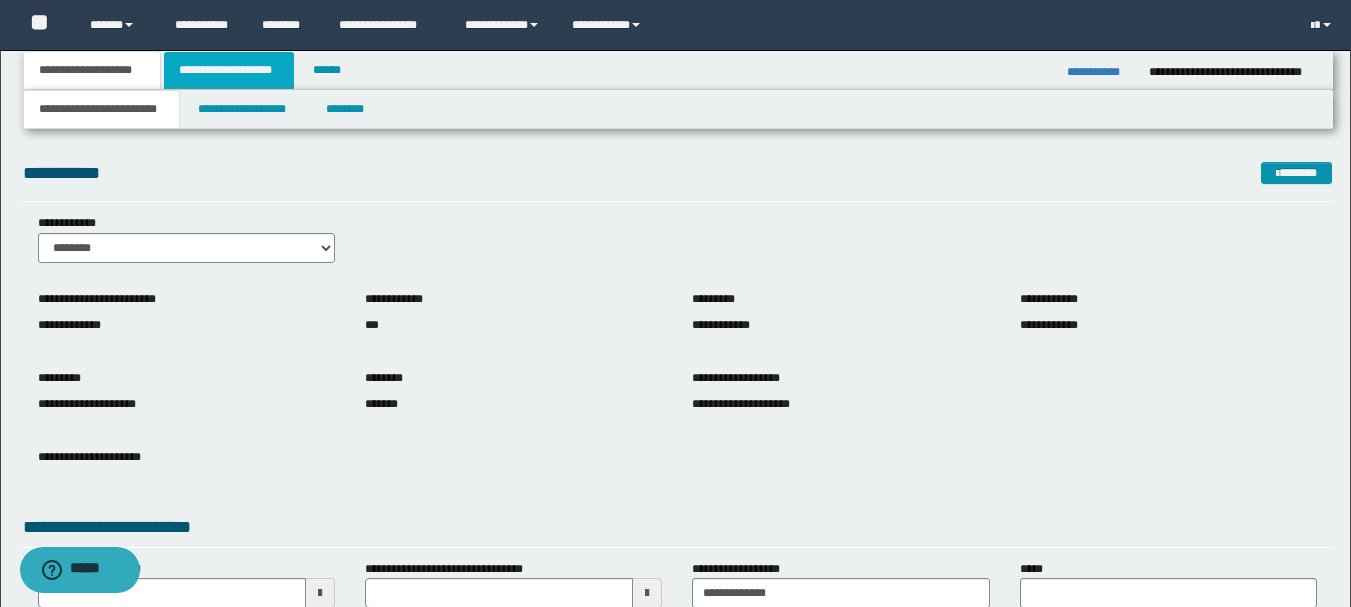 click on "**********" at bounding box center (229, 70) 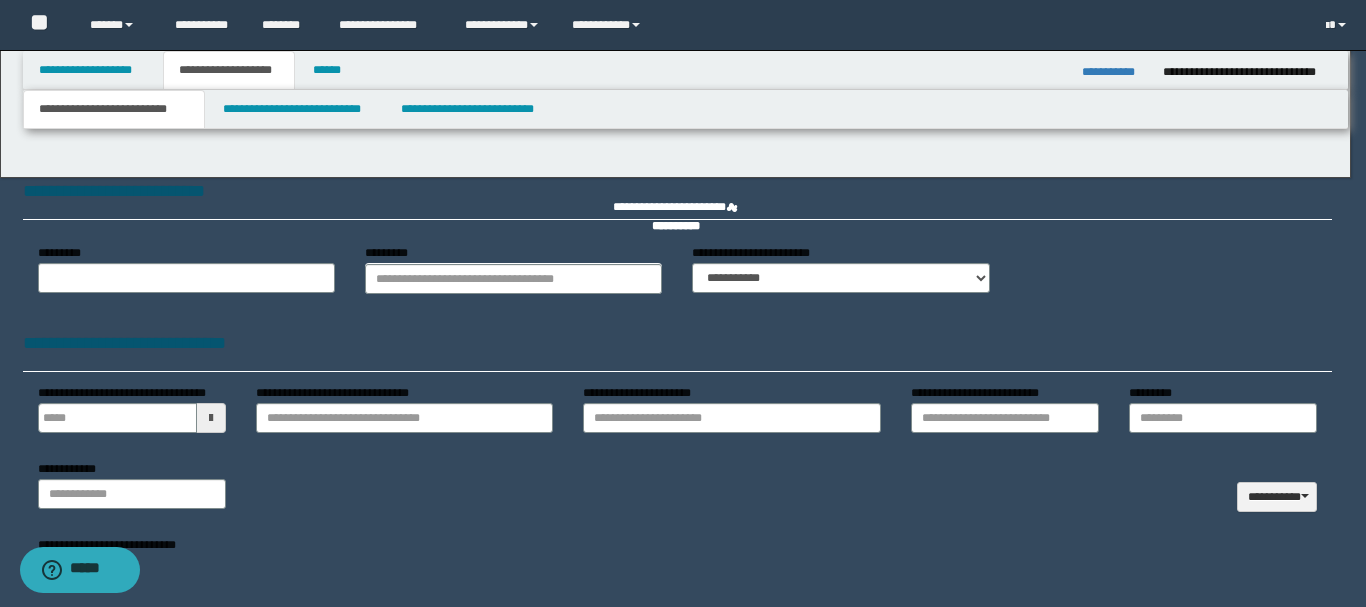 type 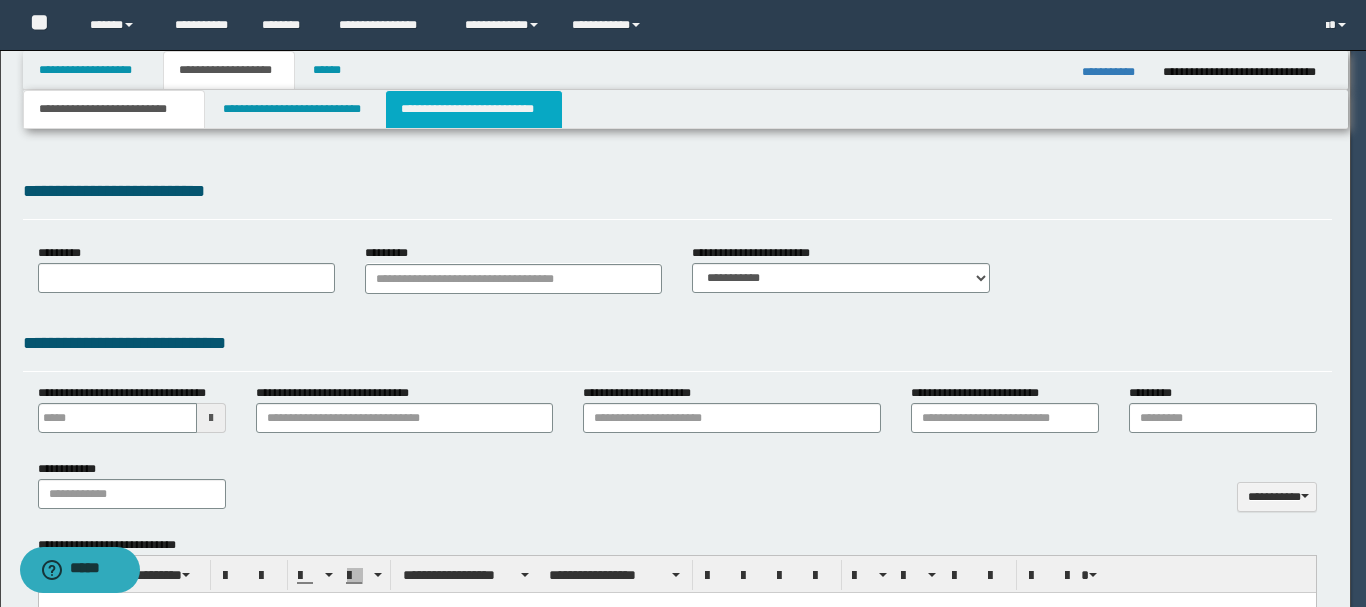 select on "*" 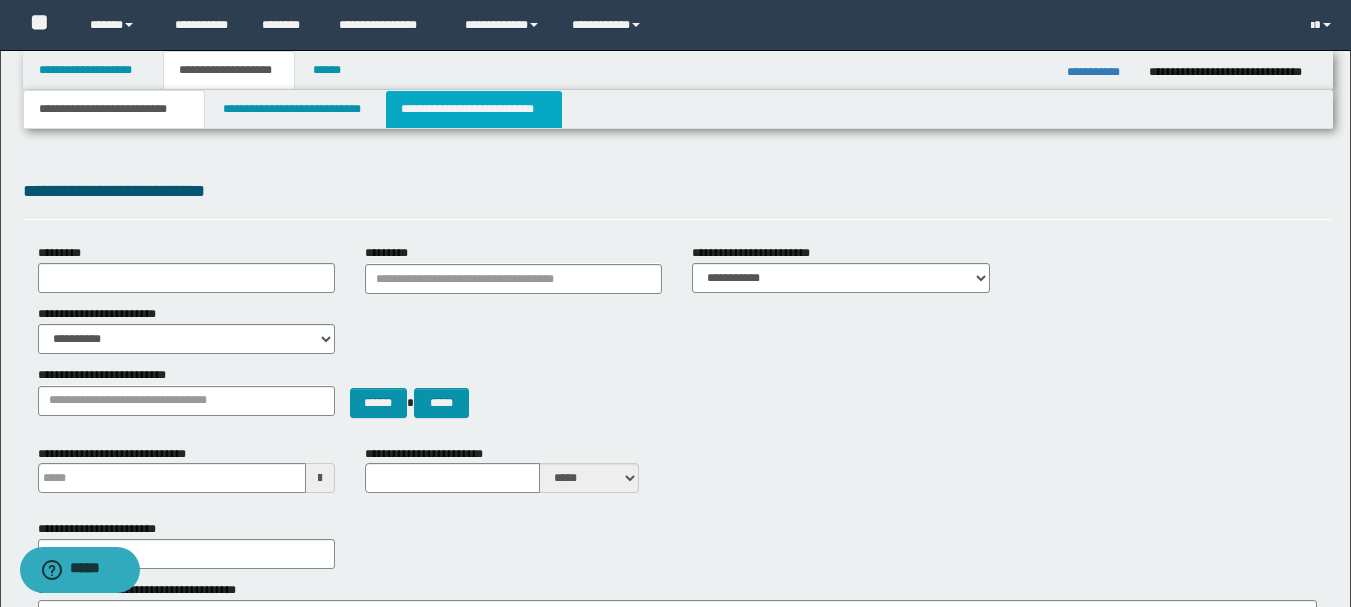 click on "**********" at bounding box center (474, 109) 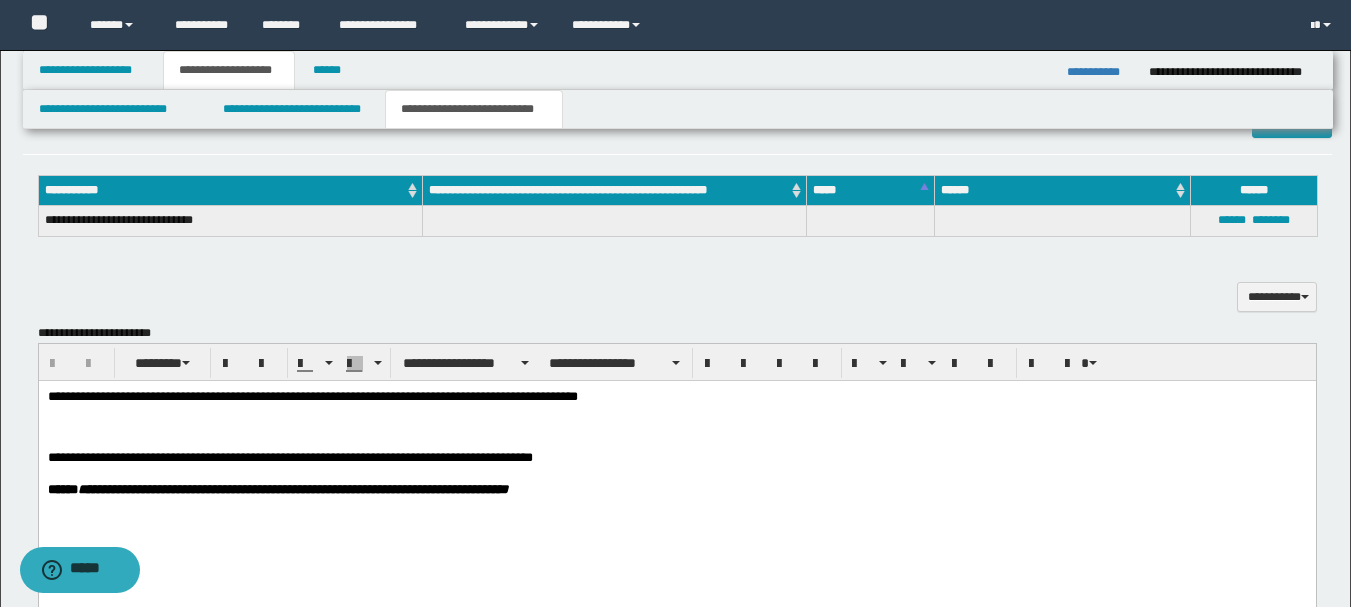 scroll, scrollTop: 500, scrollLeft: 0, axis: vertical 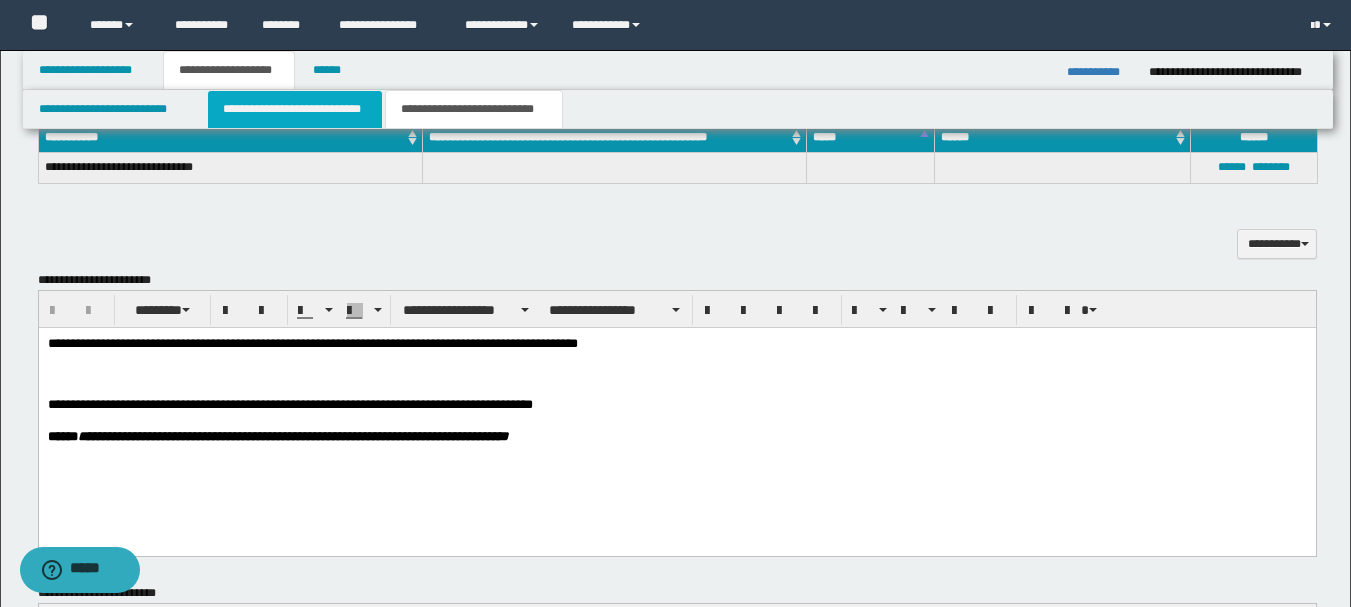 click on "**********" at bounding box center (295, 109) 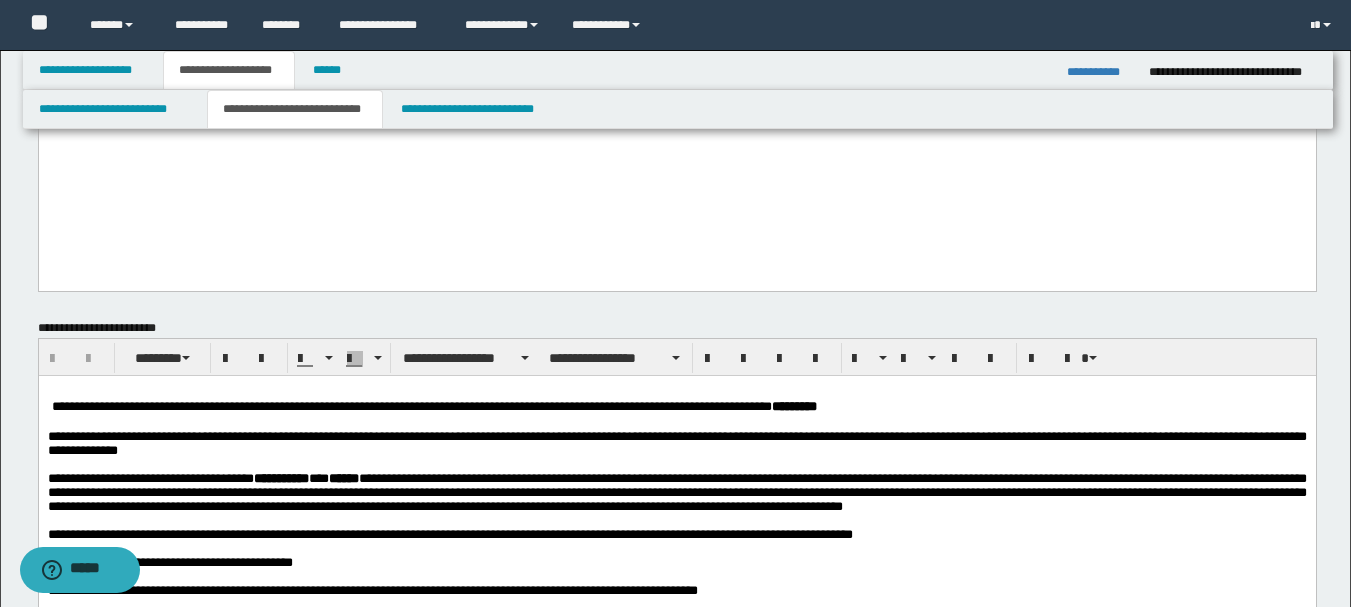 scroll, scrollTop: 500, scrollLeft: 0, axis: vertical 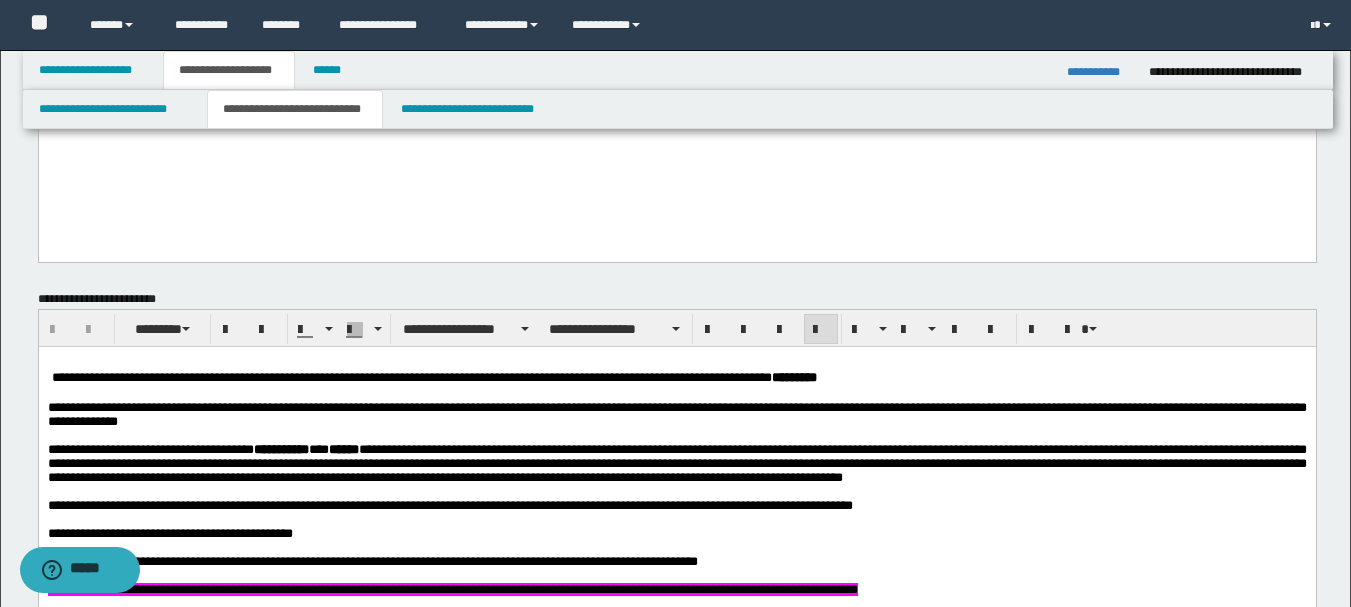 click on "**********" at bounding box center (433, 376) 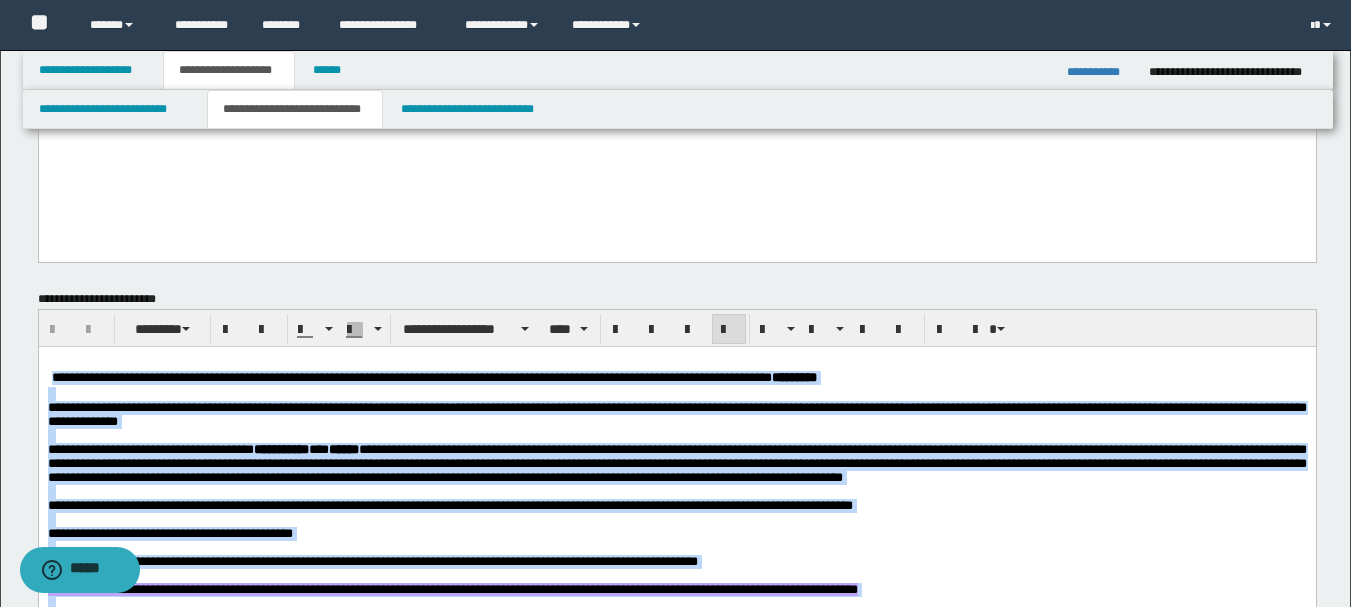 scroll, scrollTop: 695, scrollLeft: 0, axis: vertical 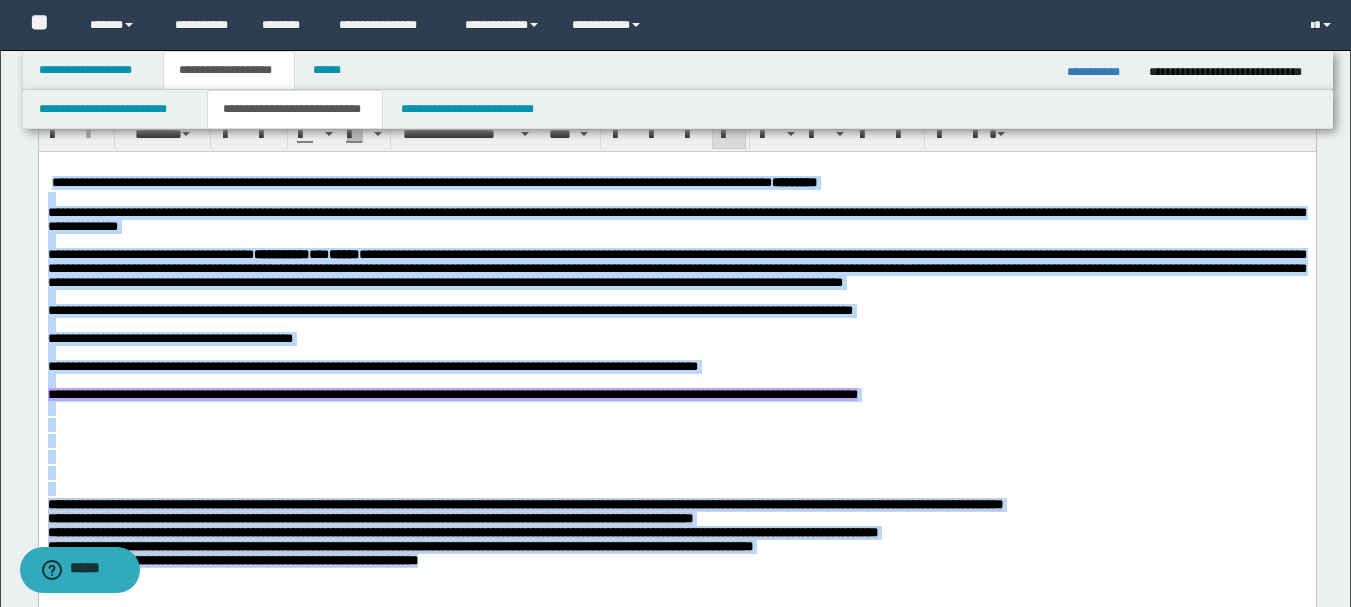 click on "**********" at bounding box center (676, 388) 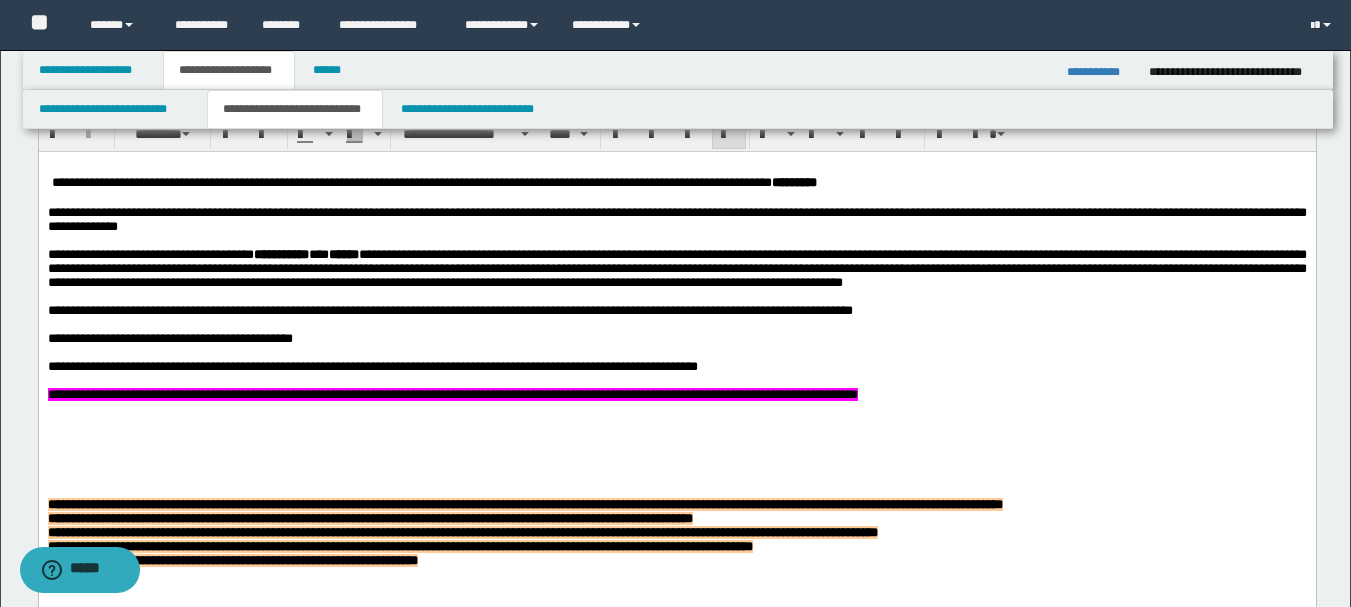 click at bounding box center (676, 167) 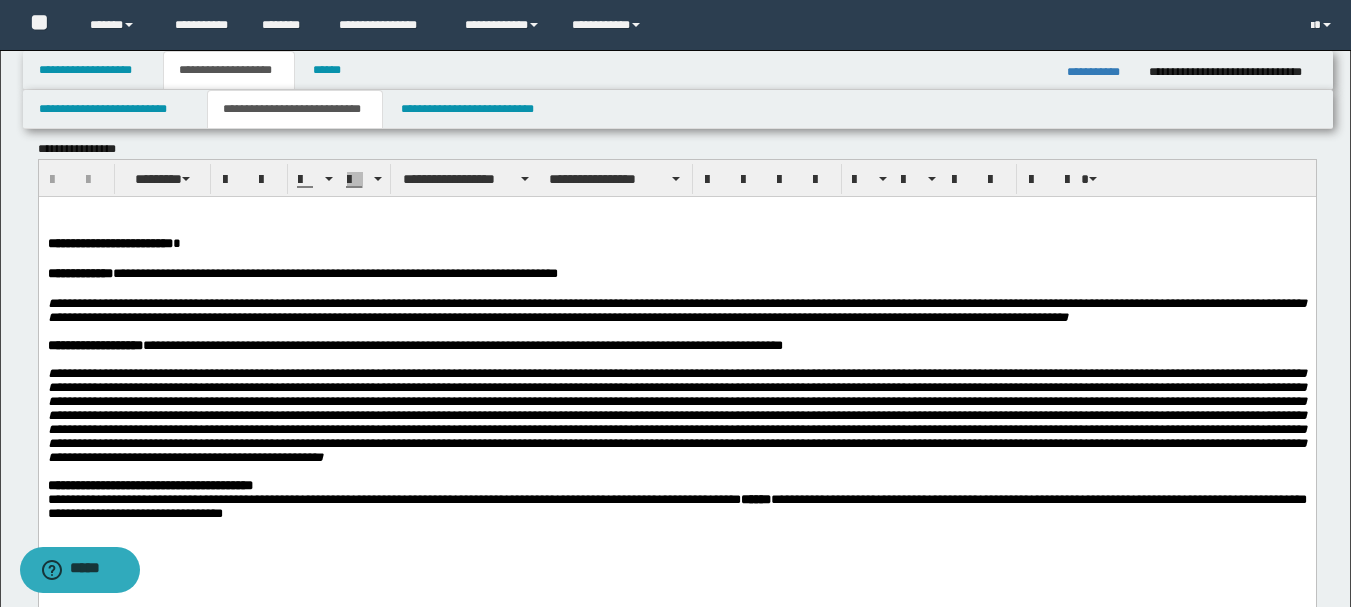 scroll, scrollTop: 0, scrollLeft: 0, axis: both 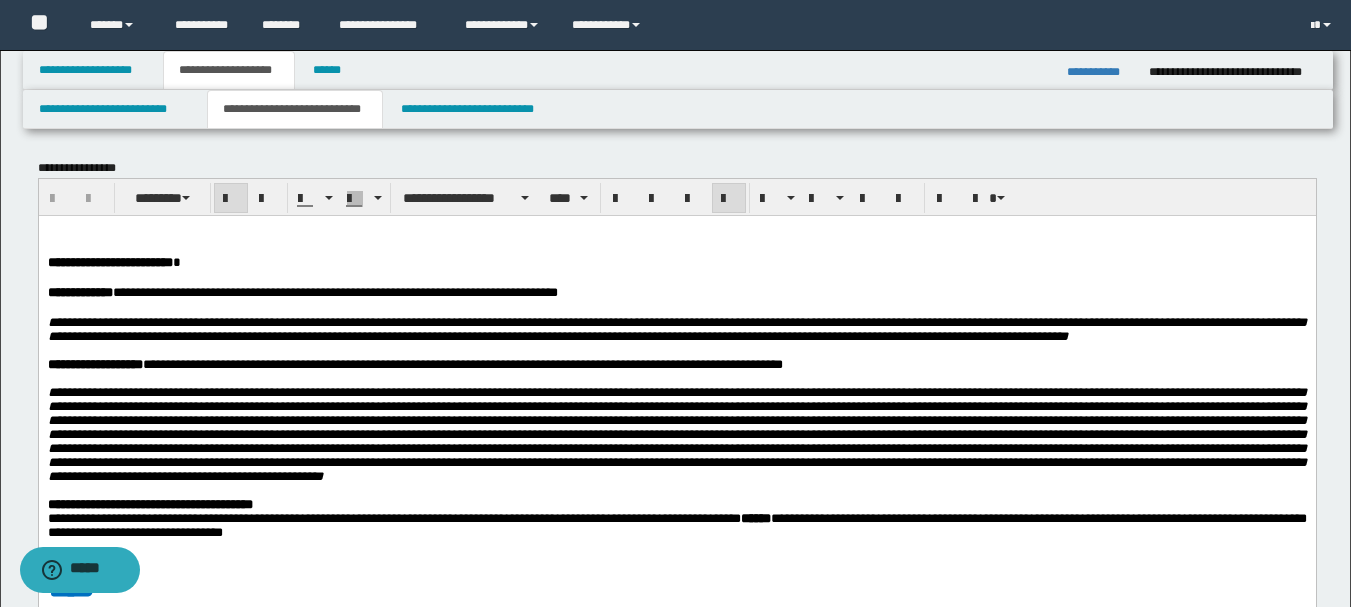 click on "**********" at bounding box center [109, 261] 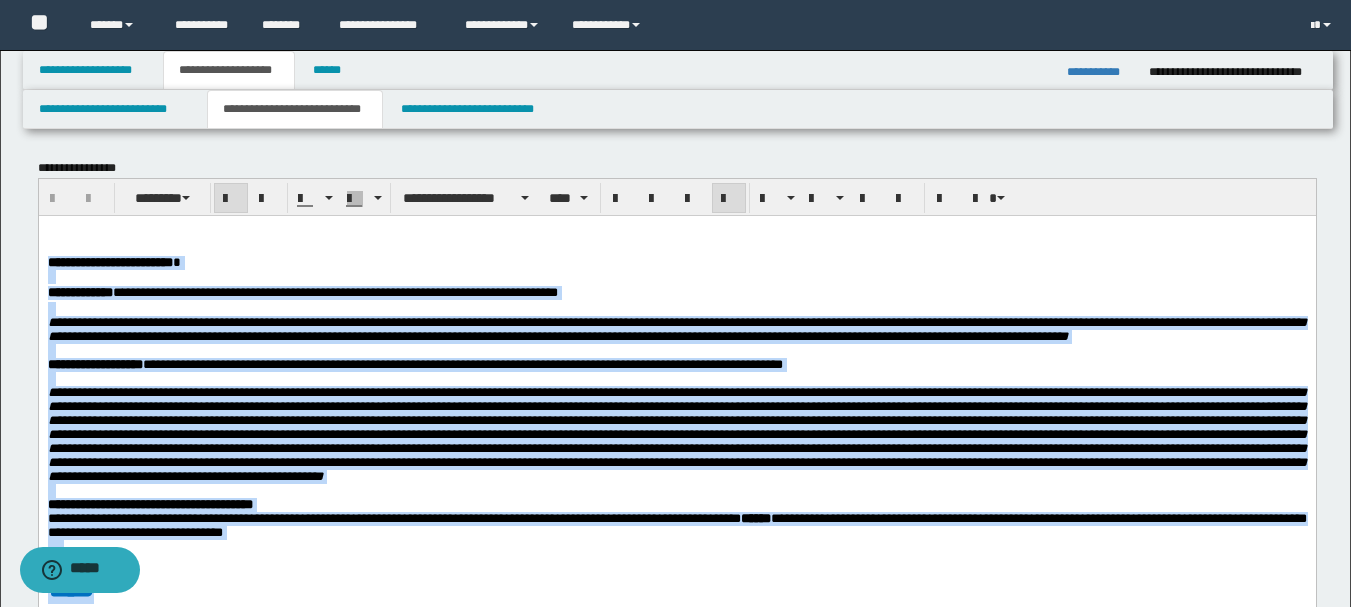 scroll, scrollTop: 47, scrollLeft: 0, axis: vertical 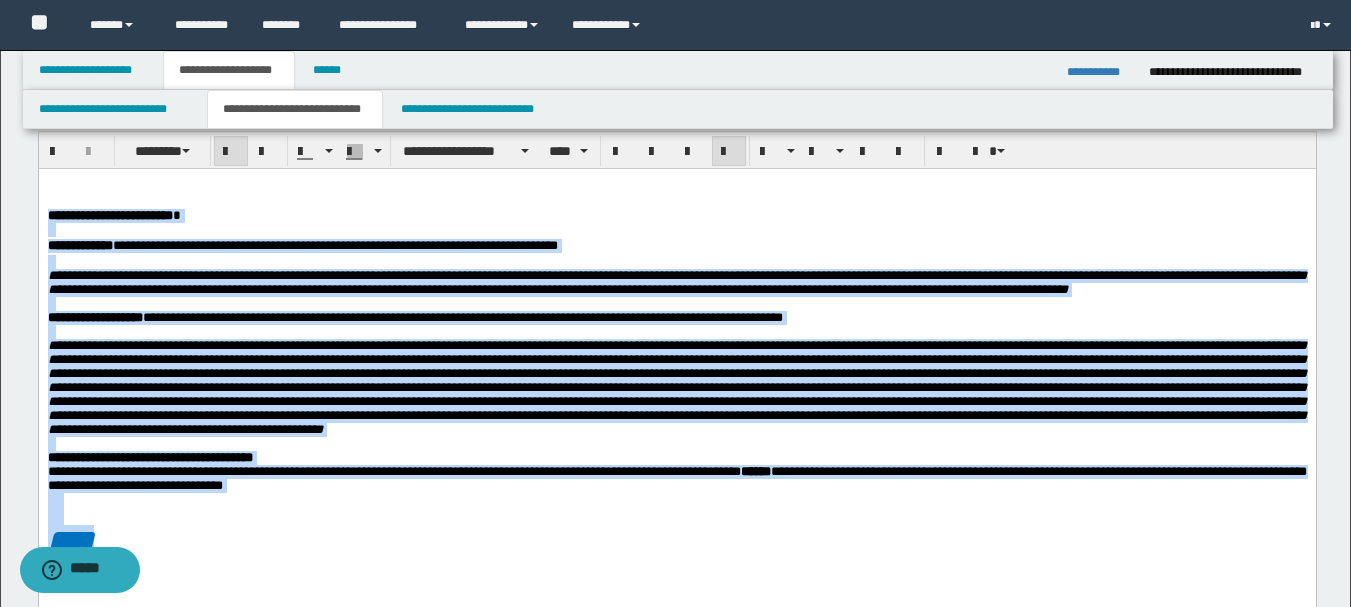 copy on "**********" 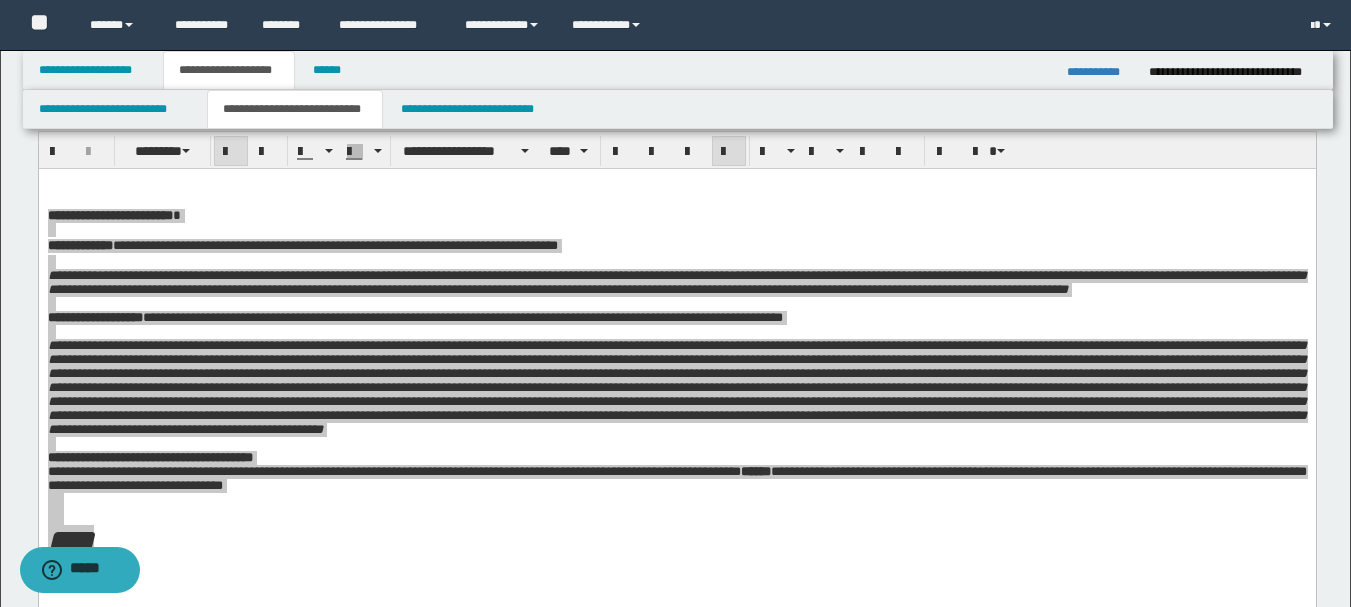 click on "**********" at bounding box center [1100, 72] 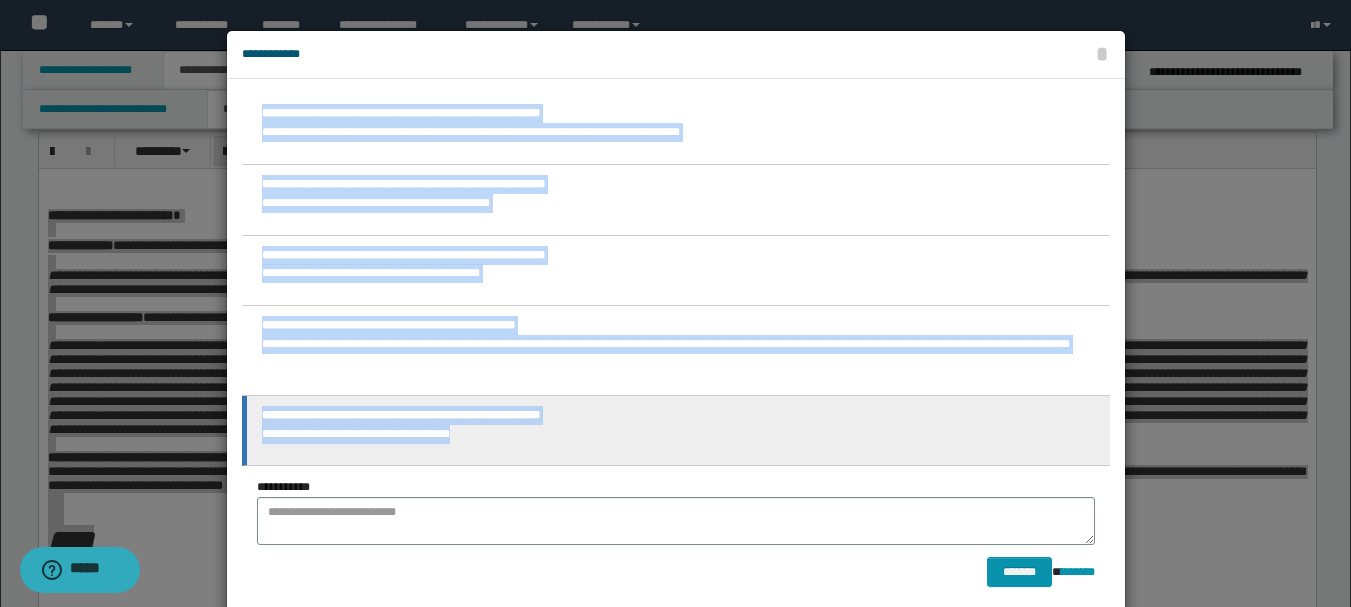 drag, startPoint x: 254, startPoint y: 111, endPoint x: 549, endPoint y: 439, distance: 441.1451 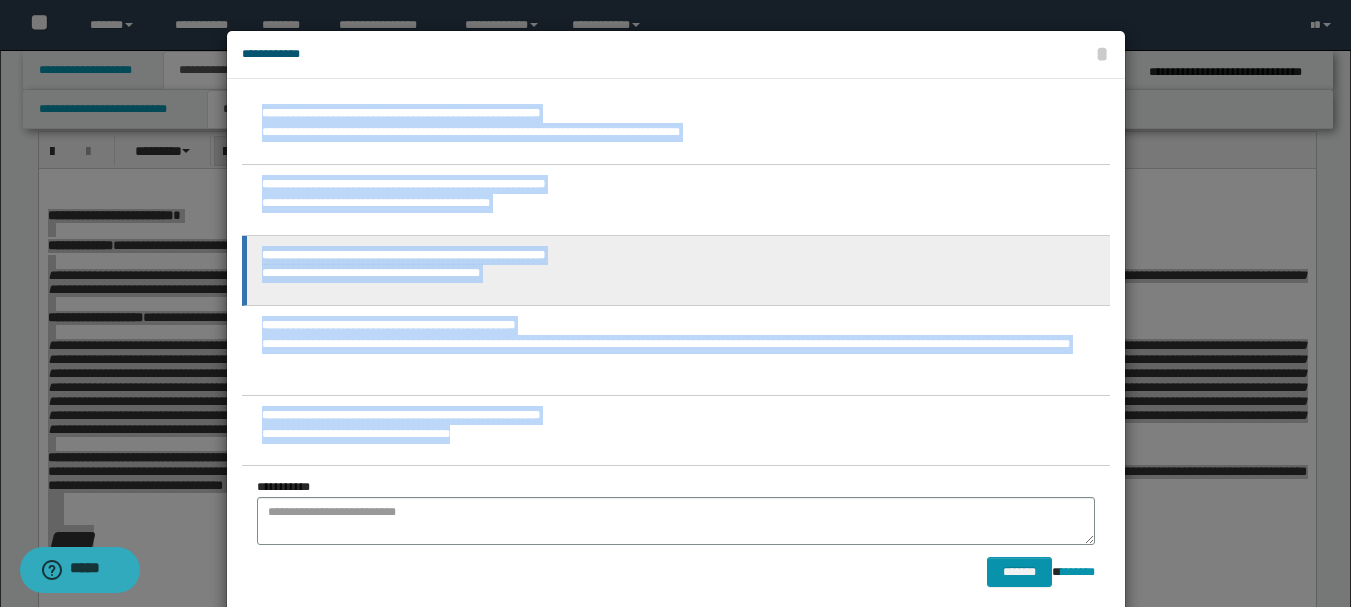 copy on "**********" 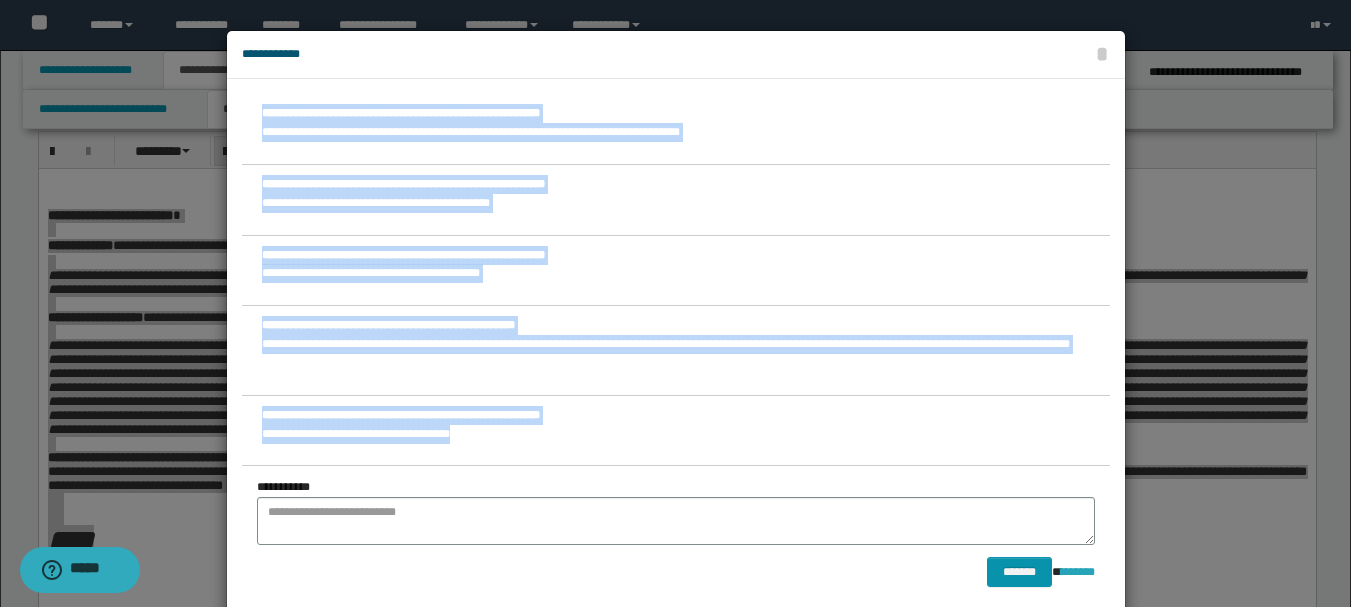 click on "********" at bounding box center [1078, 573] 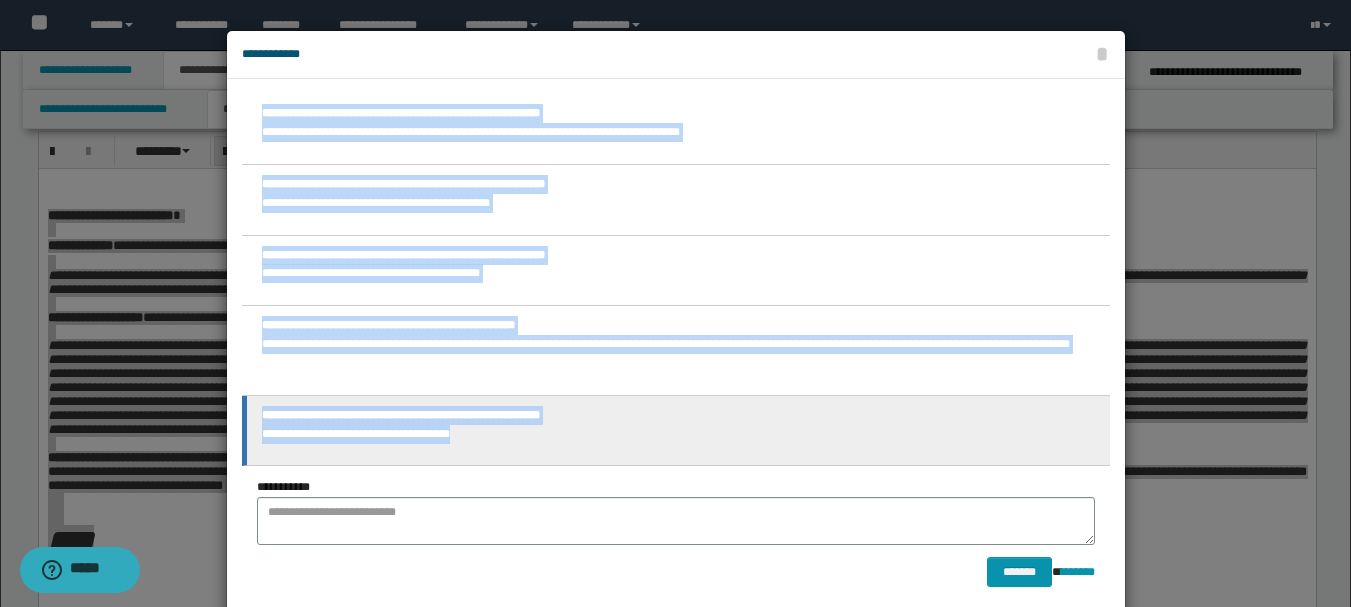 click on "**********" at bounding box center [676, 431] 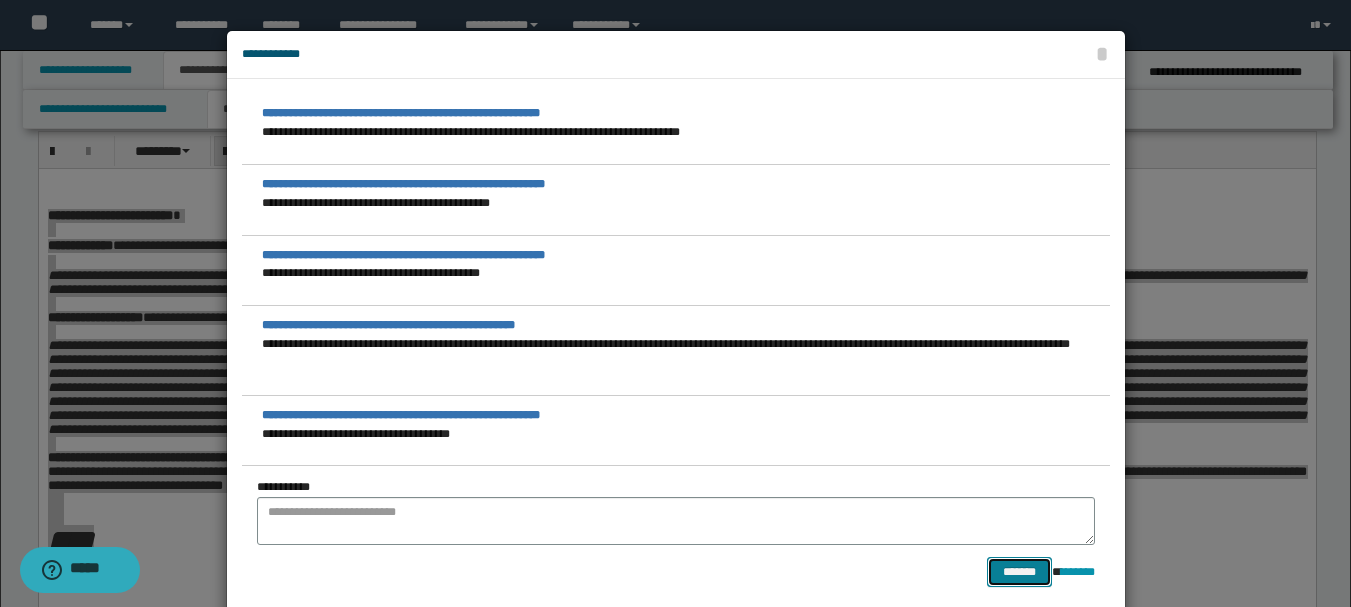 click on "*******" at bounding box center (1019, 572) 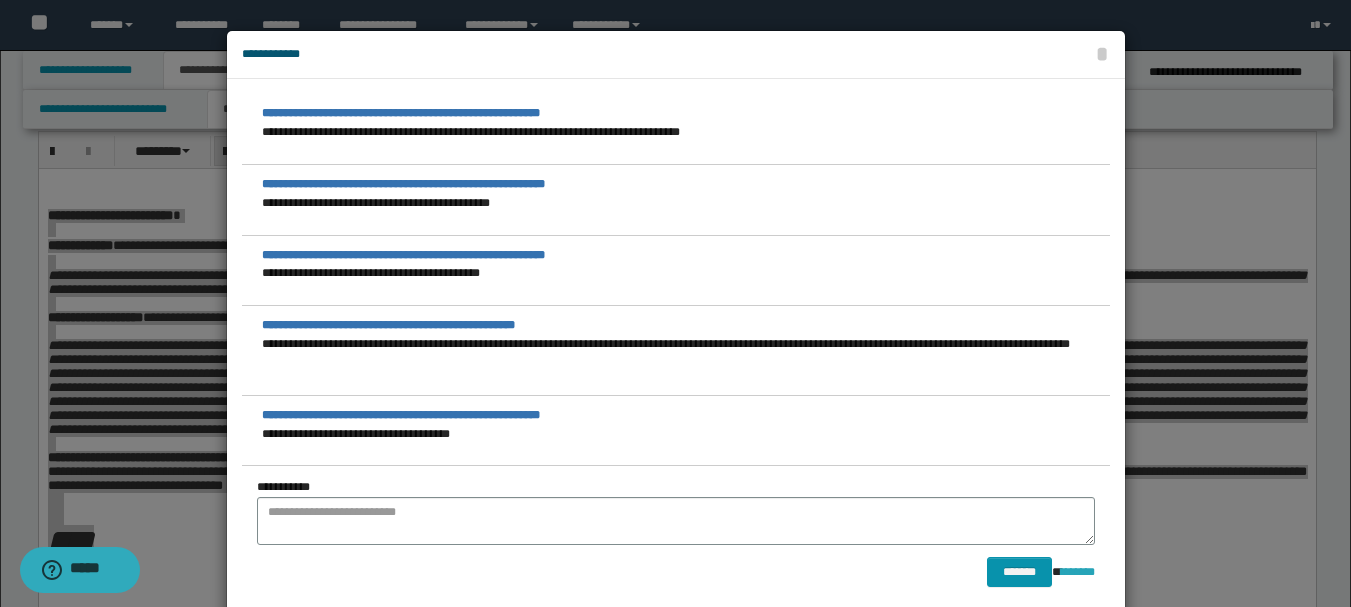 click on "********" at bounding box center [1078, 573] 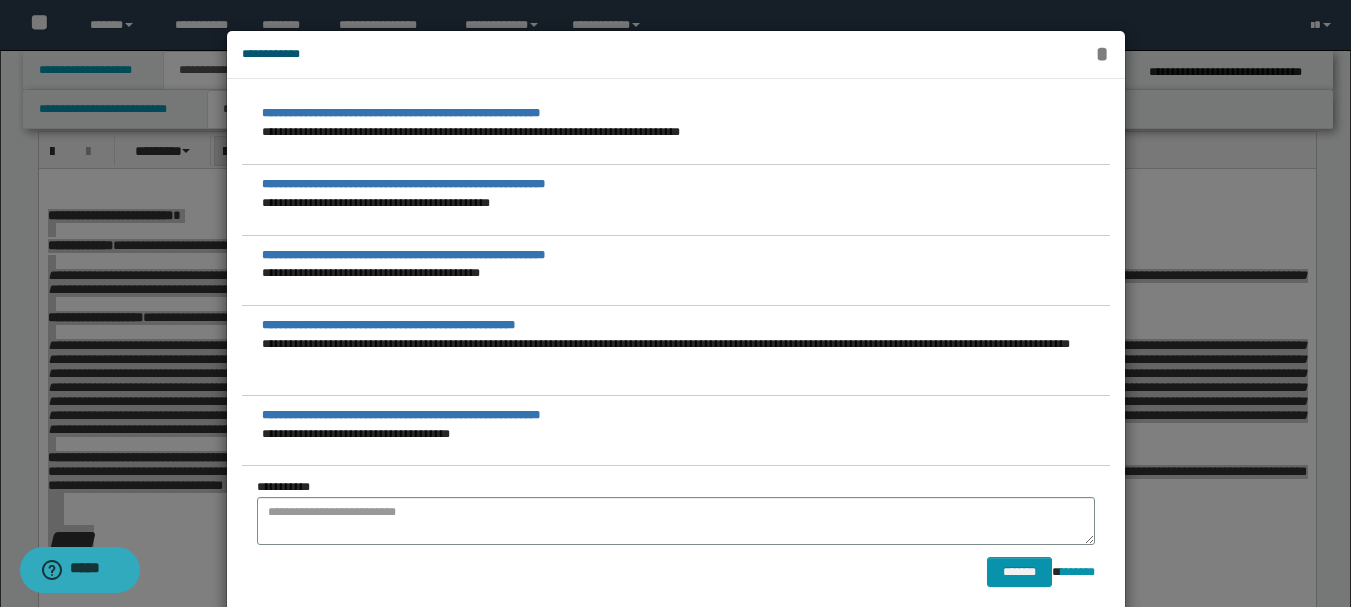 click on "*" at bounding box center [1102, 54] 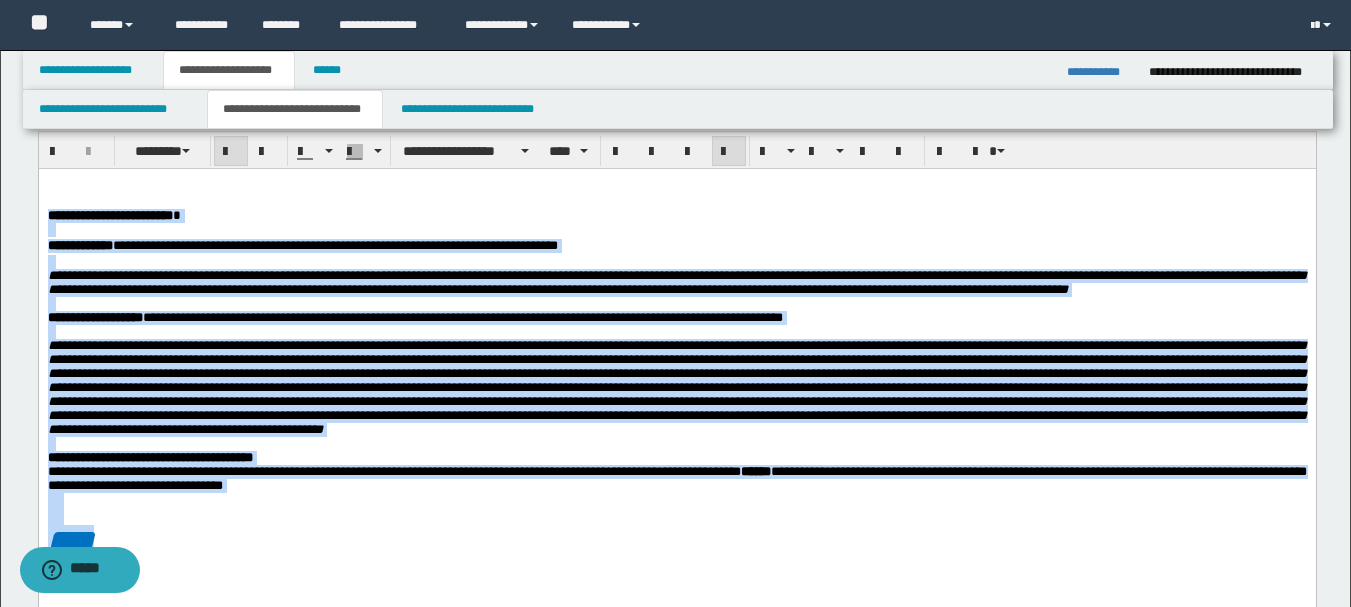 click at bounding box center [676, 303] 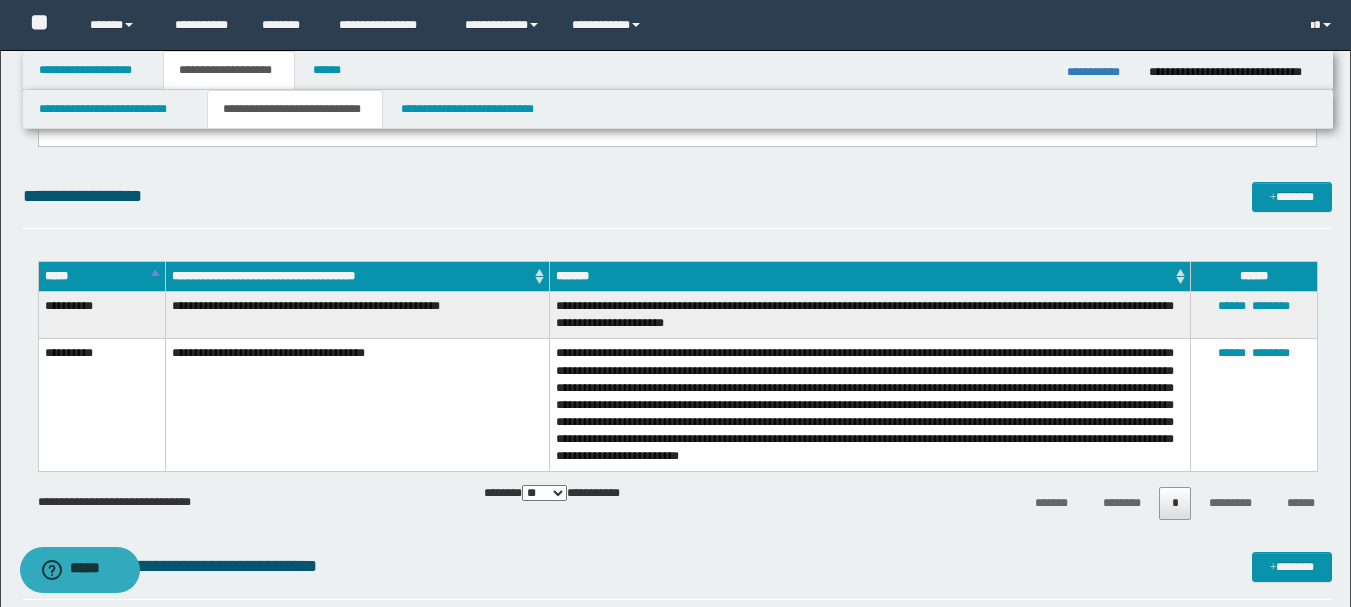 scroll, scrollTop: 1400, scrollLeft: 0, axis: vertical 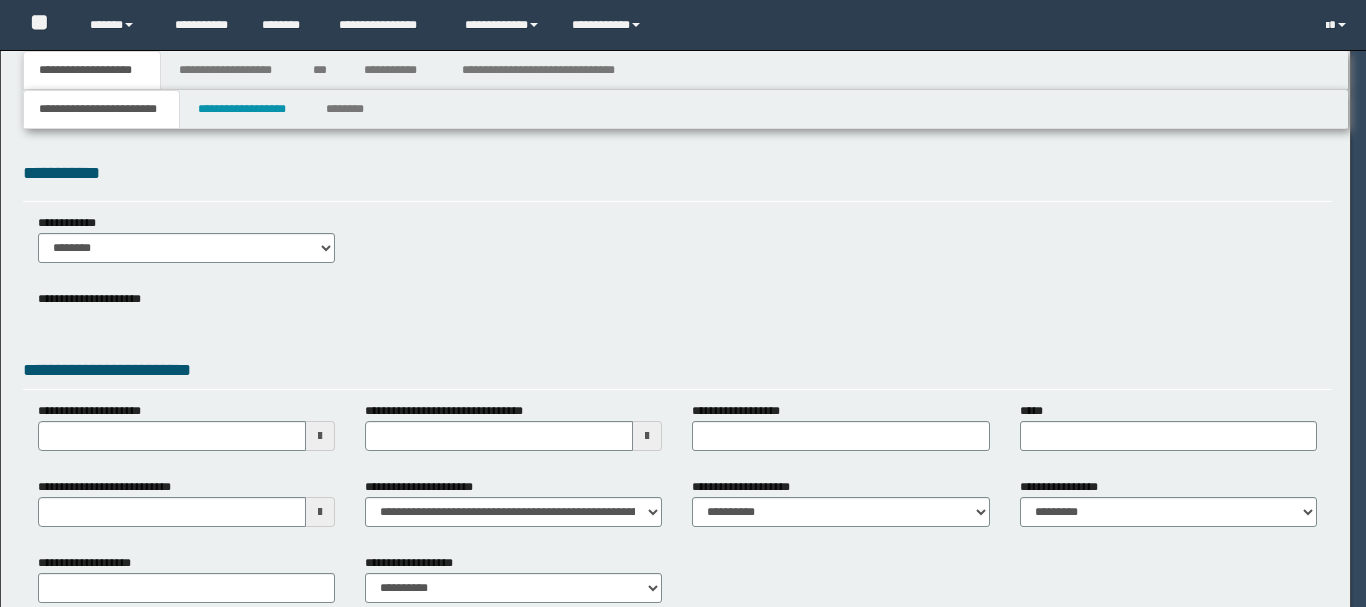 type on "**********" 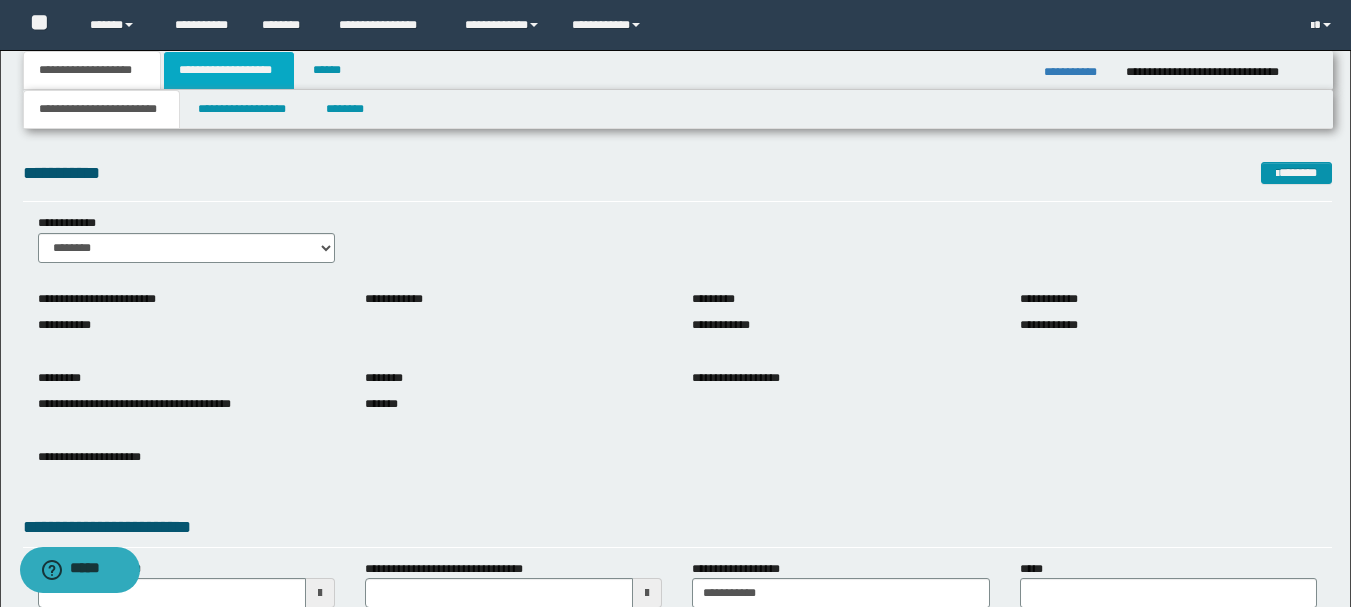 click on "**********" at bounding box center (229, 70) 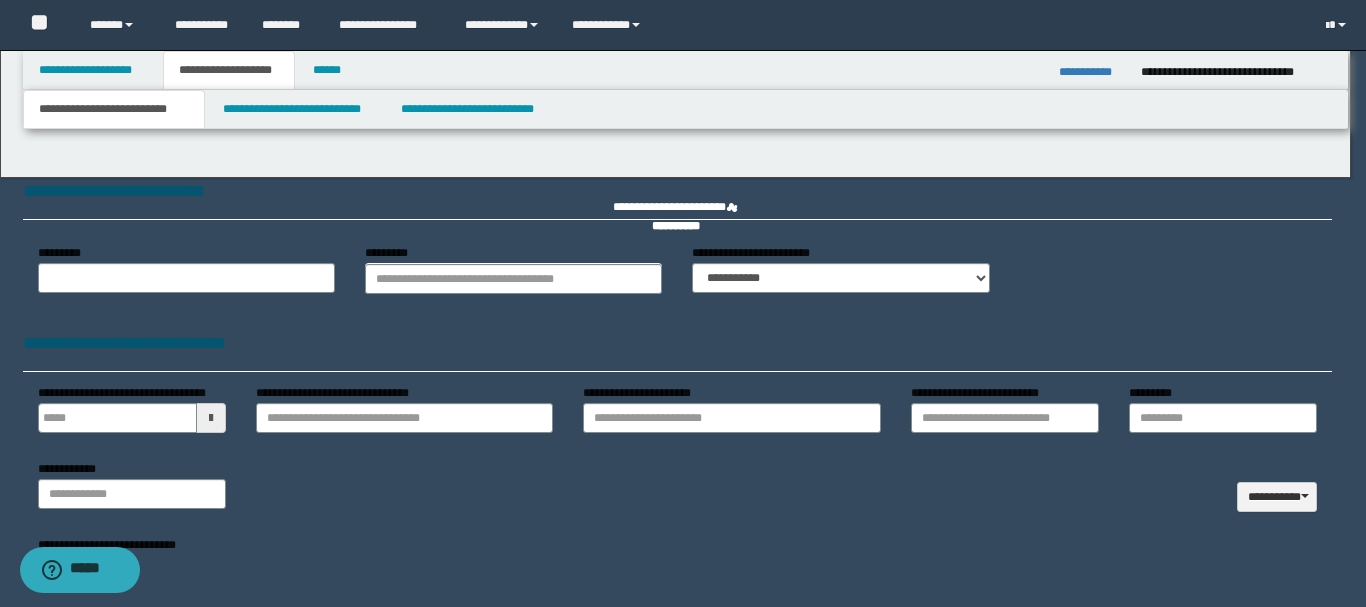 type 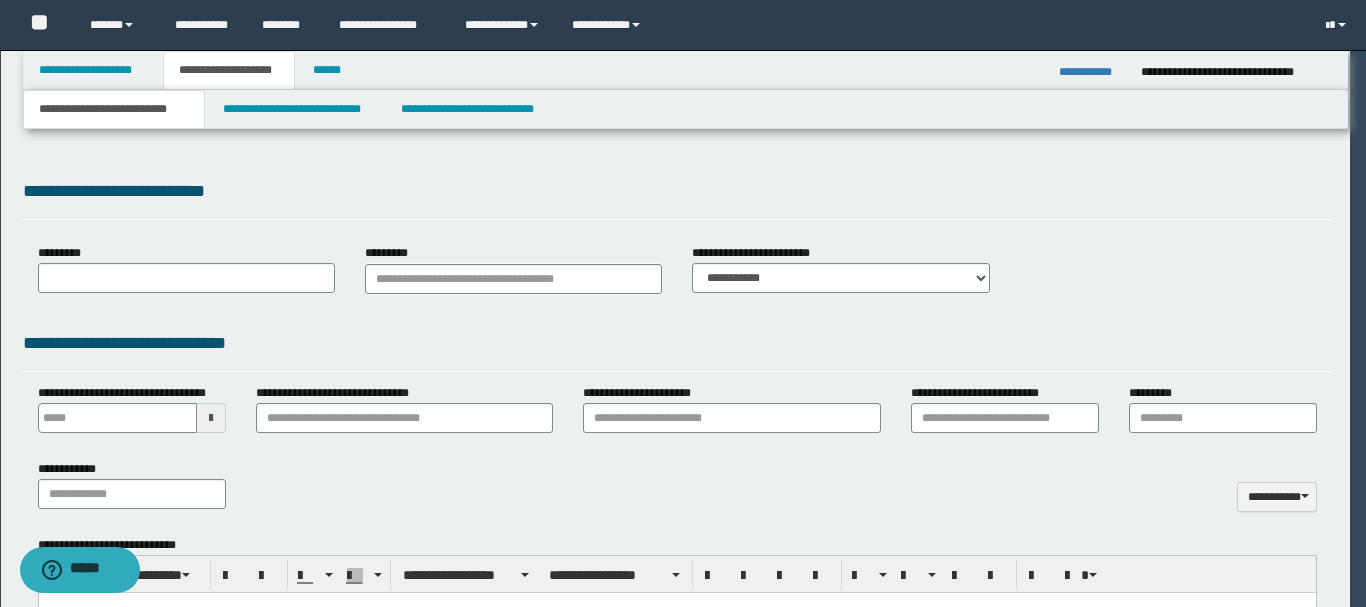type on "**********" 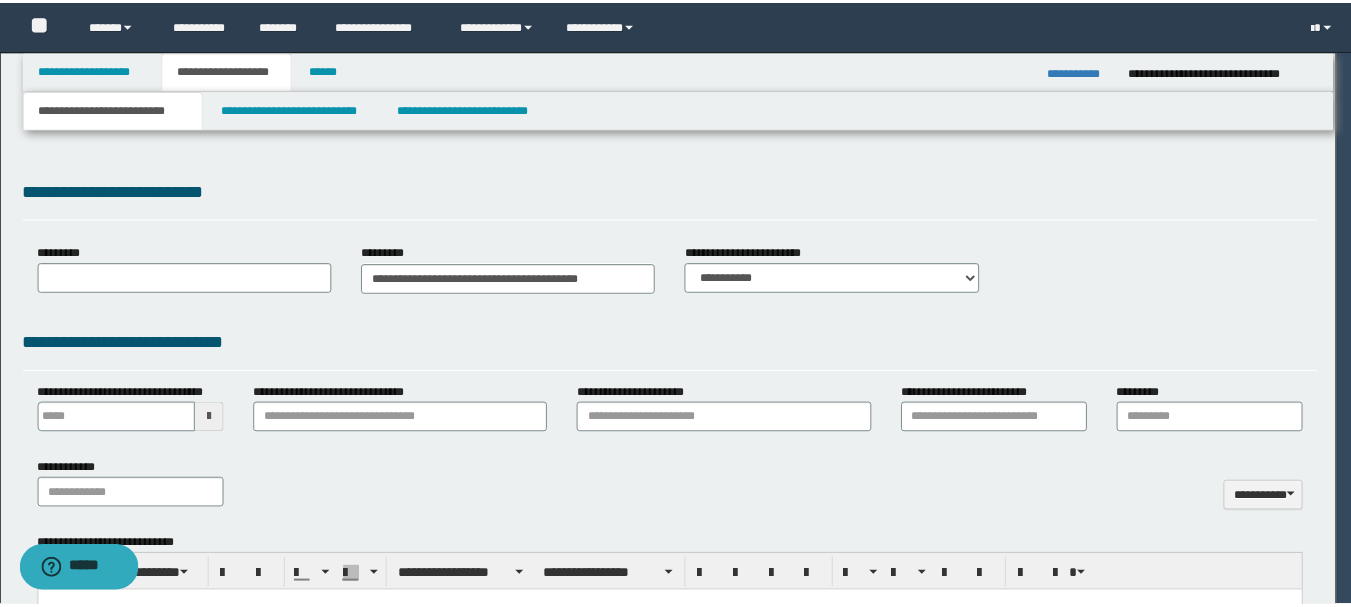 scroll, scrollTop: 0, scrollLeft: 0, axis: both 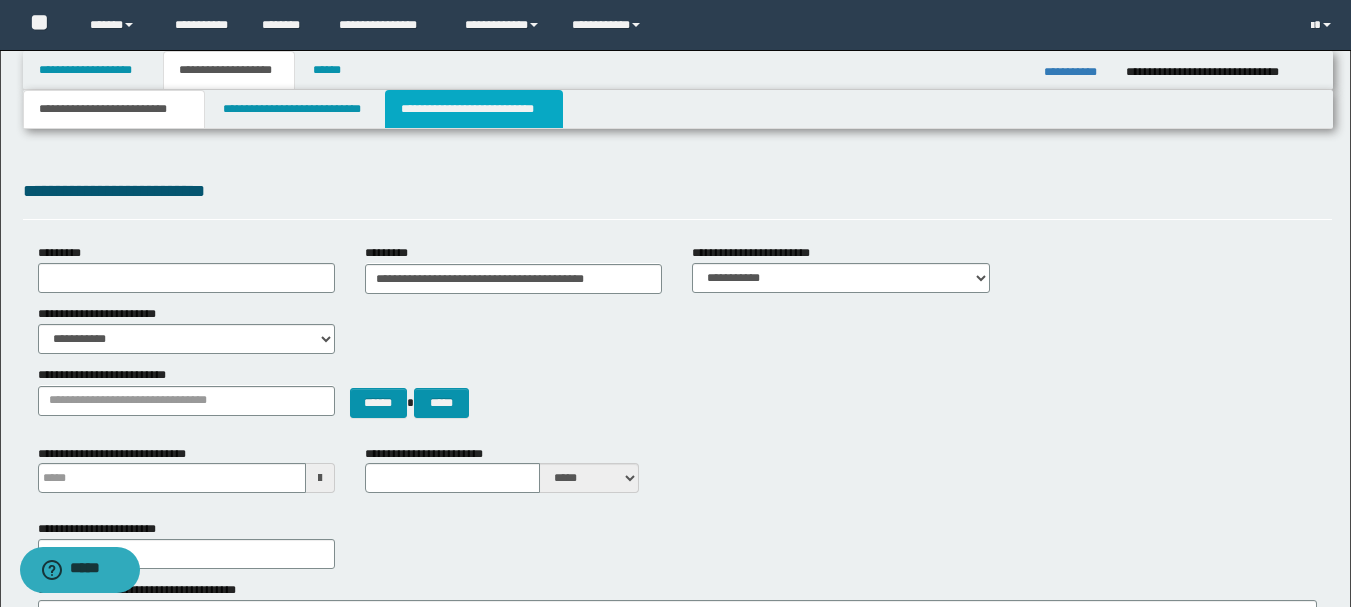click on "**********" at bounding box center [474, 109] 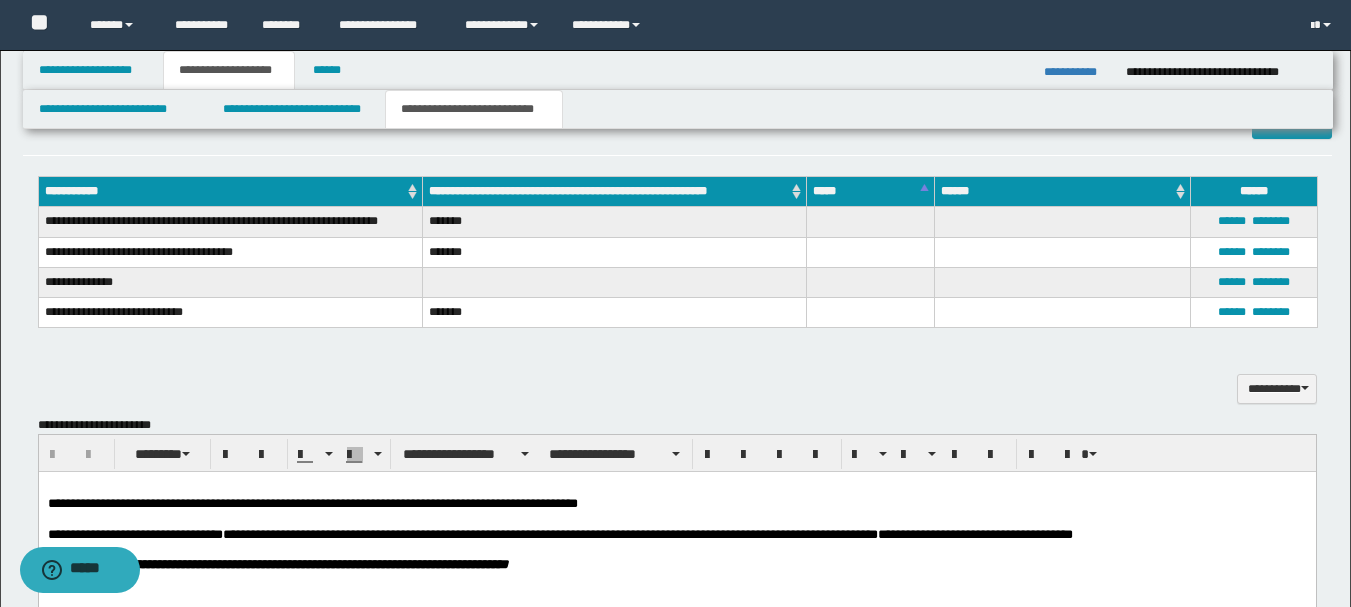 scroll, scrollTop: 600, scrollLeft: 0, axis: vertical 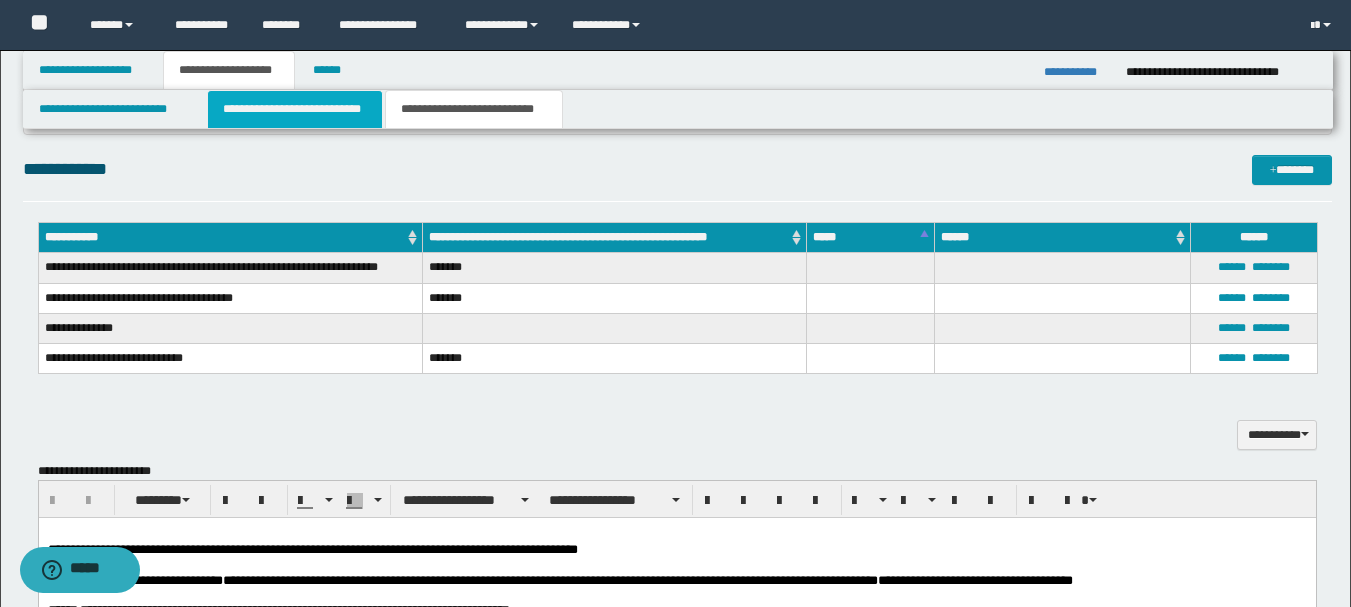 click on "**********" at bounding box center [295, 109] 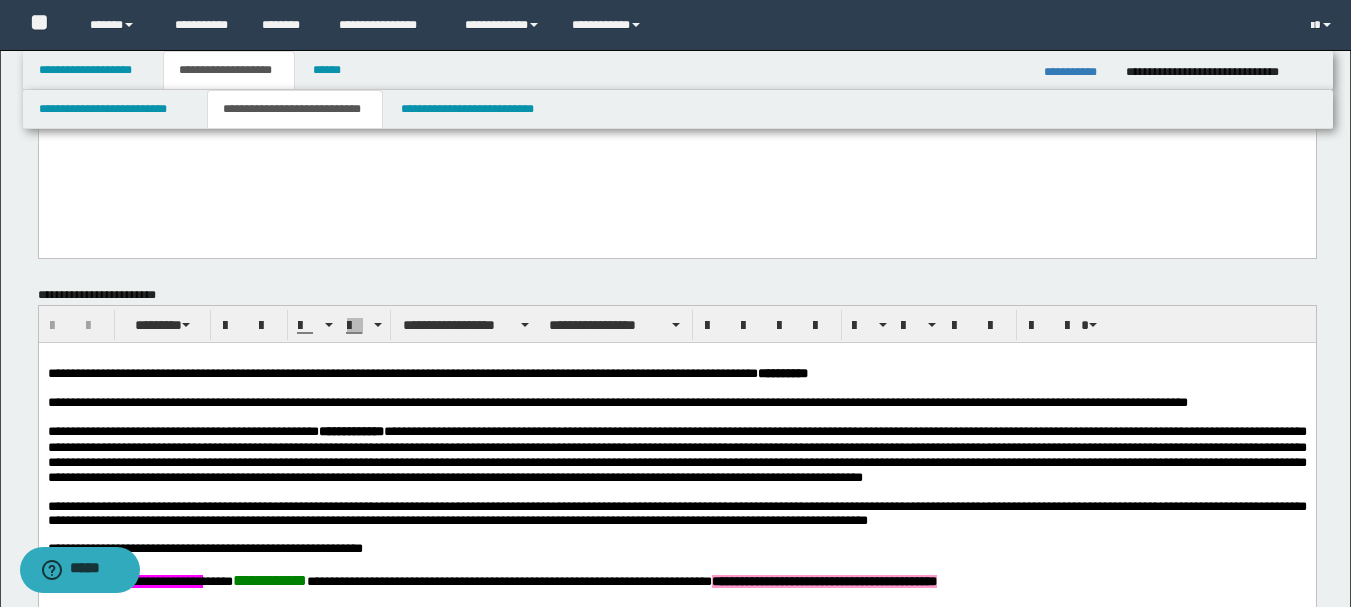 scroll, scrollTop: 900, scrollLeft: 0, axis: vertical 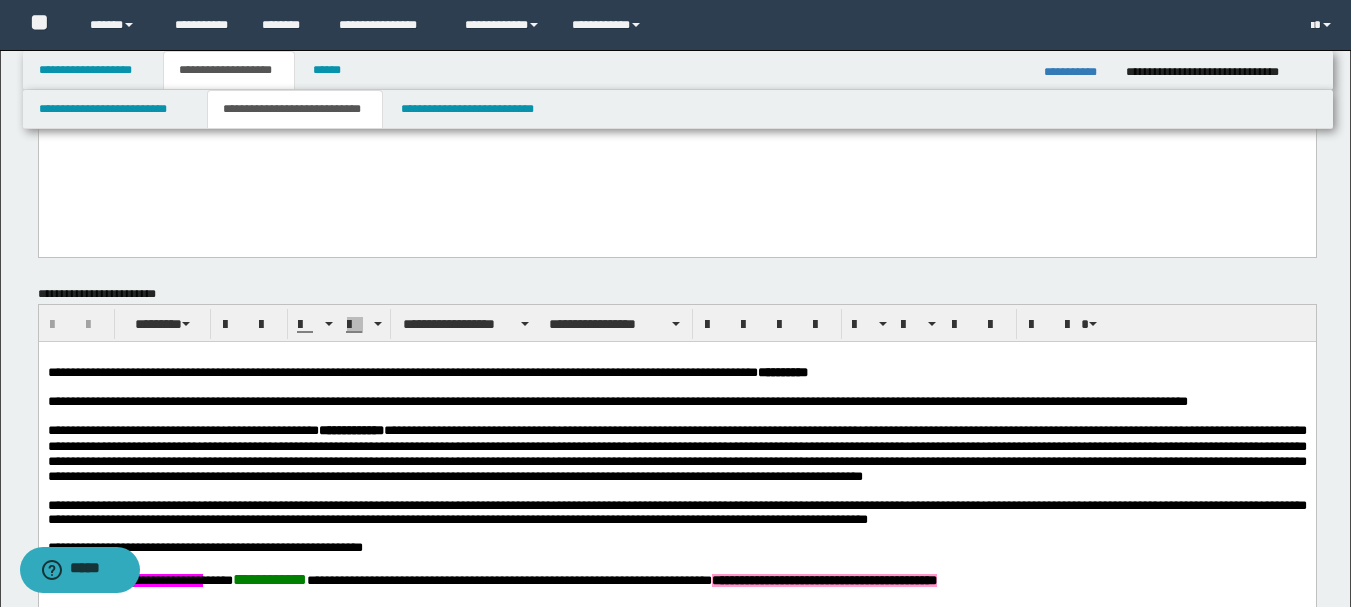click on "**********" at bounding box center (427, 371) 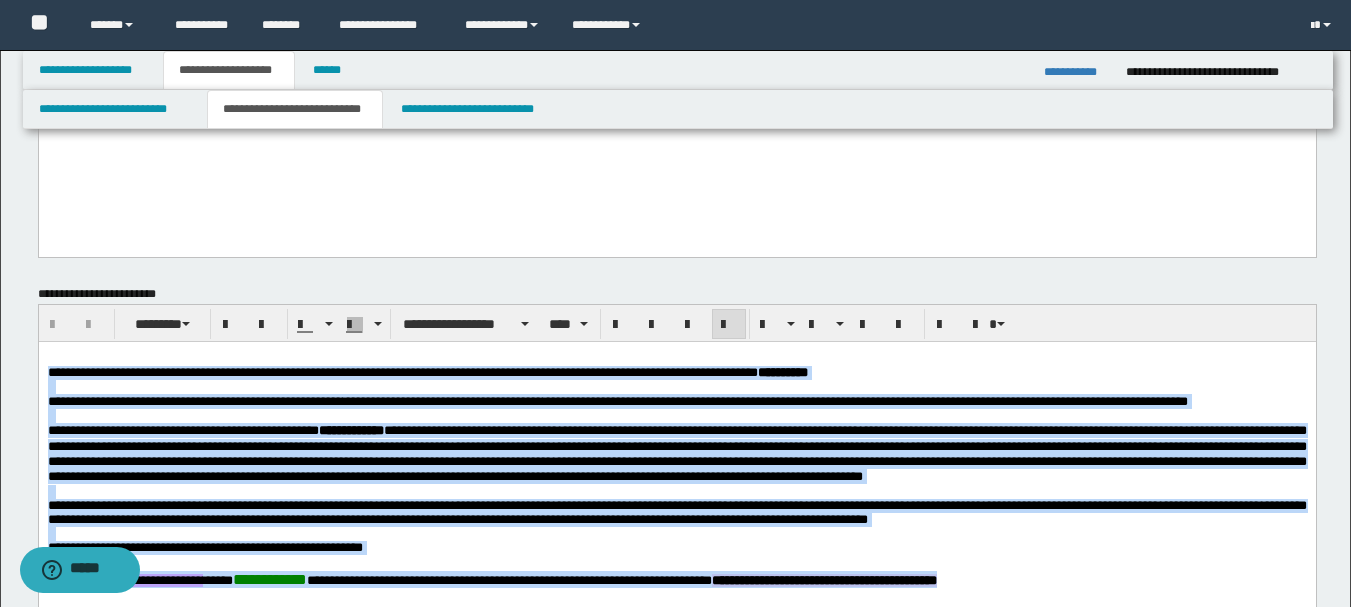 scroll, scrollTop: 904, scrollLeft: 0, axis: vertical 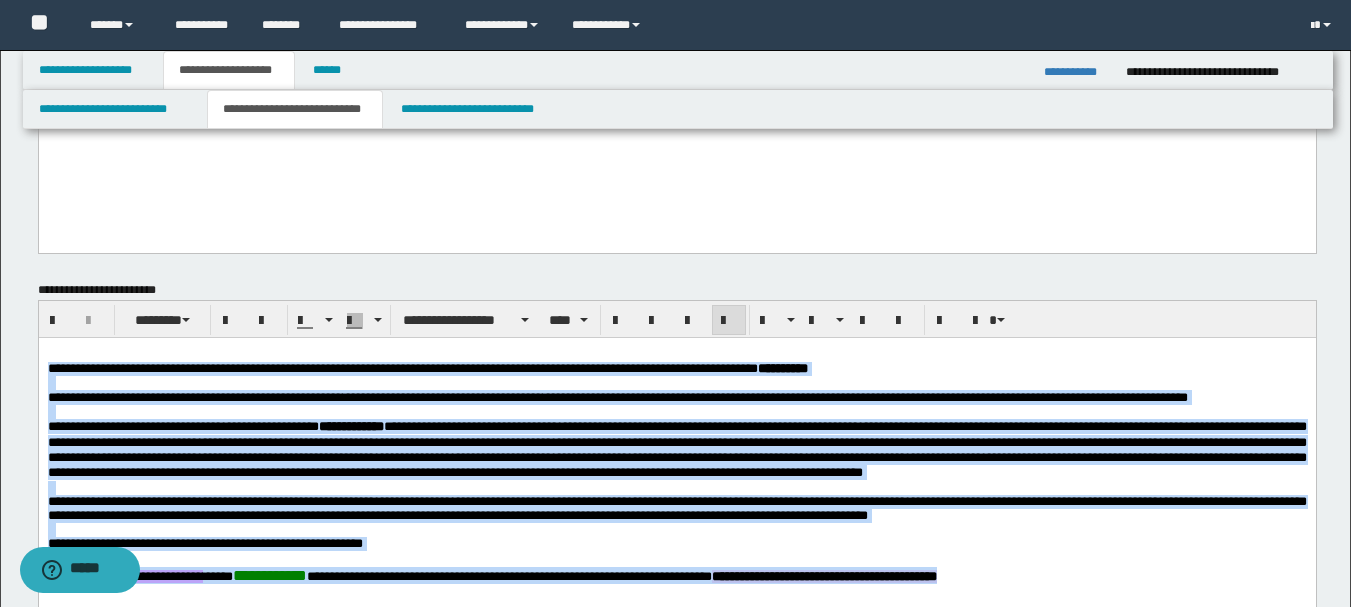 copy on "**********" 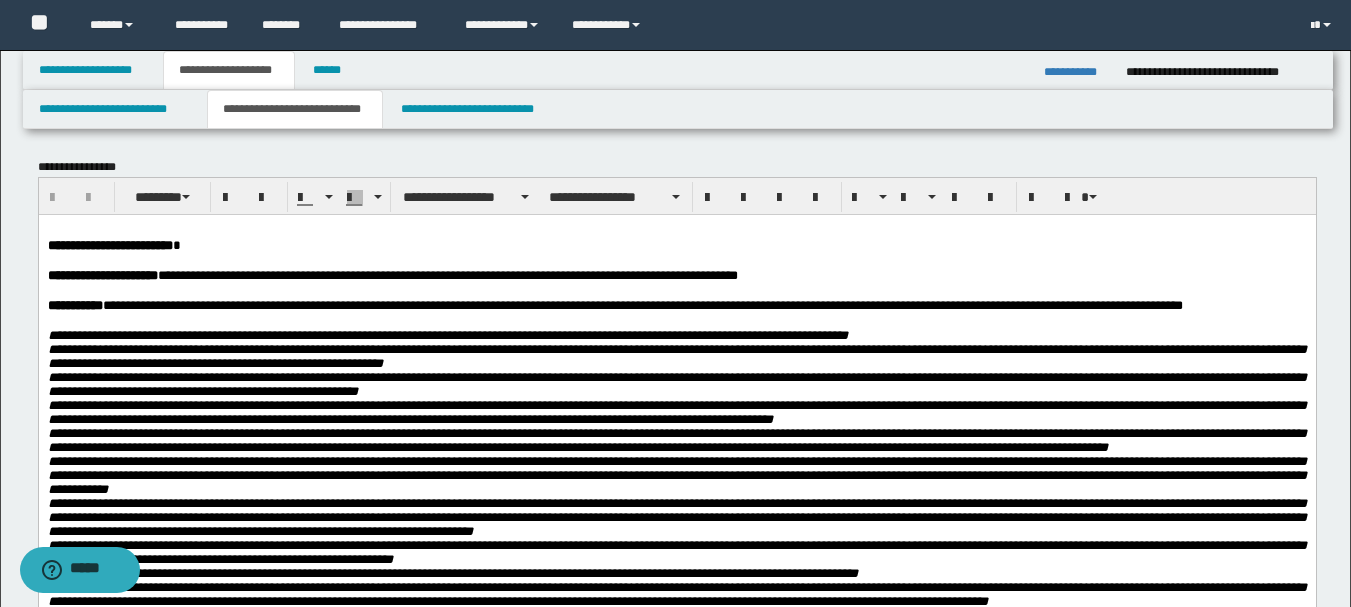 scroll, scrollTop: 0, scrollLeft: 0, axis: both 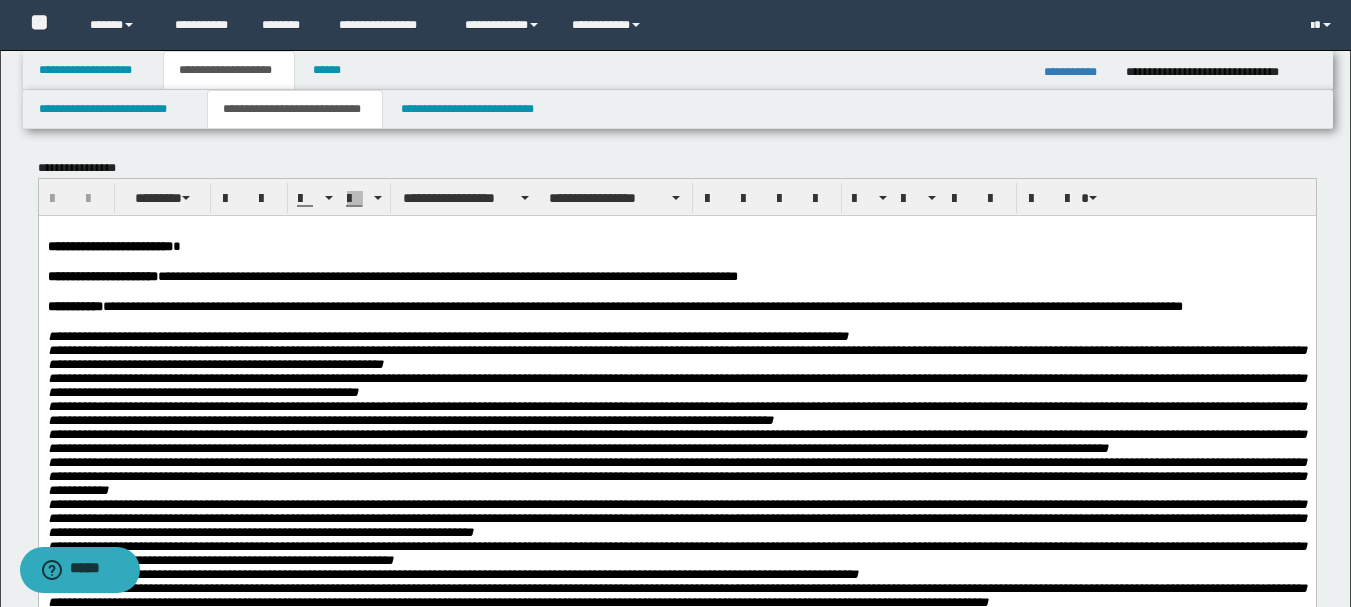click on "**********" at bounding box center (109, 245) 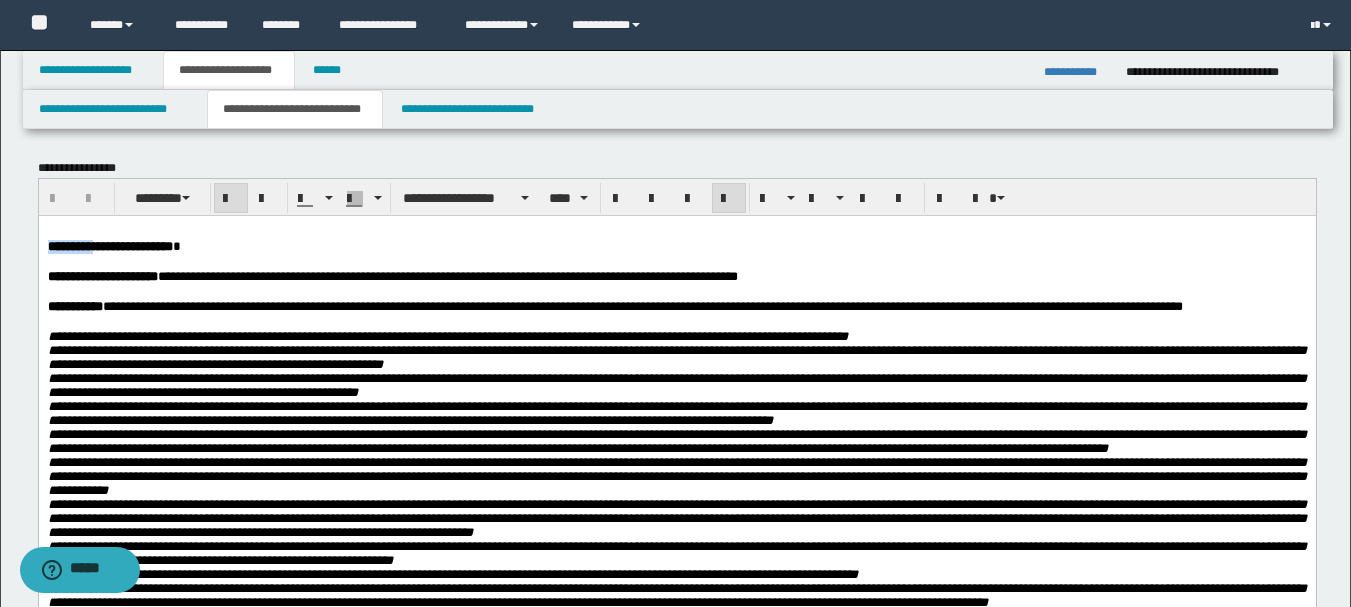 drag, startPoint x: 48, startPoint y: 246, endPoint x: 71, endPoint y: 245, distance: 23.021729 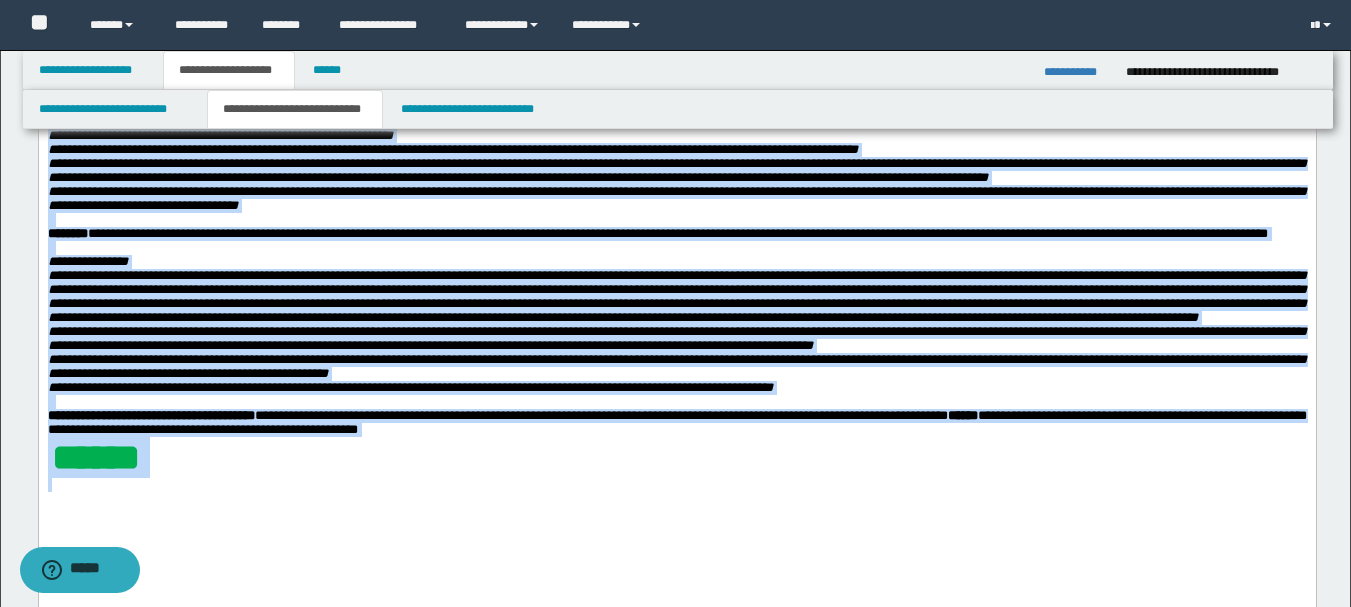 scroll, scrollTop: 441, scrollLeft: 0, axis: vertical 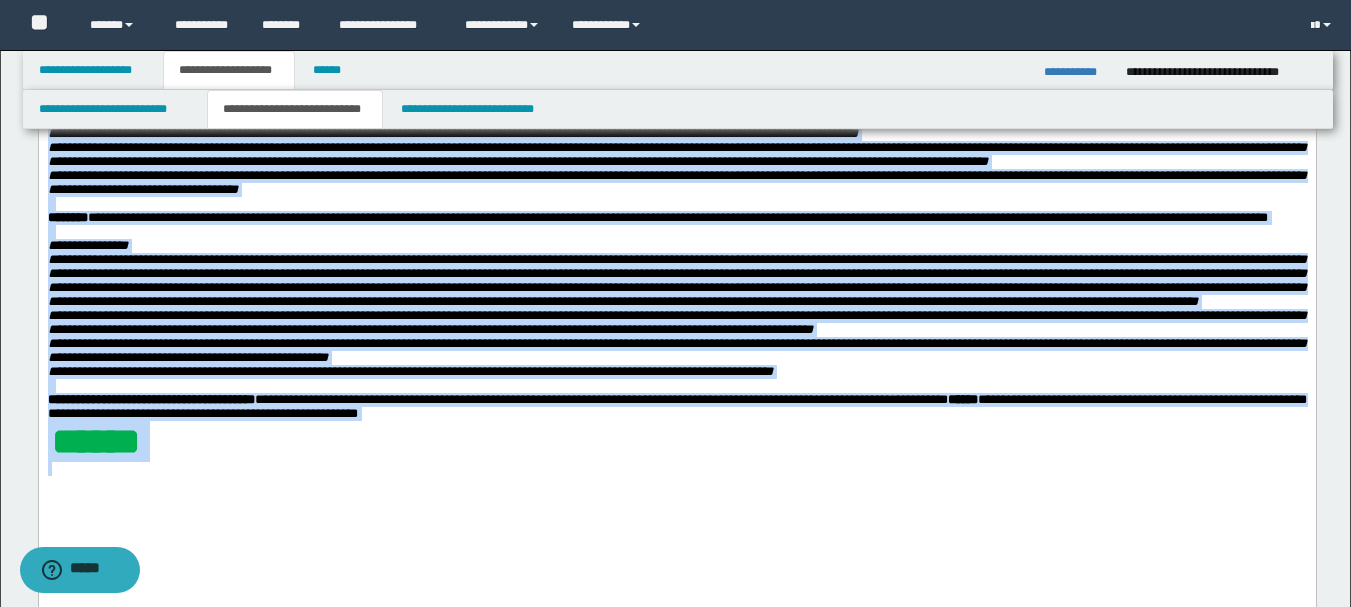 copy on "**********" 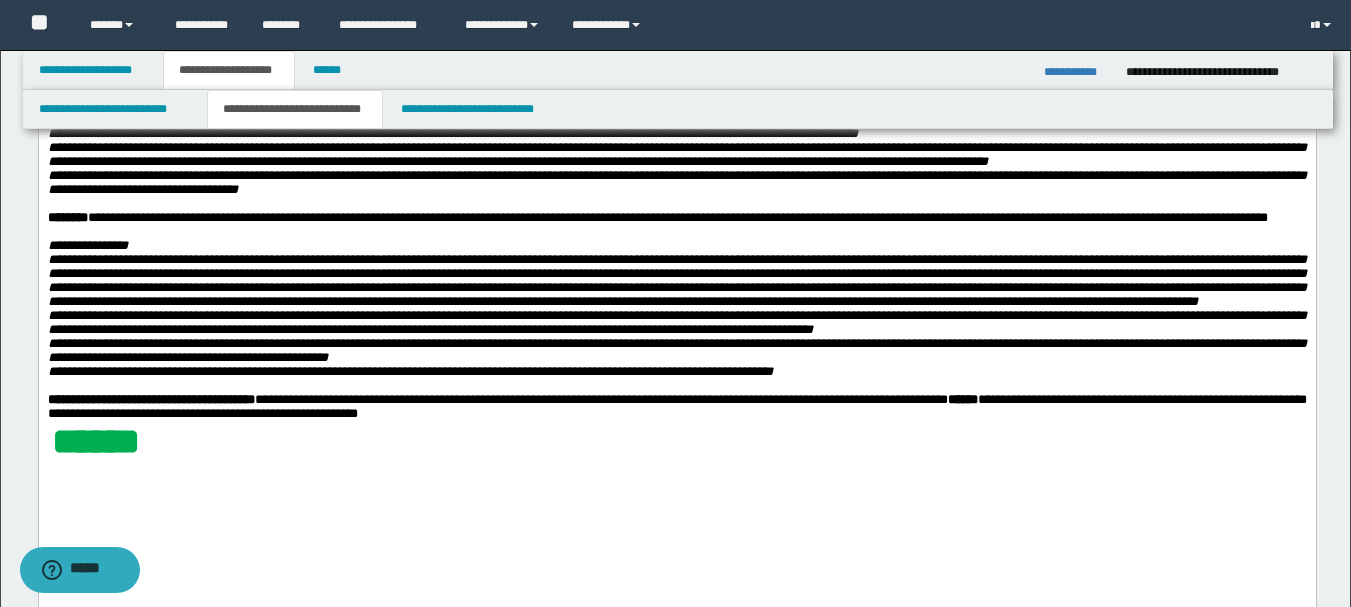 click on "**********" at bounding box center [1077, 72] 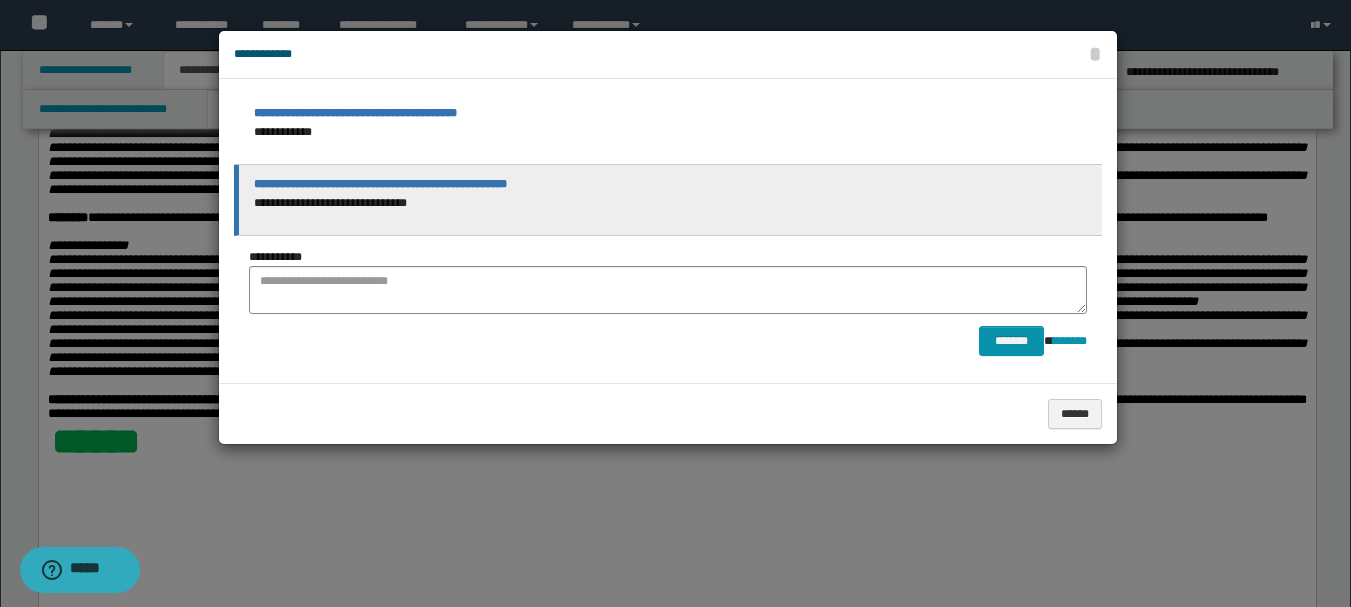 click on "**********" at bounding box center [668, 200] 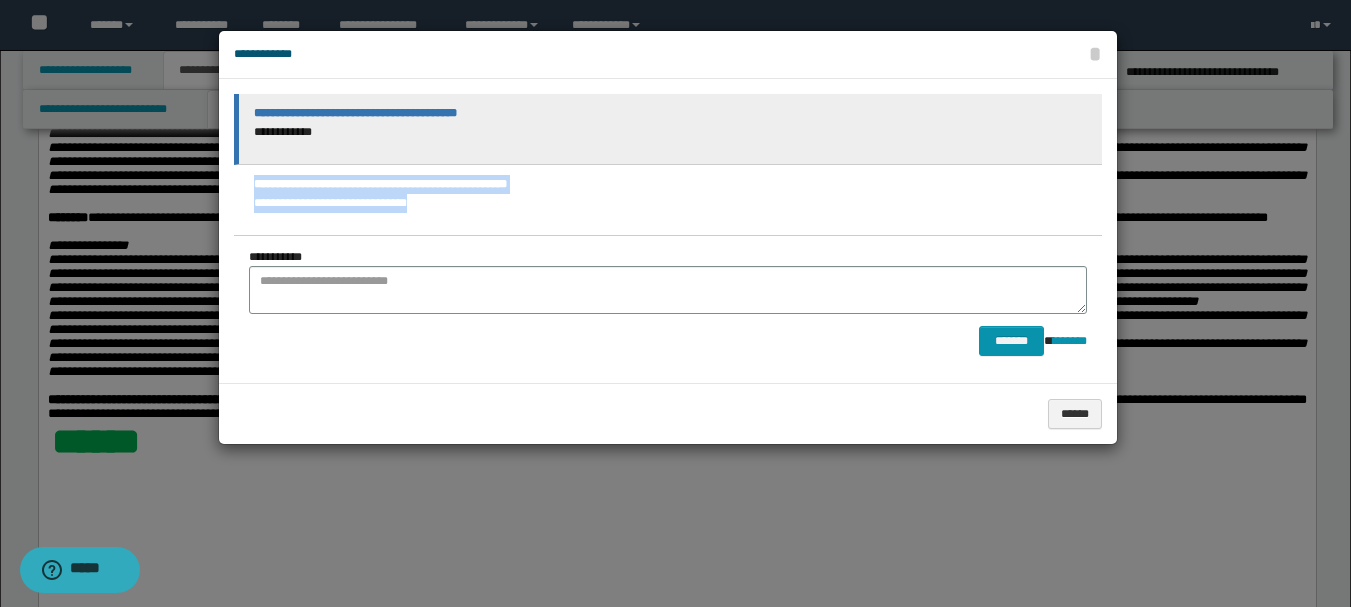 drag, startPoint x: 484, startPoint y: 222, endPoint x: 342, endPoint y: 126, distance: 171.40594 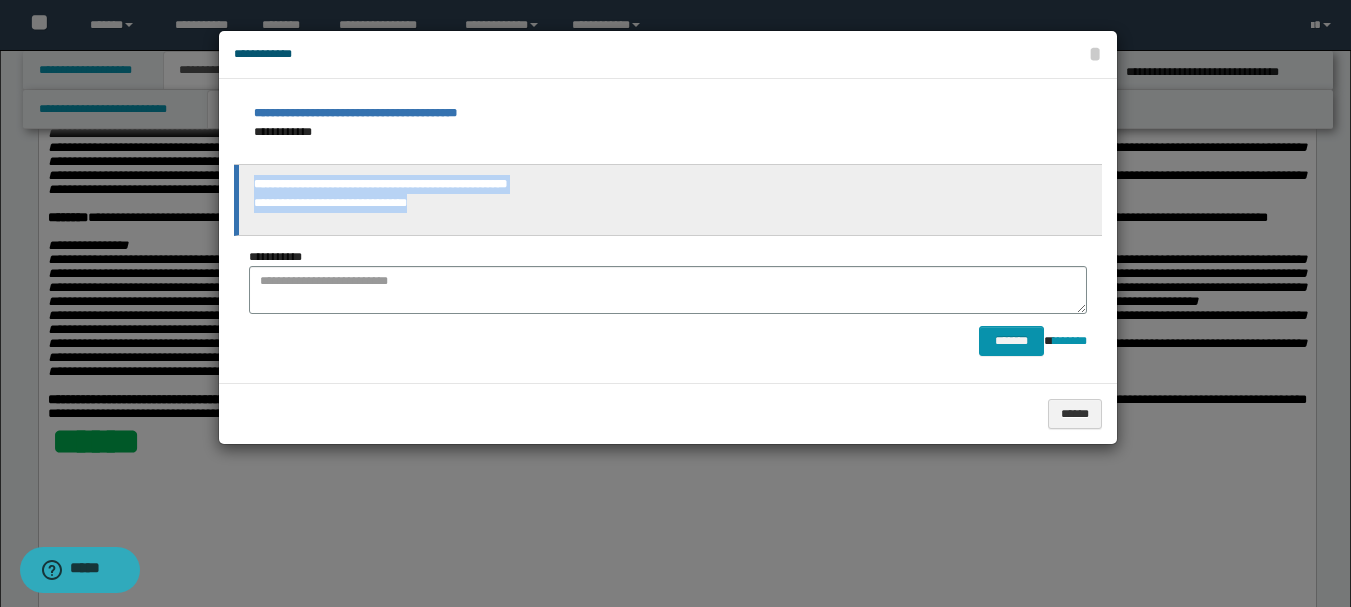 click on "**********" at bounding box center [668, 200] 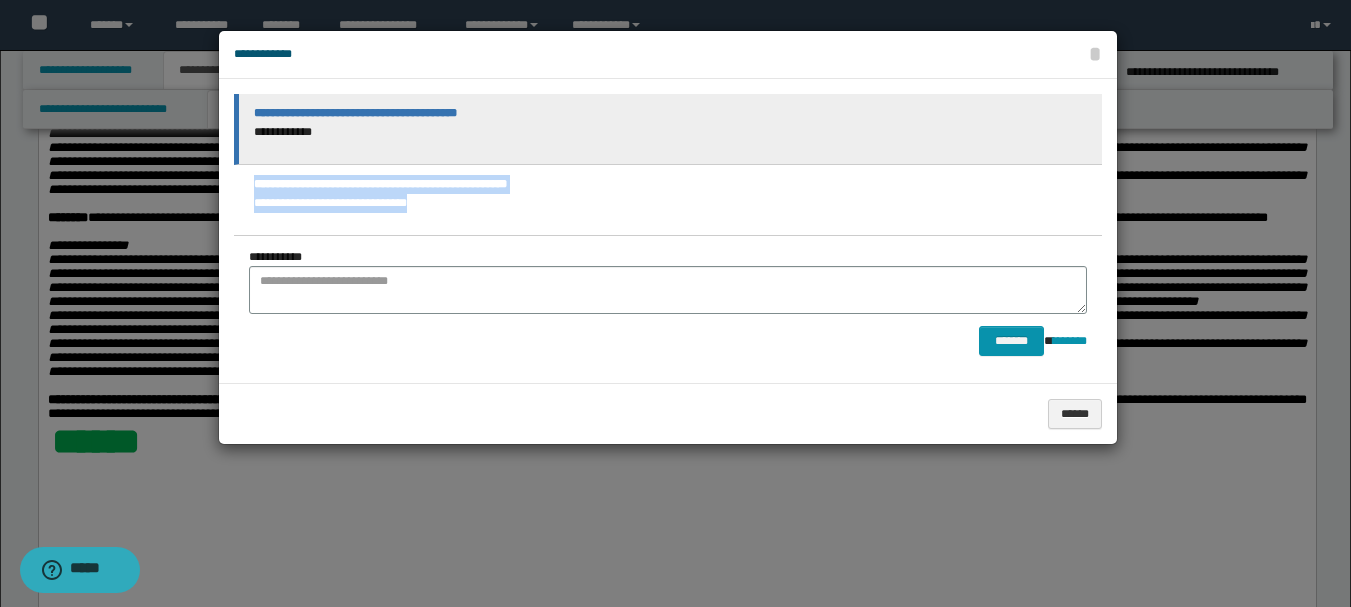 click on "**********" at bounding box center (668, 129) 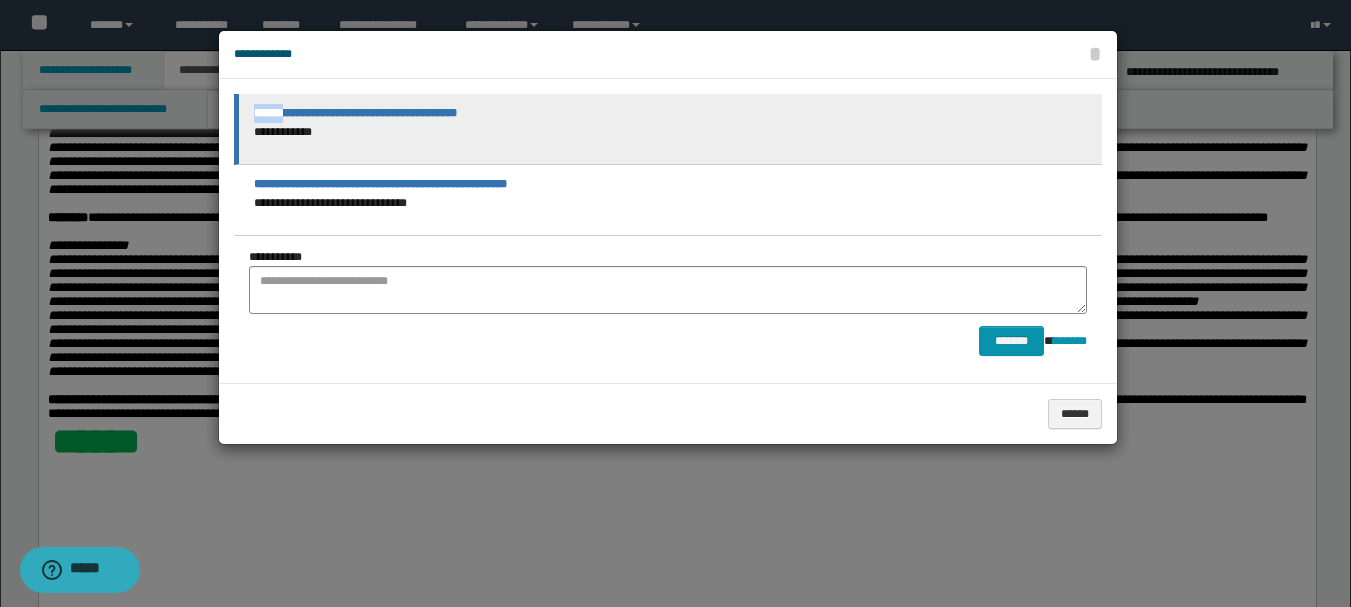 click on "**********" at bounding box center (668, 129) 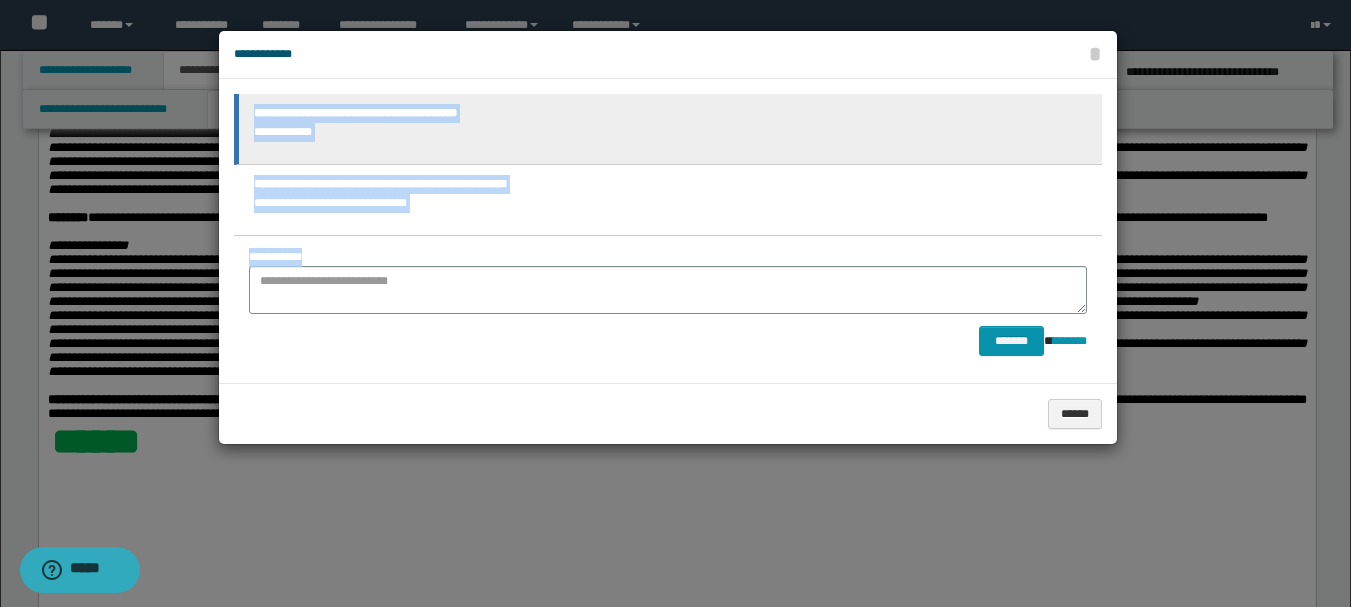 copy on "**********" 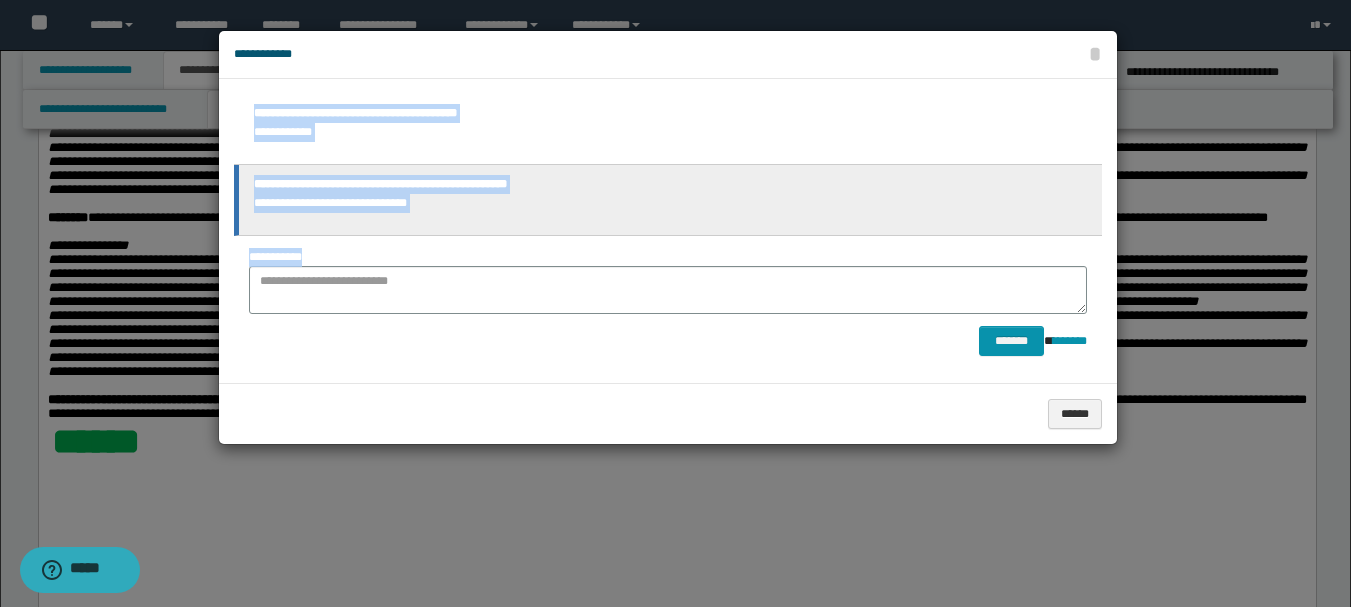 click on "**********" at bounding box center [380, 184] 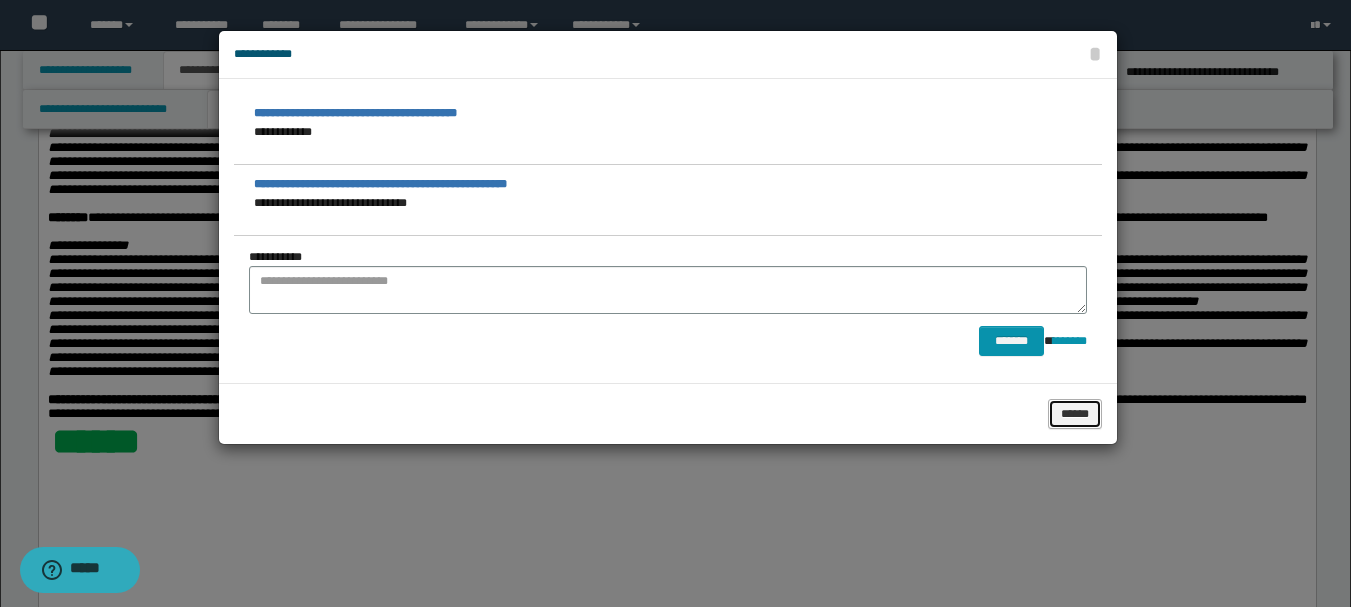 click on "******" at bounding box center [1075, 414] 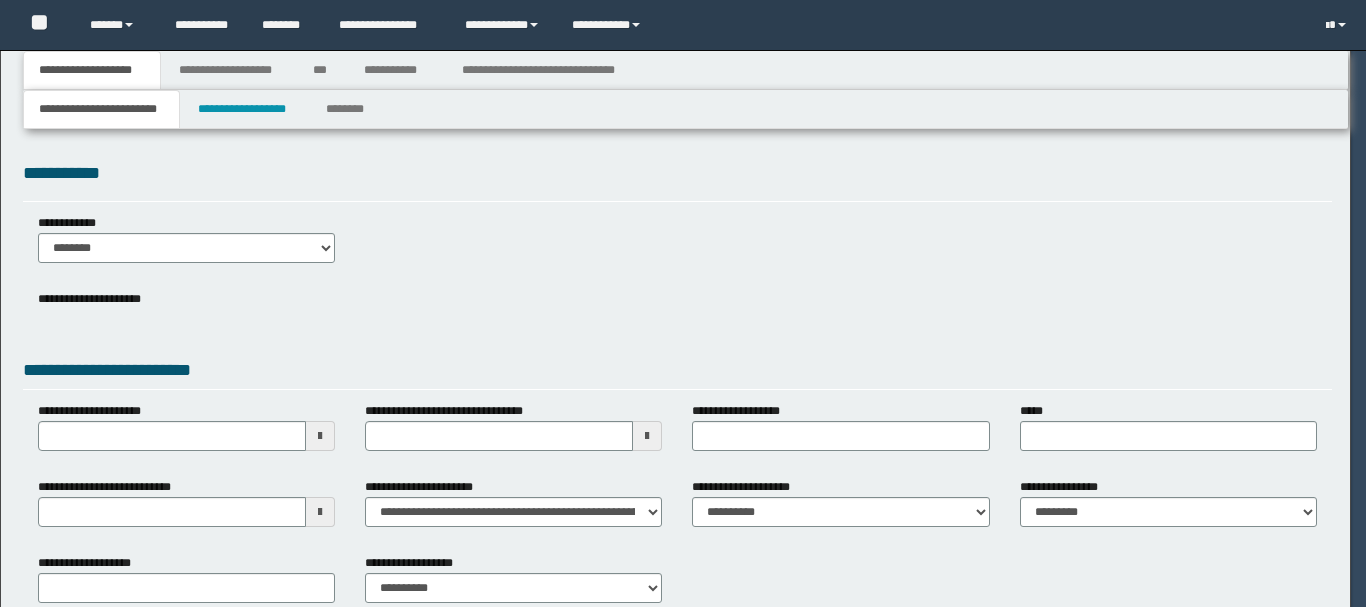 scroll, scrollTop: 0, scrollLeft: 0, axis: both 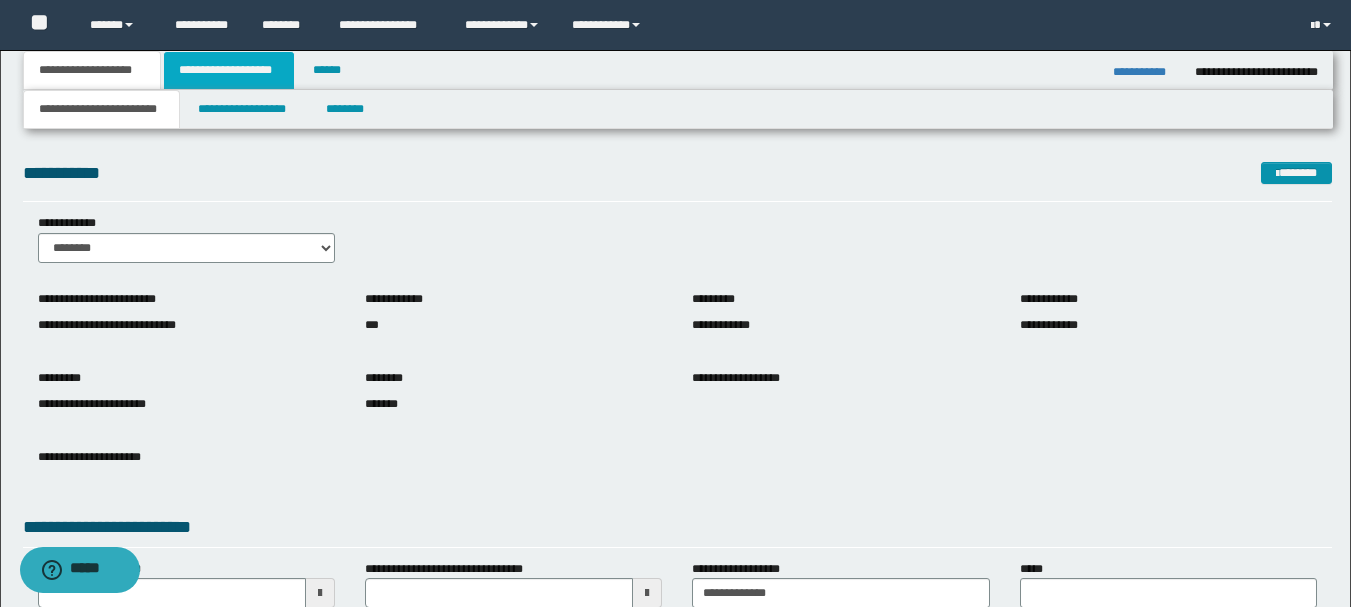 click on "**********" at bounding box center [229, 70] 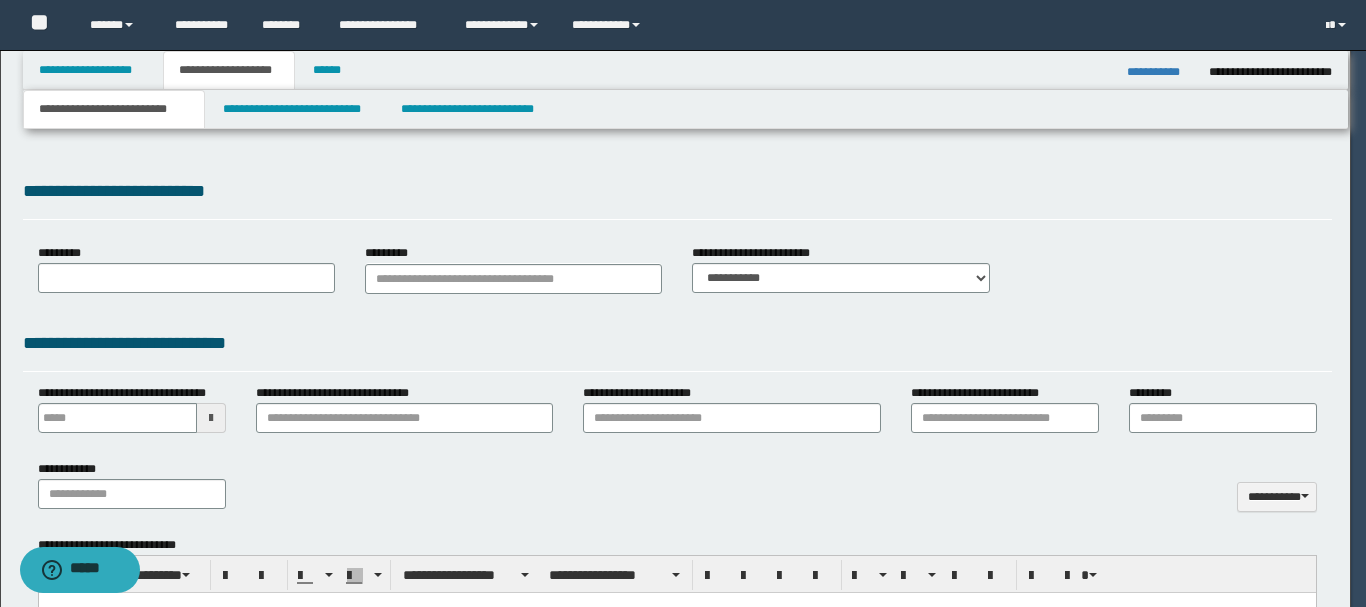 select on "*" 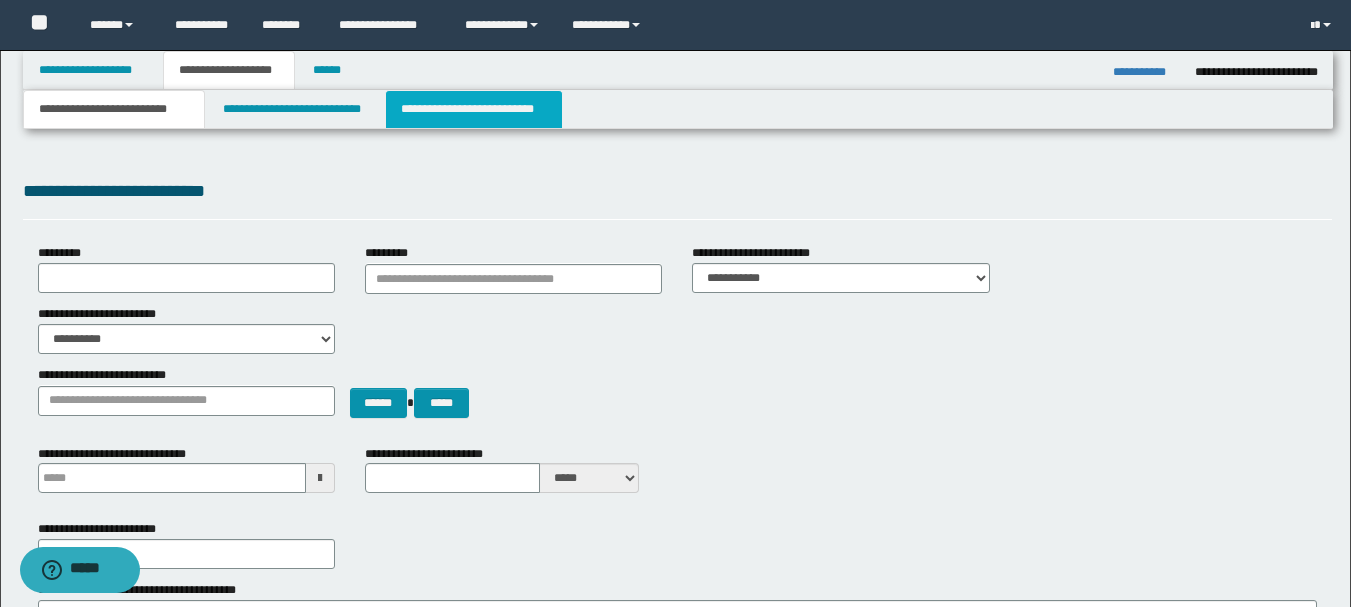 click on "**********" at bounding box center [474, 109] 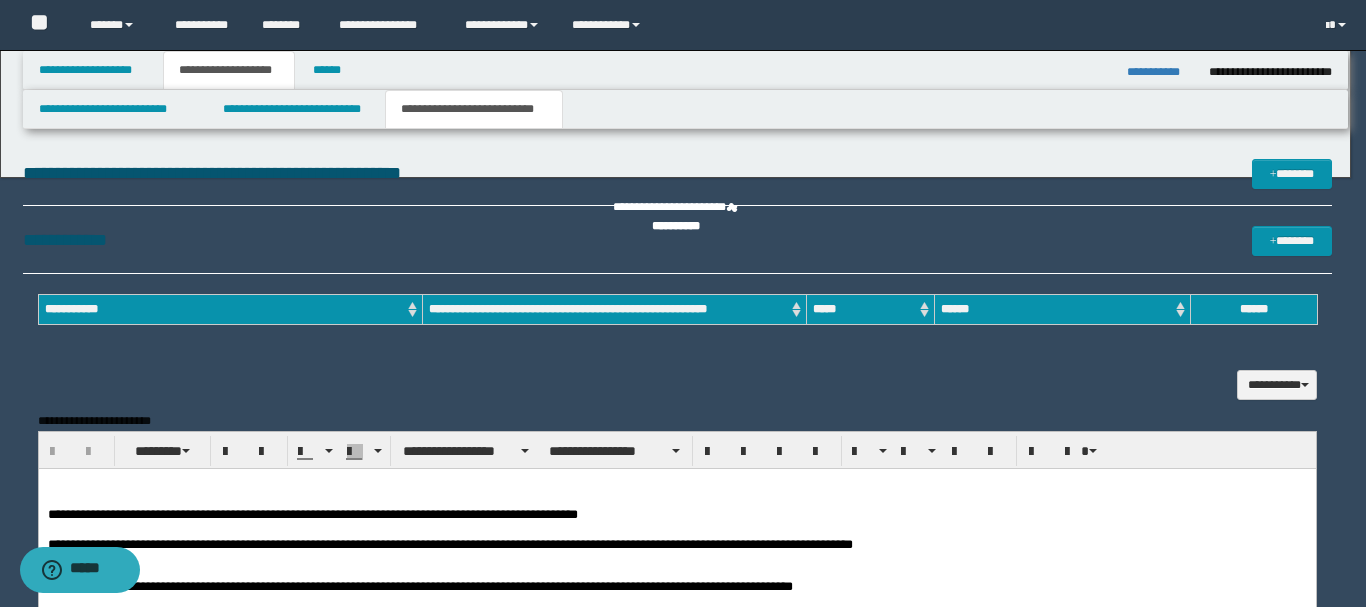 scroll, scrollTop: 0, scrollLeft: 0, axis: both 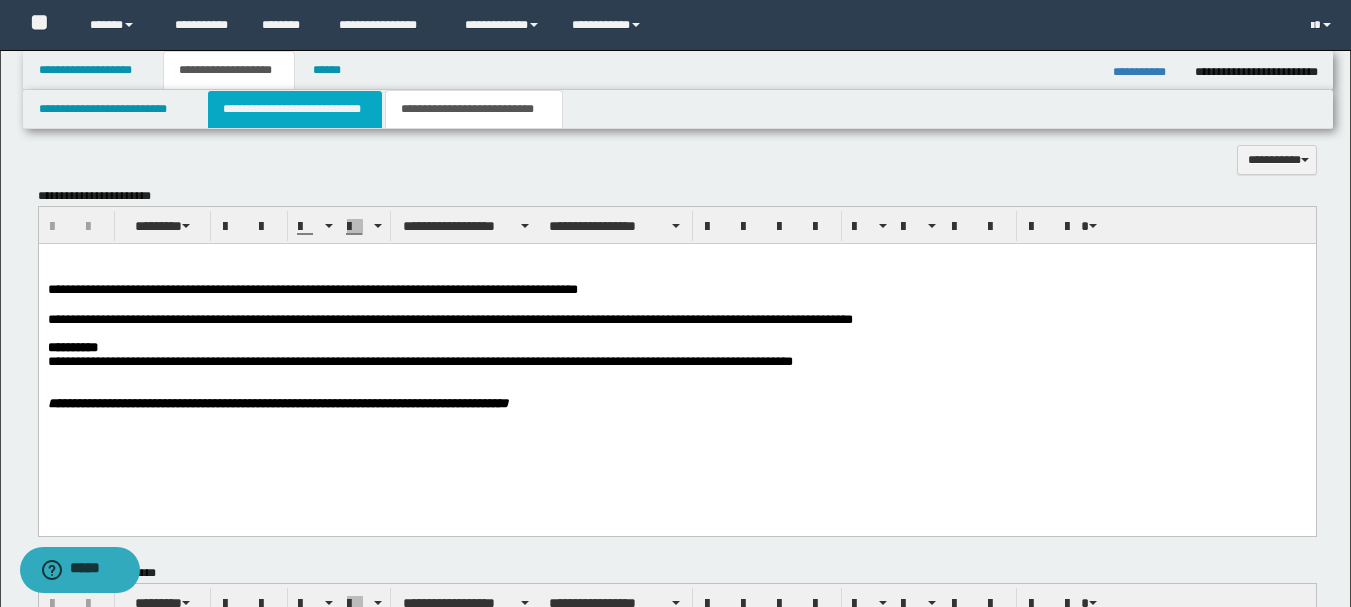 click on "**********" at bounding box center (295, 109) 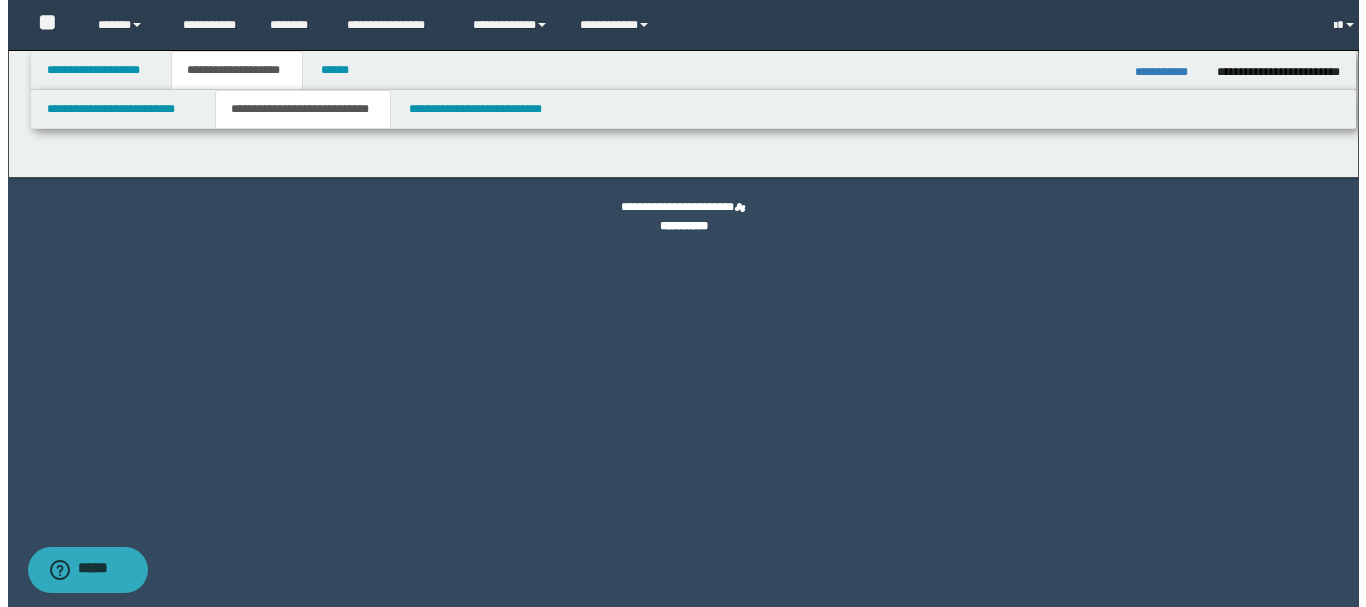 scroll, scrollTop: 0, scrollLeft: 0, axis: both 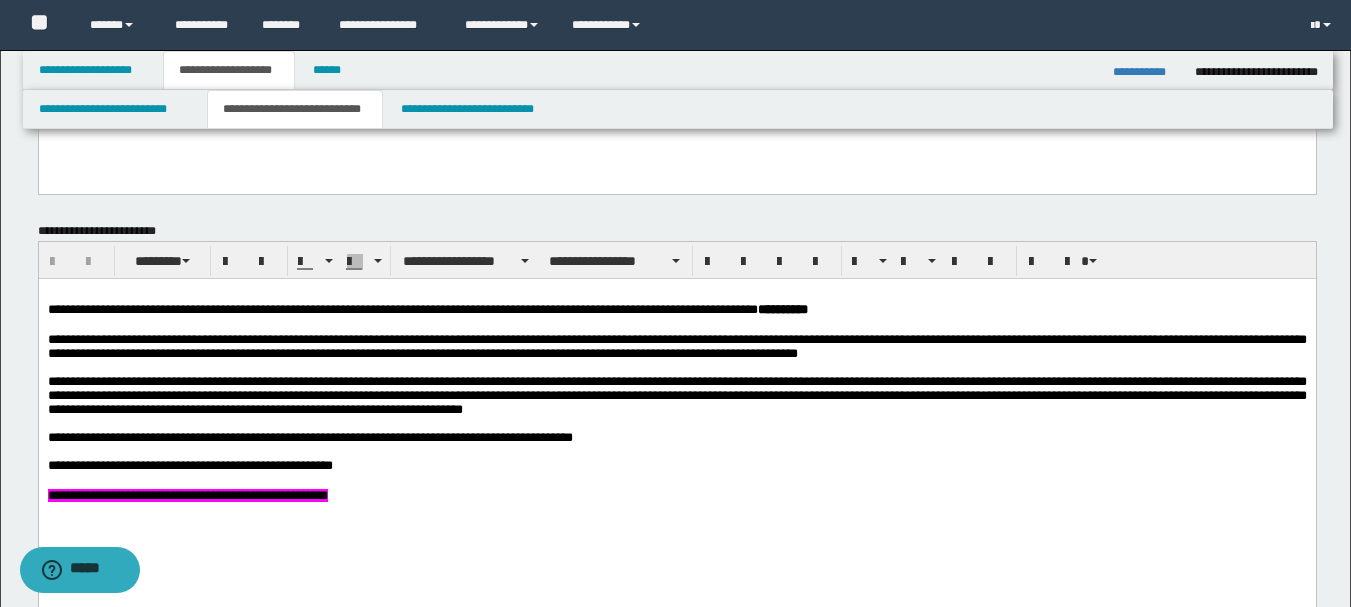 click on "**********" at bounding box center (676, 419) 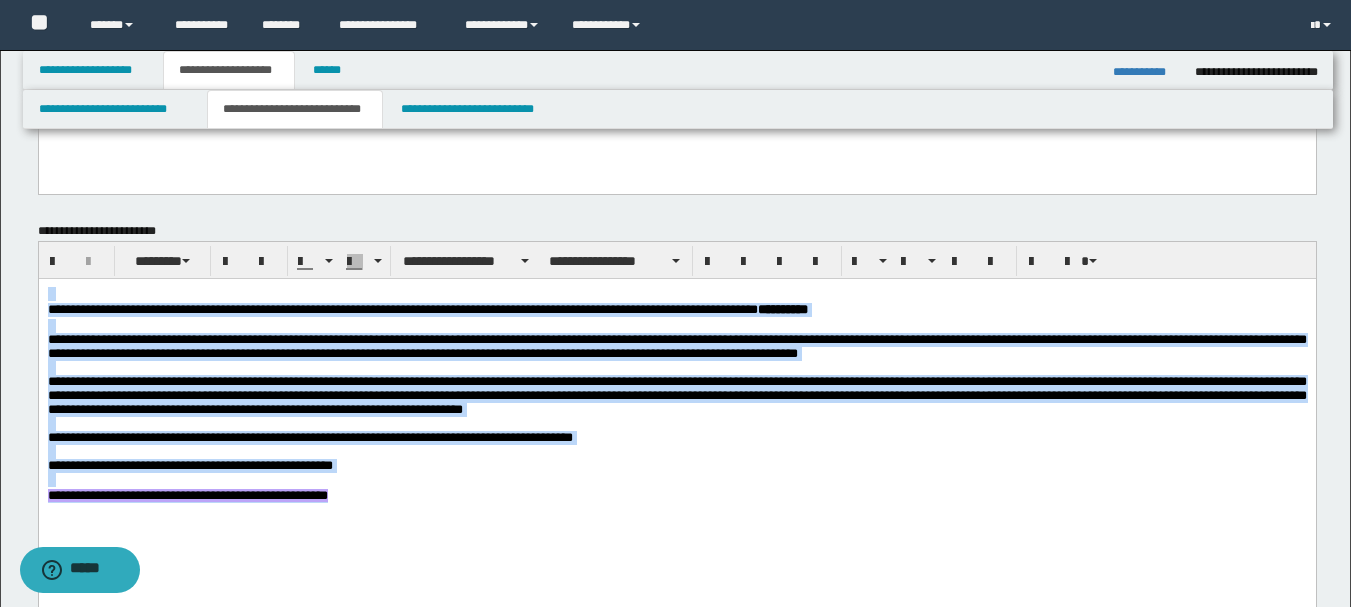 click at bounding box center (676, 480) 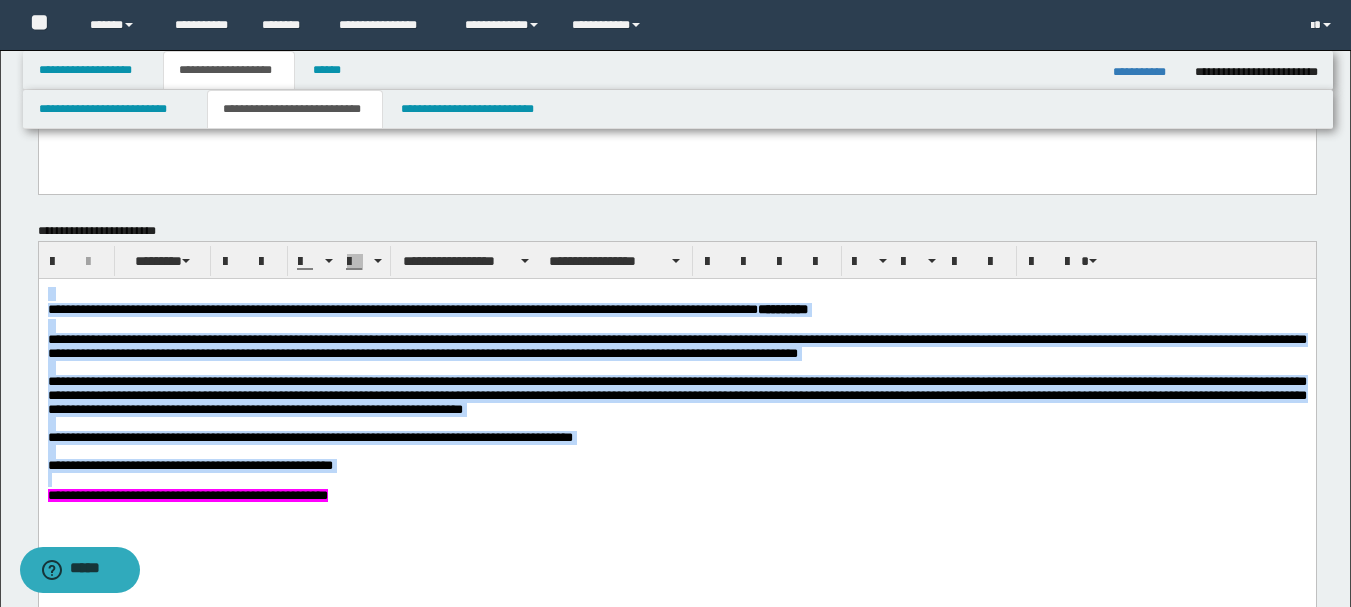 click at bounding box center [676, 480] 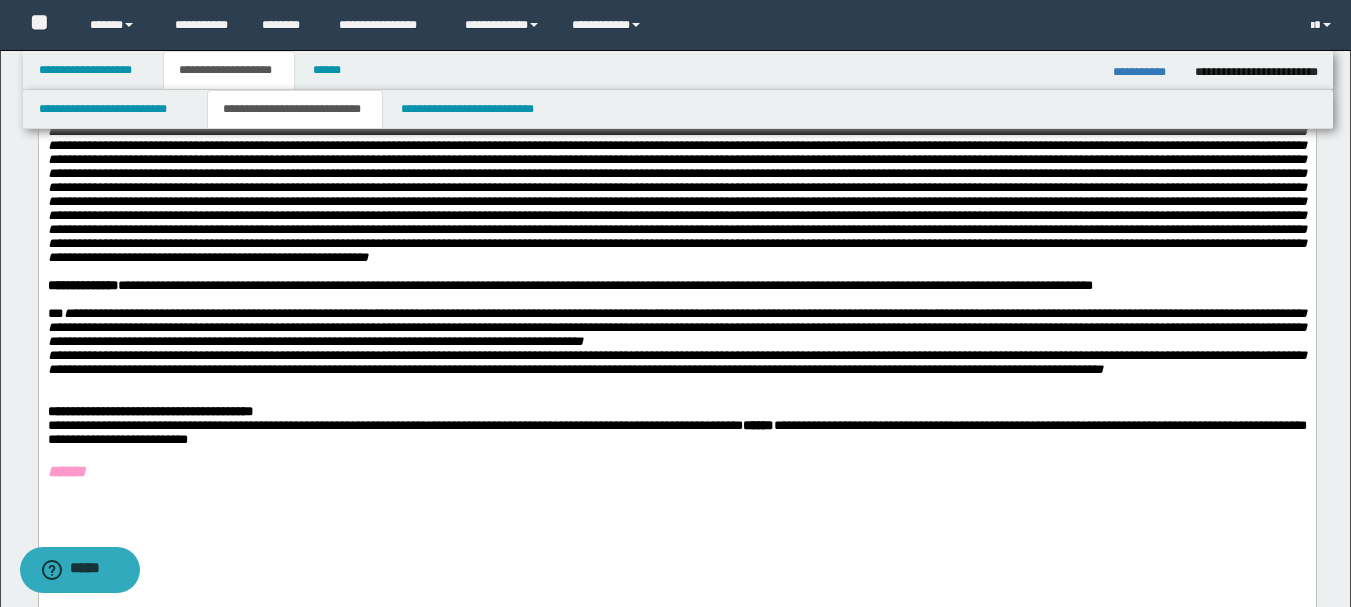 scroll, scrollTop: 0, scrollLeft: 0, axis: both 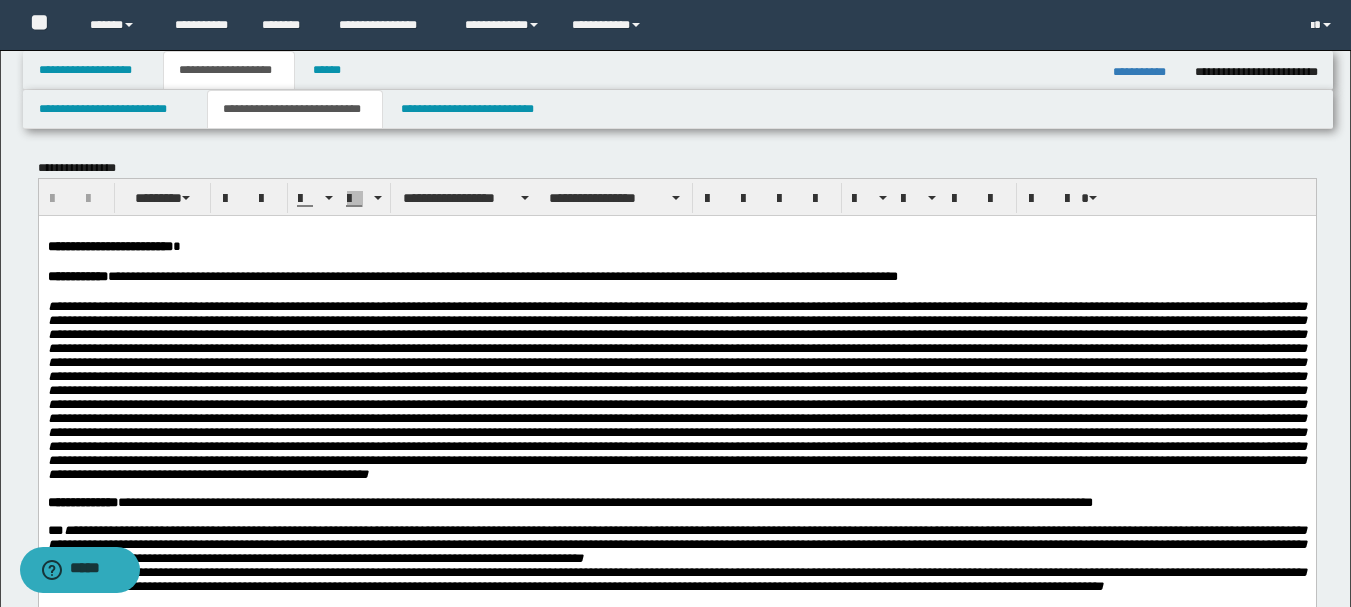 click on "**********" at bounding box center (109, 245) 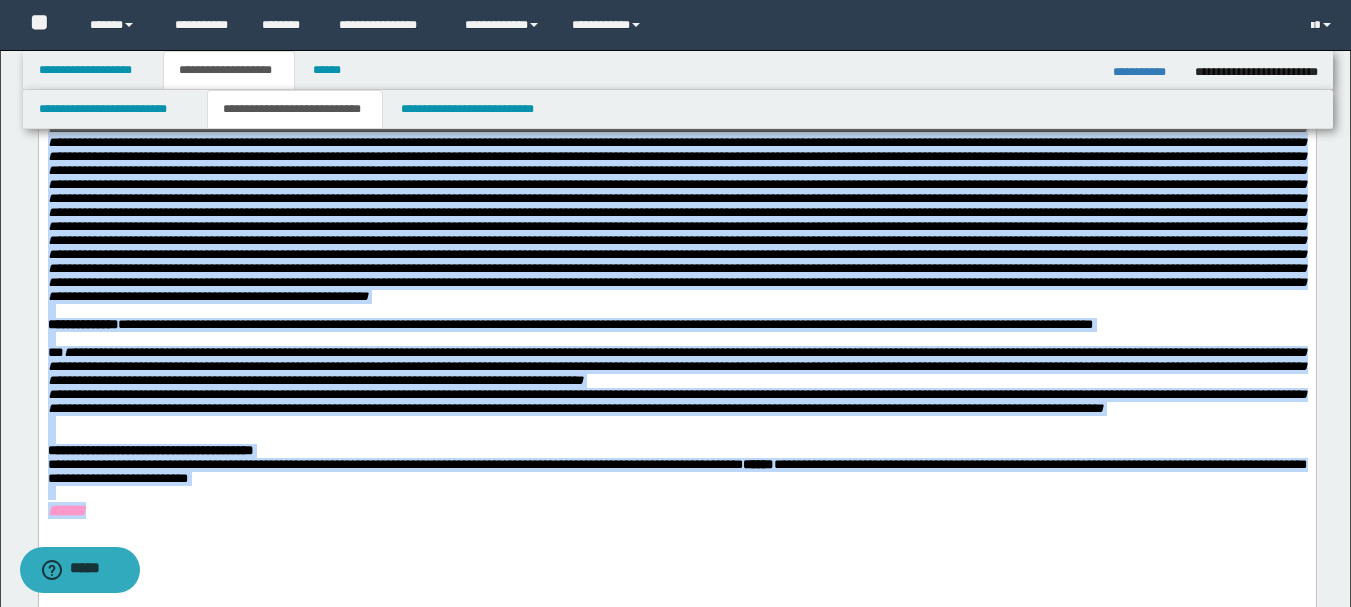 scroll, scrollTop: 78, scrollLeft: 0, axis: vertical 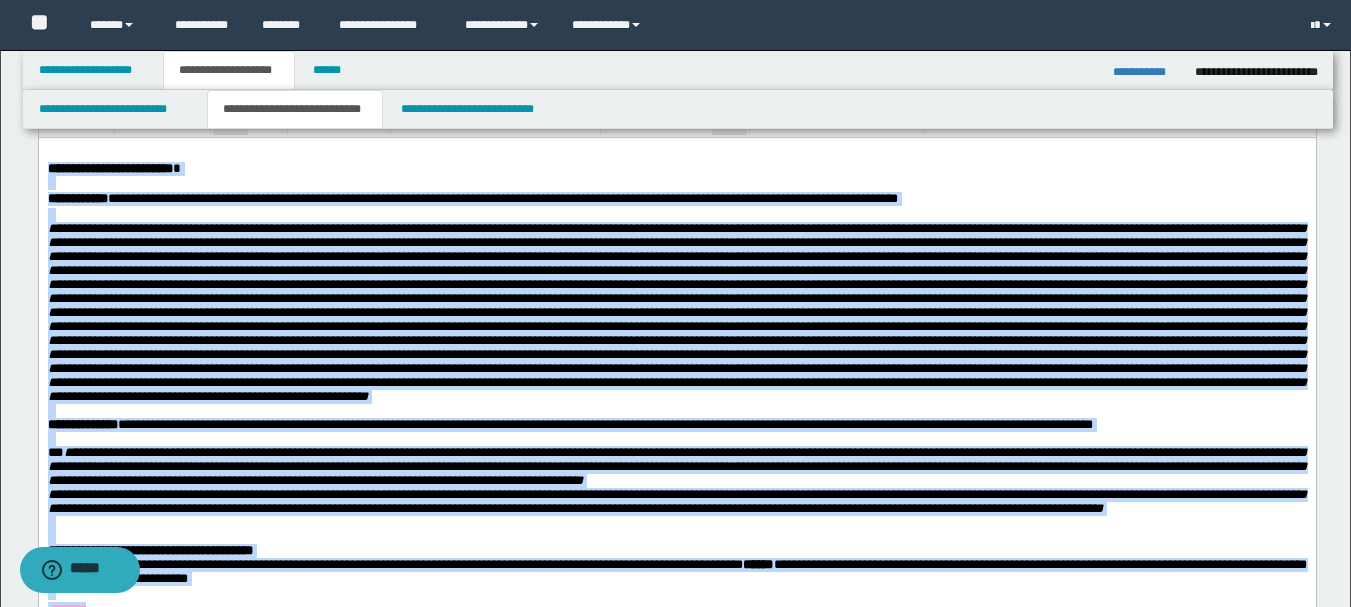 copy on "**********" 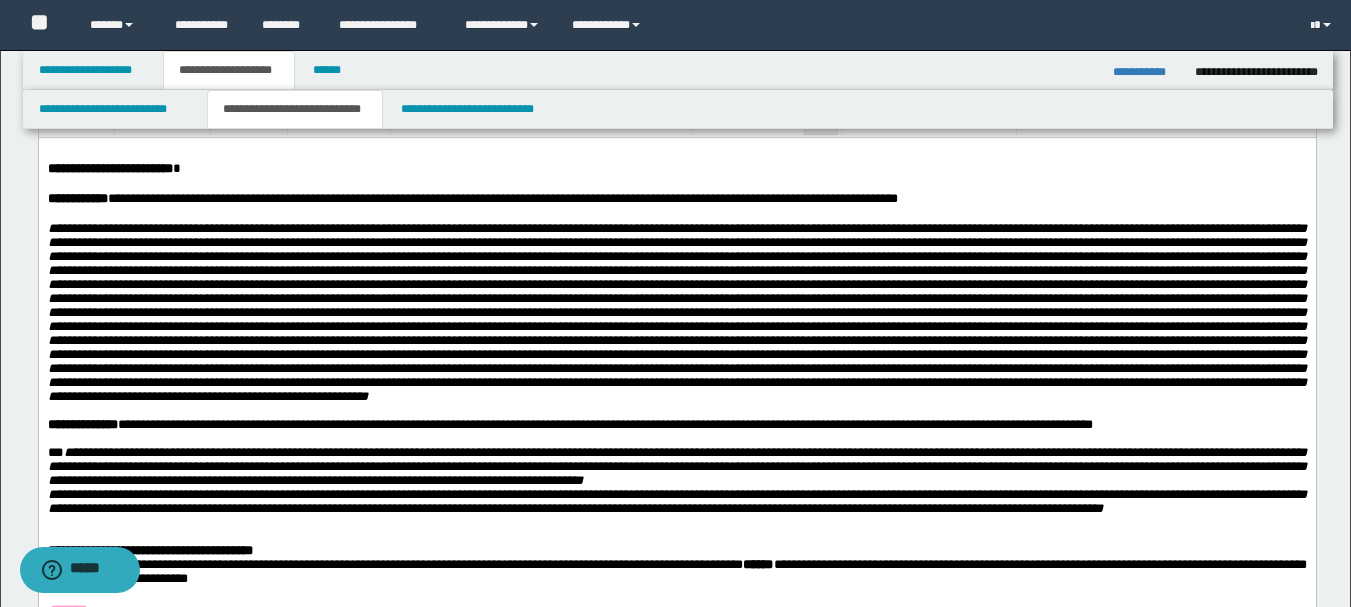 click on "**********" at bounding box center (1146, 72) 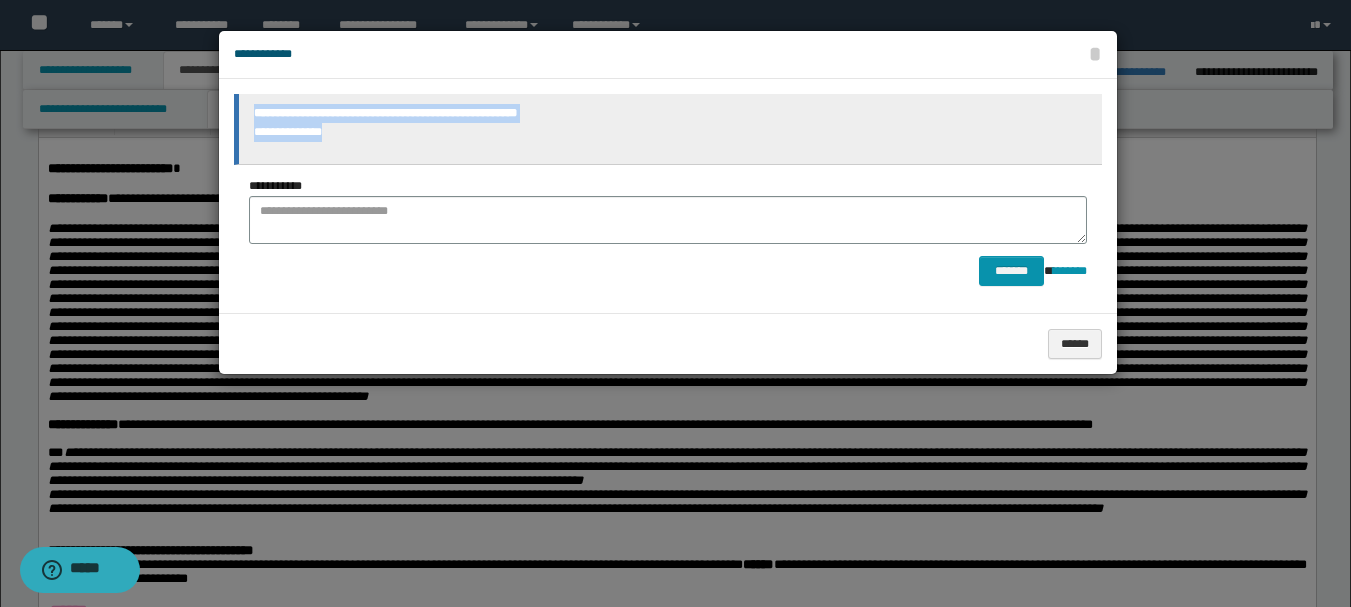 drag, startPoint x: 249, startPoint y: 108, endPoint x: 374, endPoint y: 150, distance: 131.86736 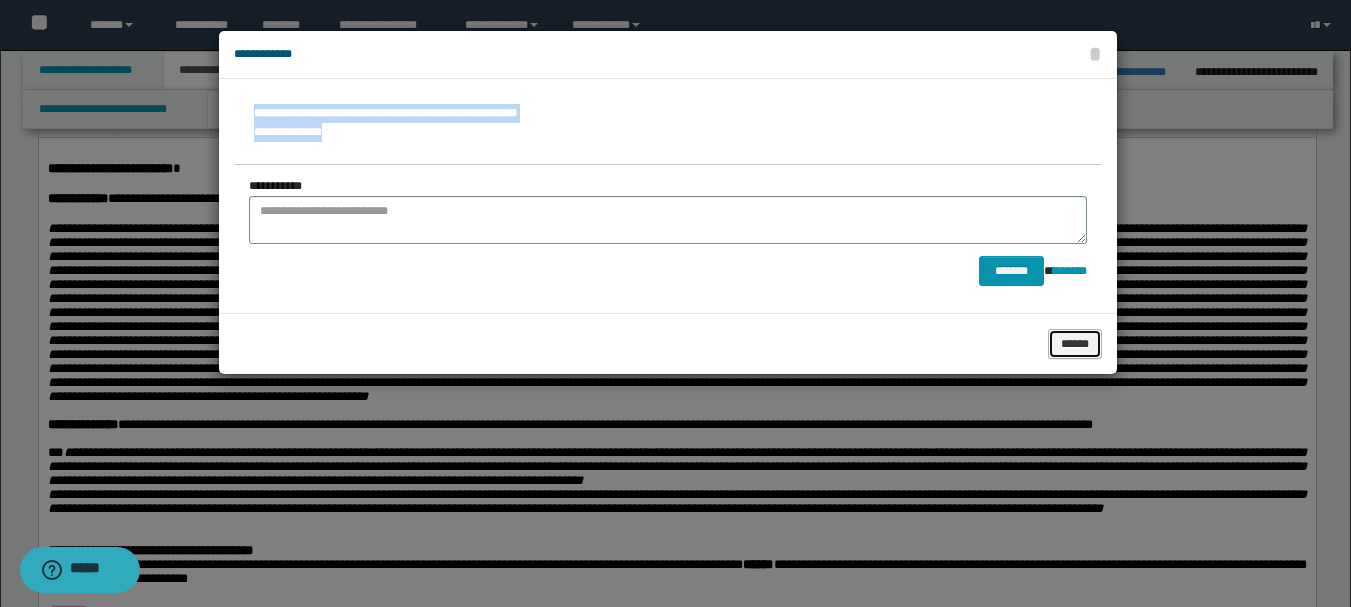 click on "******" at bounding box center [1075, 344] 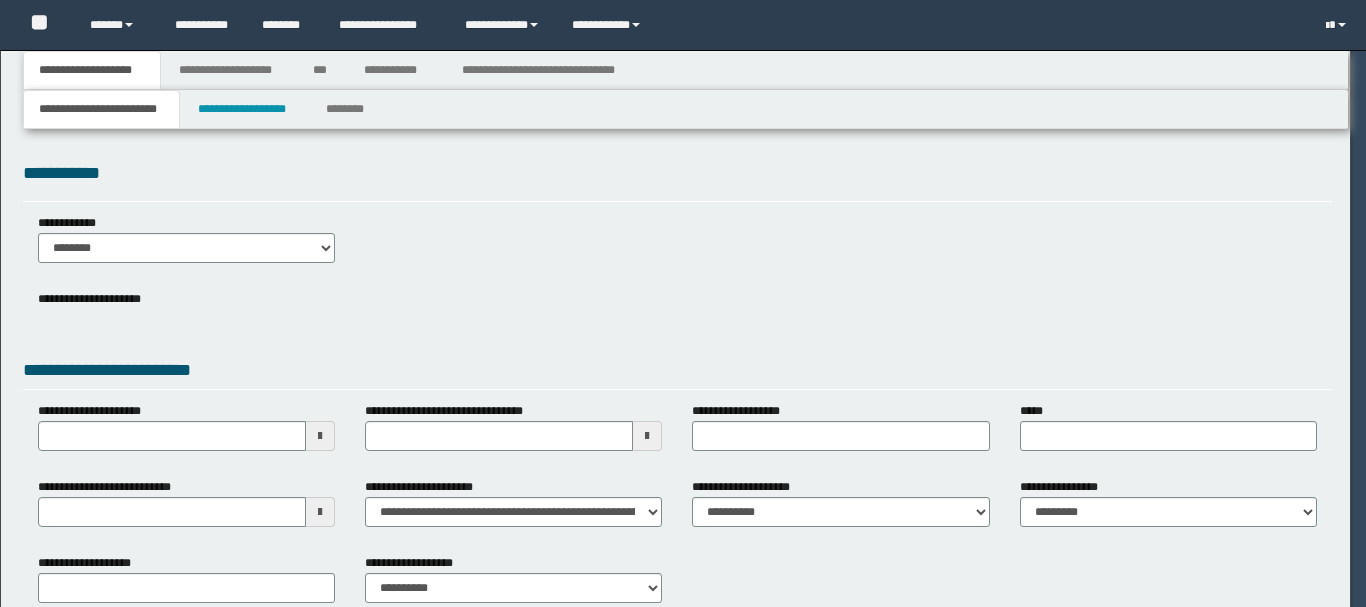 scroll, scrollTop: 0, scrollLeft: 0, axis: both 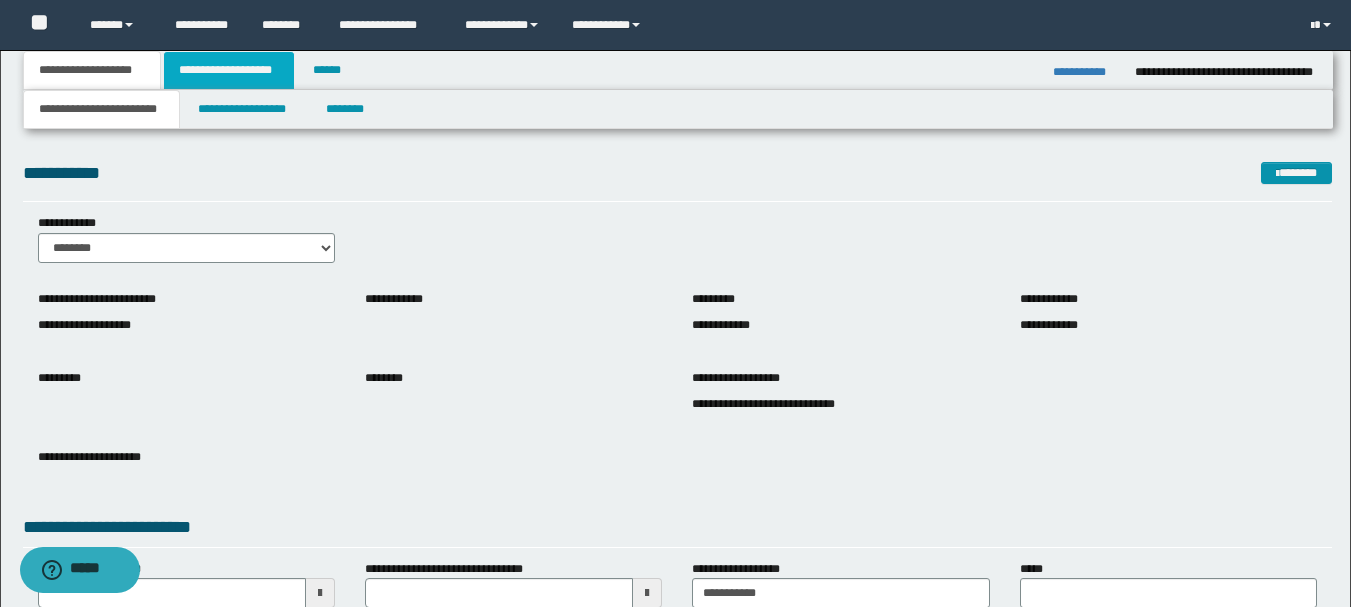 click on "**********" at bounding box center (229, 70) 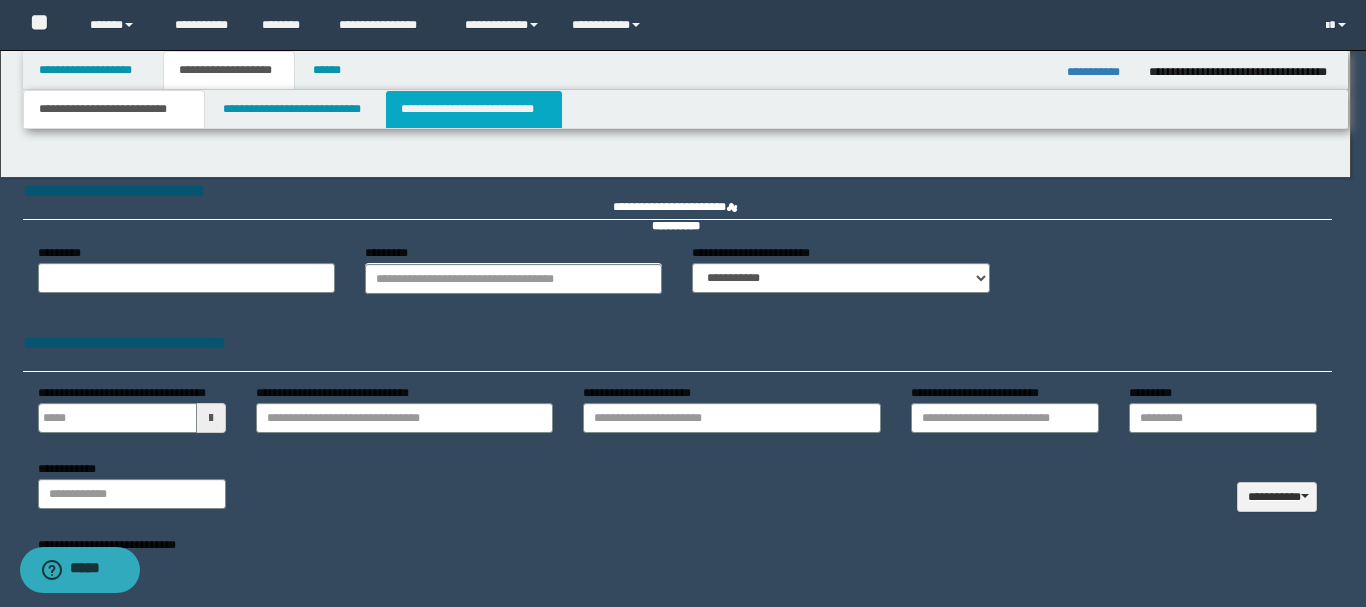 type 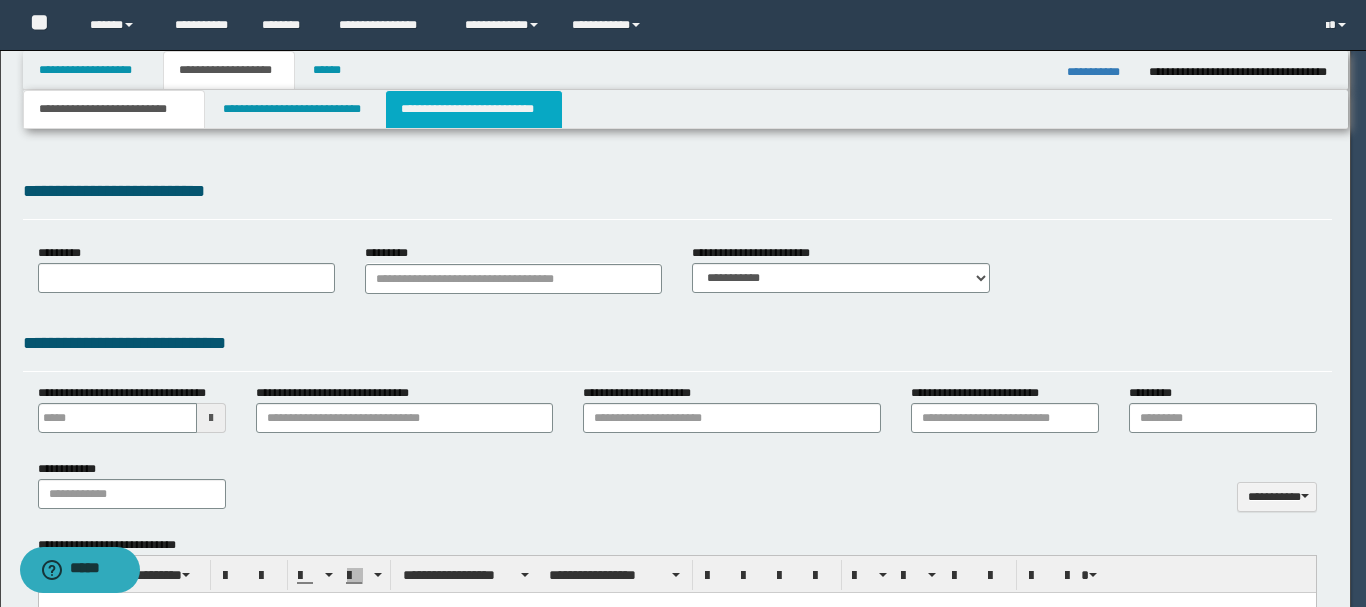 select on "*" 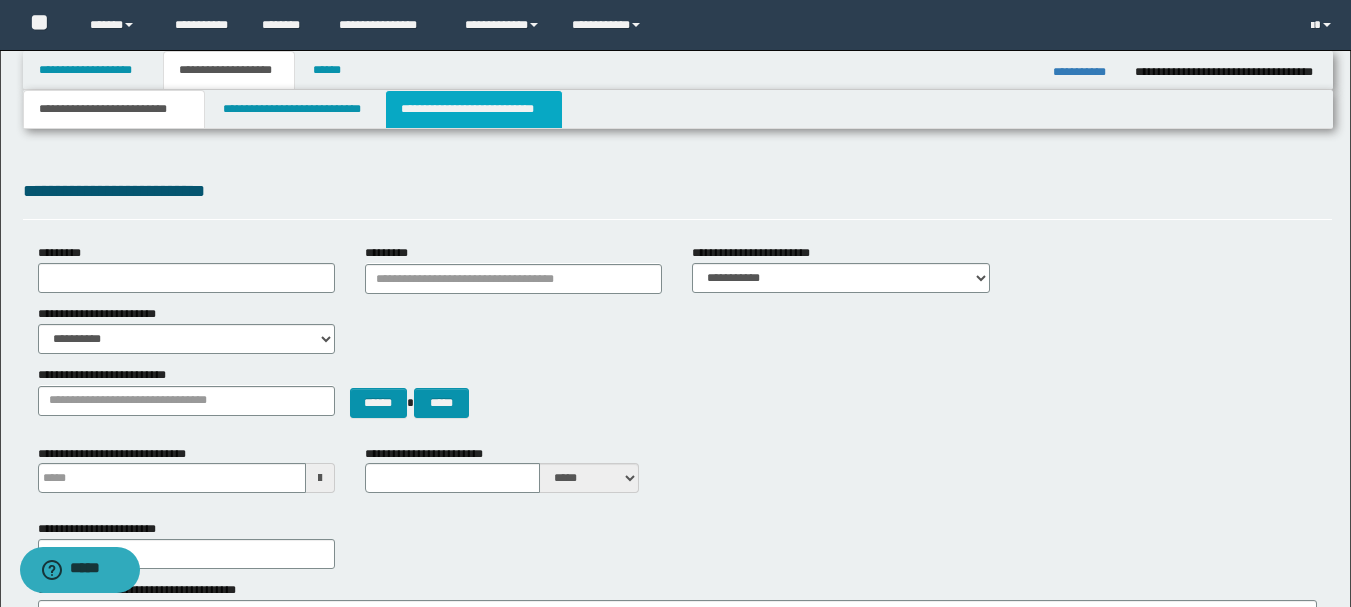 click on "**********" at bounding box center [474, 109] 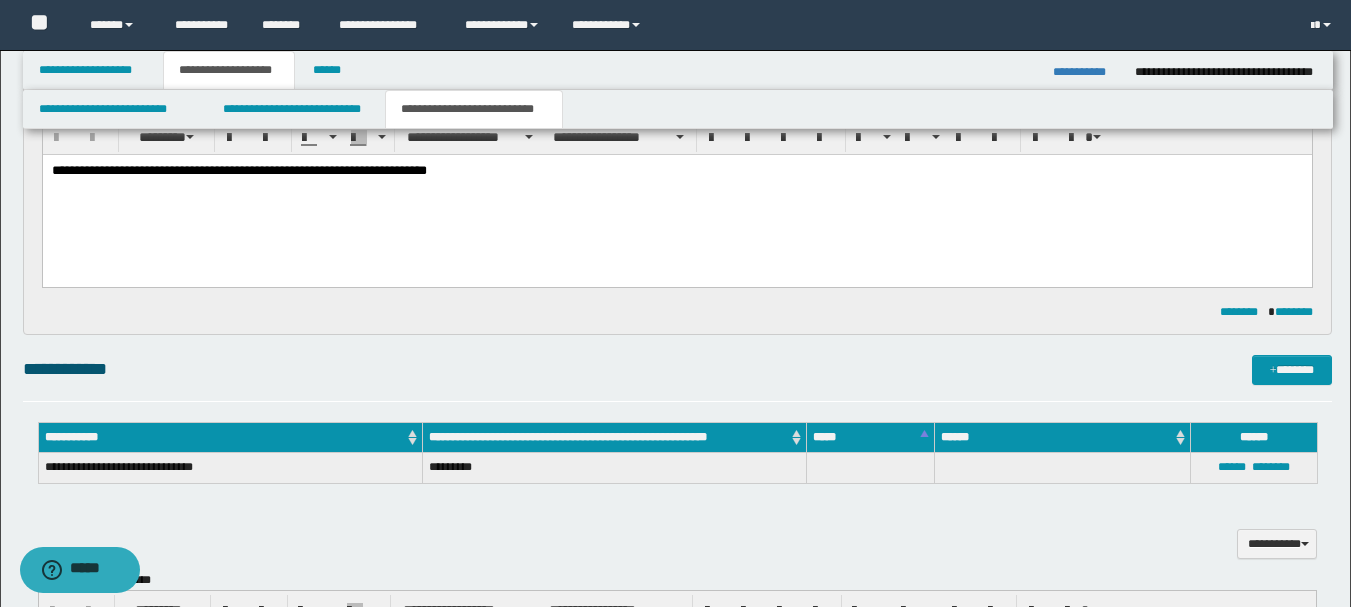 scroll, scrollTop: 500, scrollLeft: 0, axis: vertical 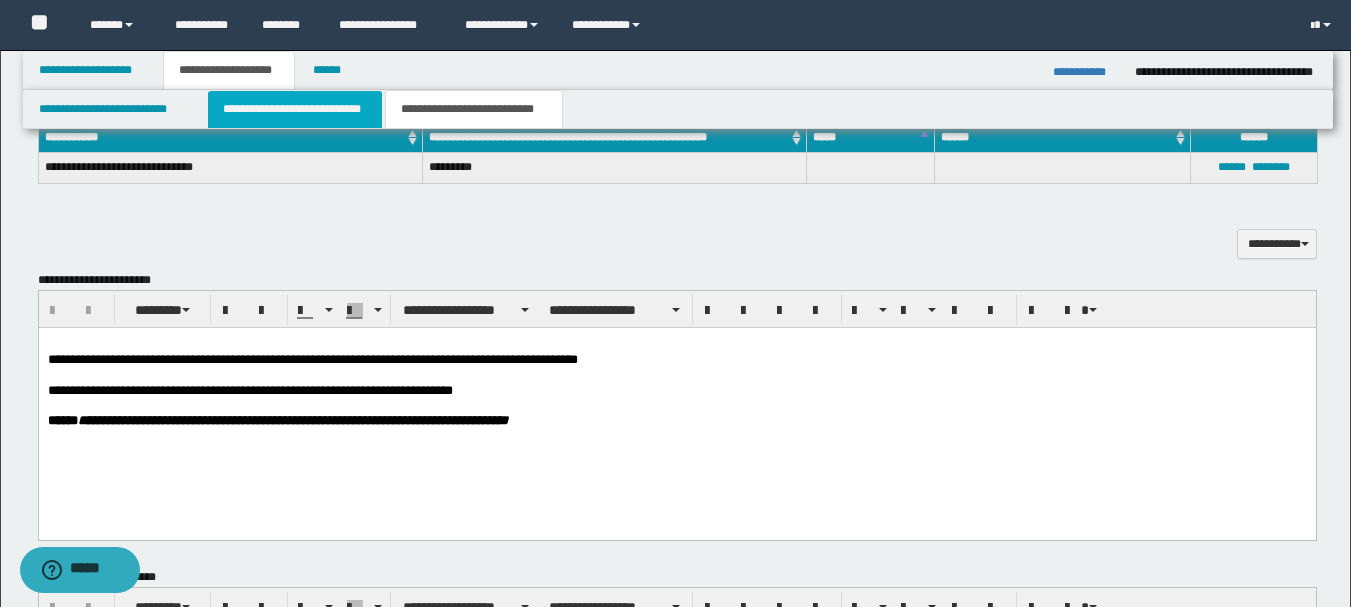 click on "**********" at bounding box center (295, 109) 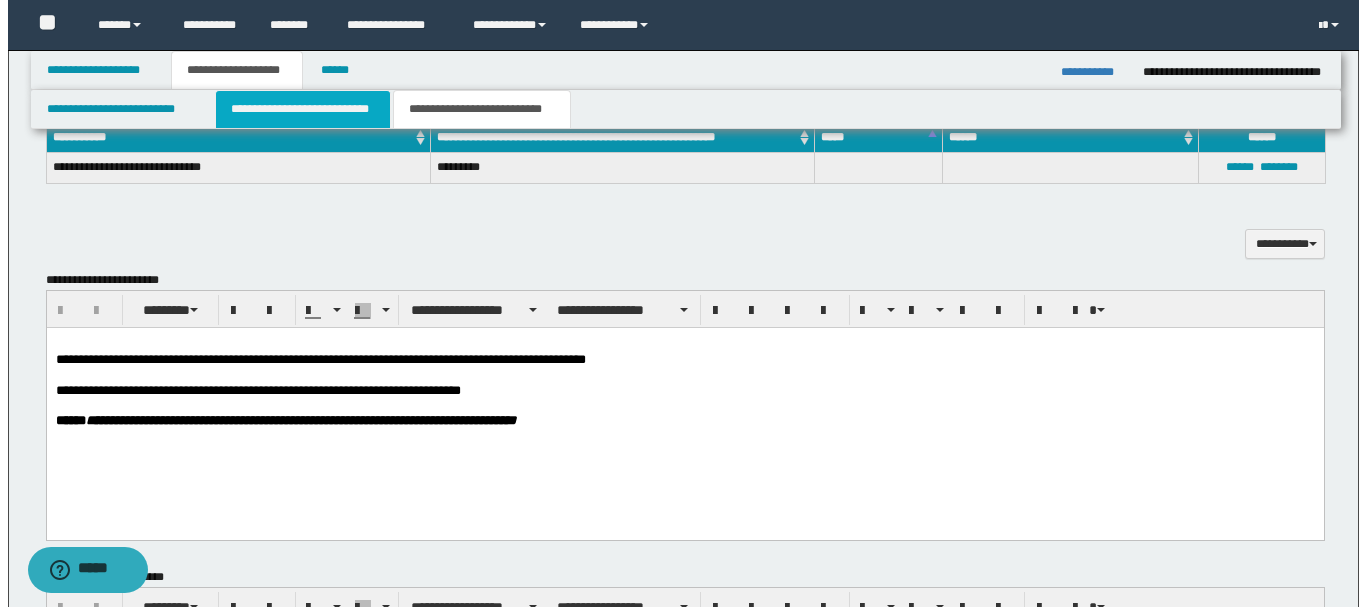 scroll, scrollTop: 0, scrollLeft: 0, axis: both 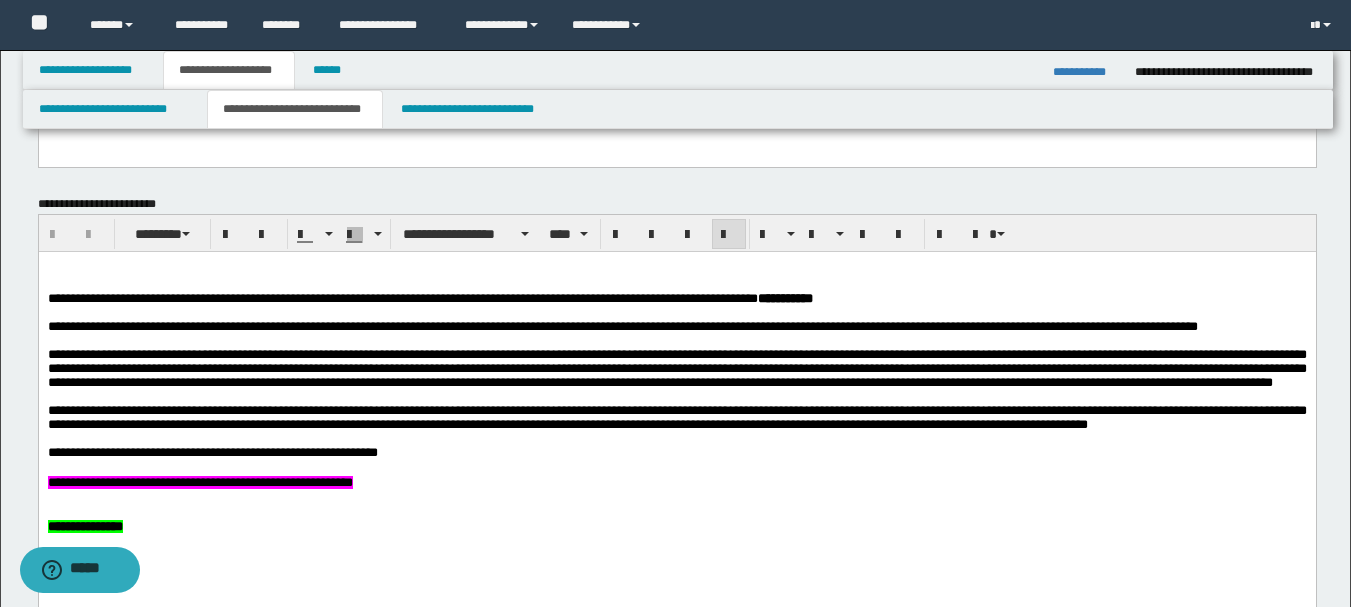 click on "**********" at bounding box center [676, 436] 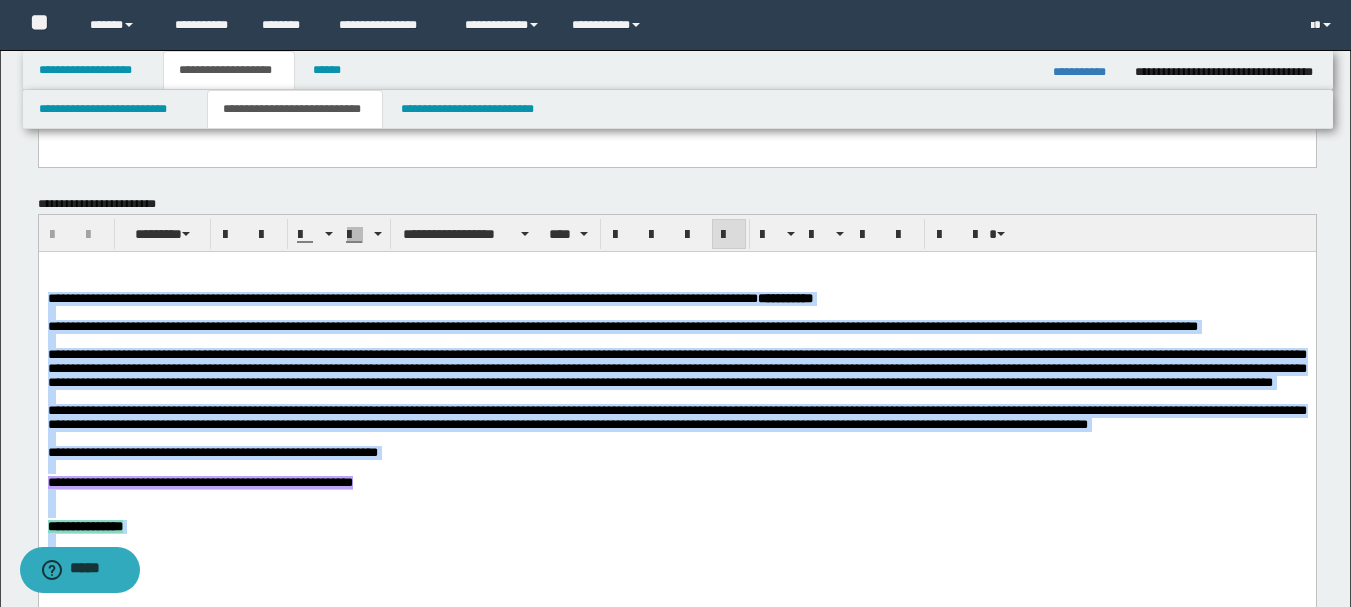 scroll, scrollTop: 604, scrollLeft: 0, axis: vertical 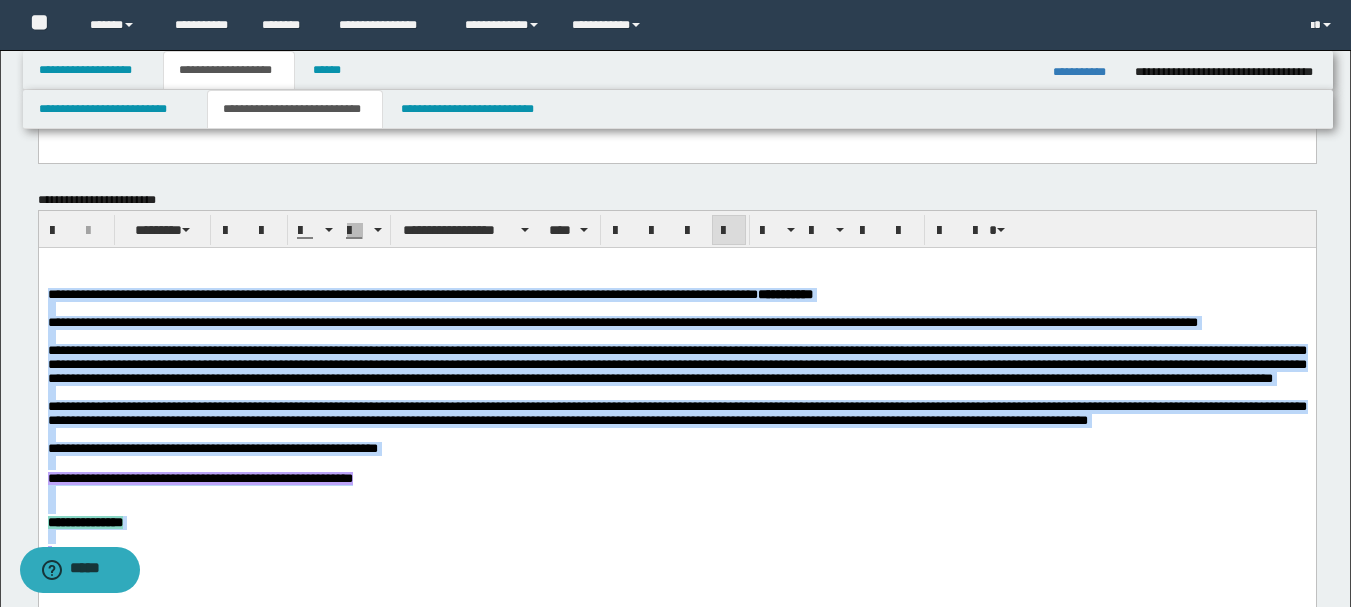 copy on "**********" 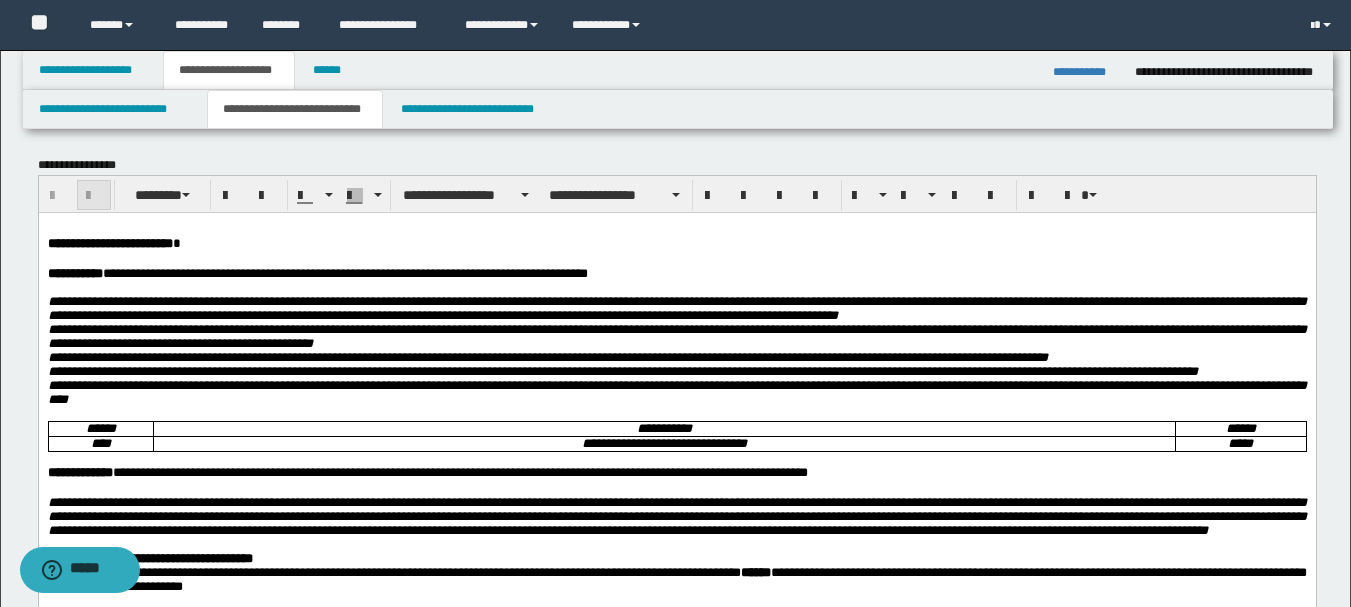 scroll, scrollTop: 0, scrollLeft: 0, axis: both 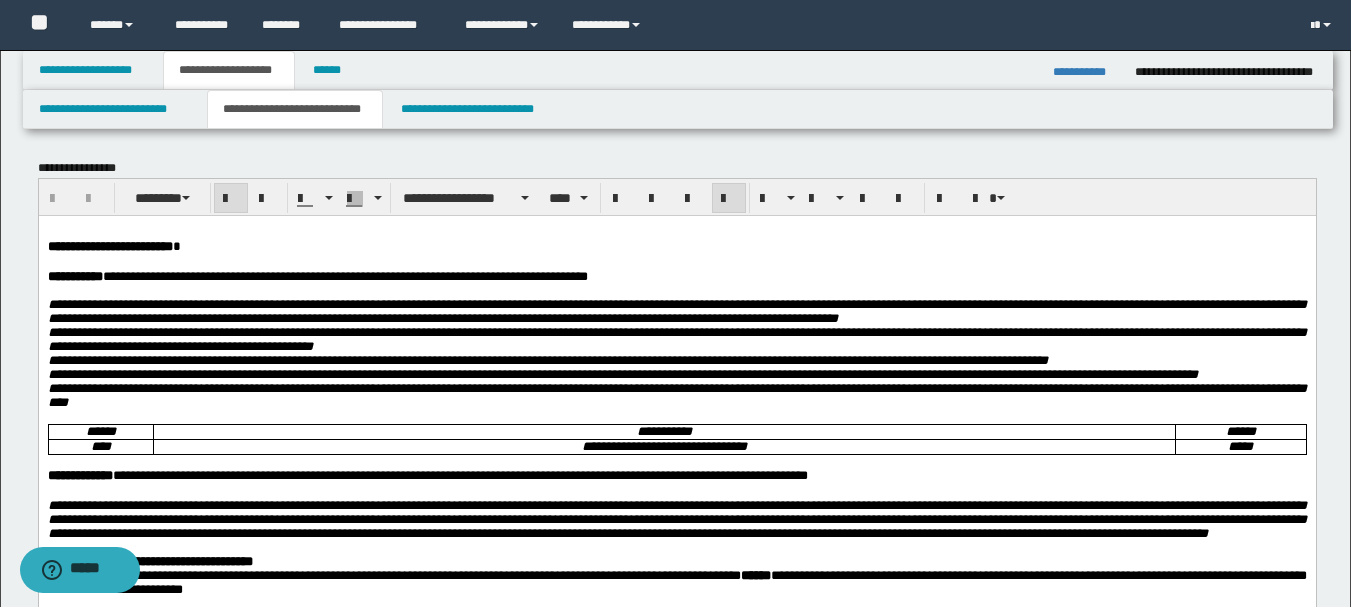 click on "**********" at bounding box center [109, 245] 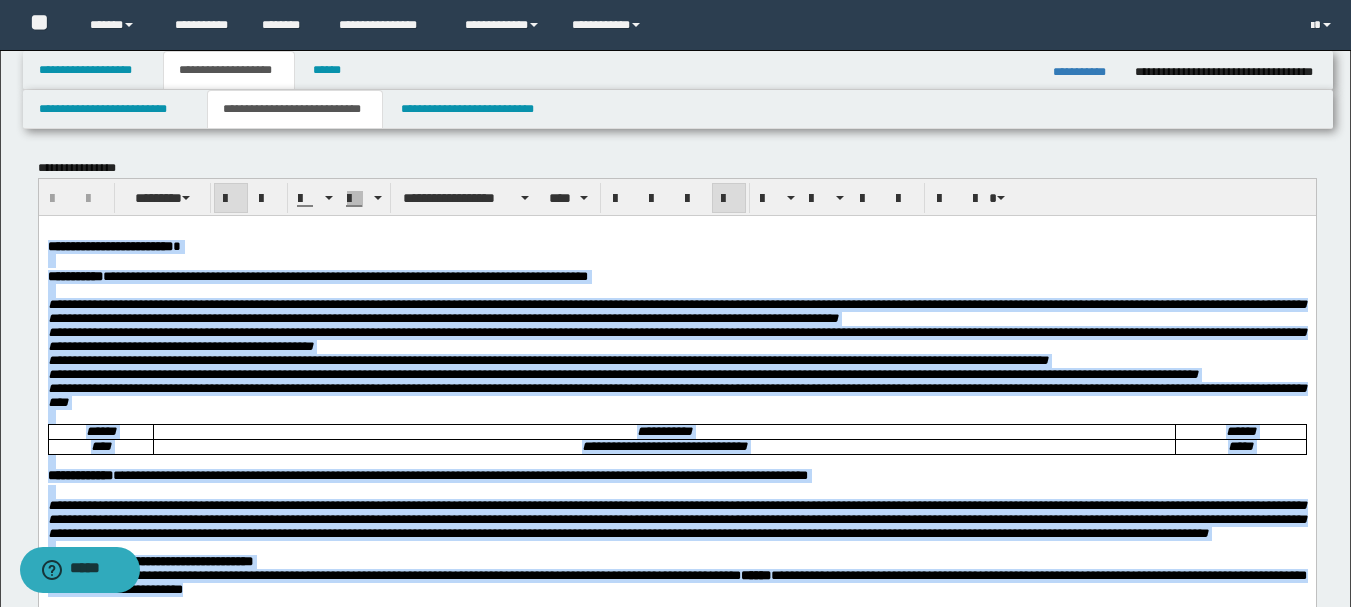 scroll, scrollTop: 51, scrollLeft: 0, axis: vertical 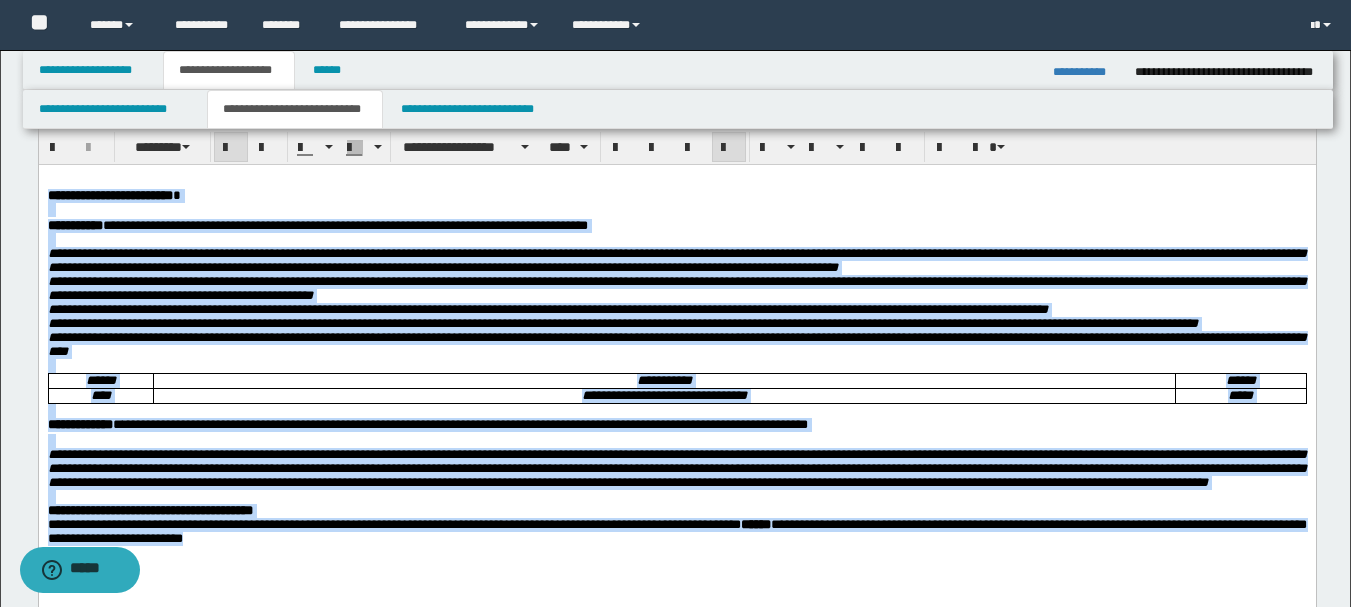 click at bounding box center (676, 210) 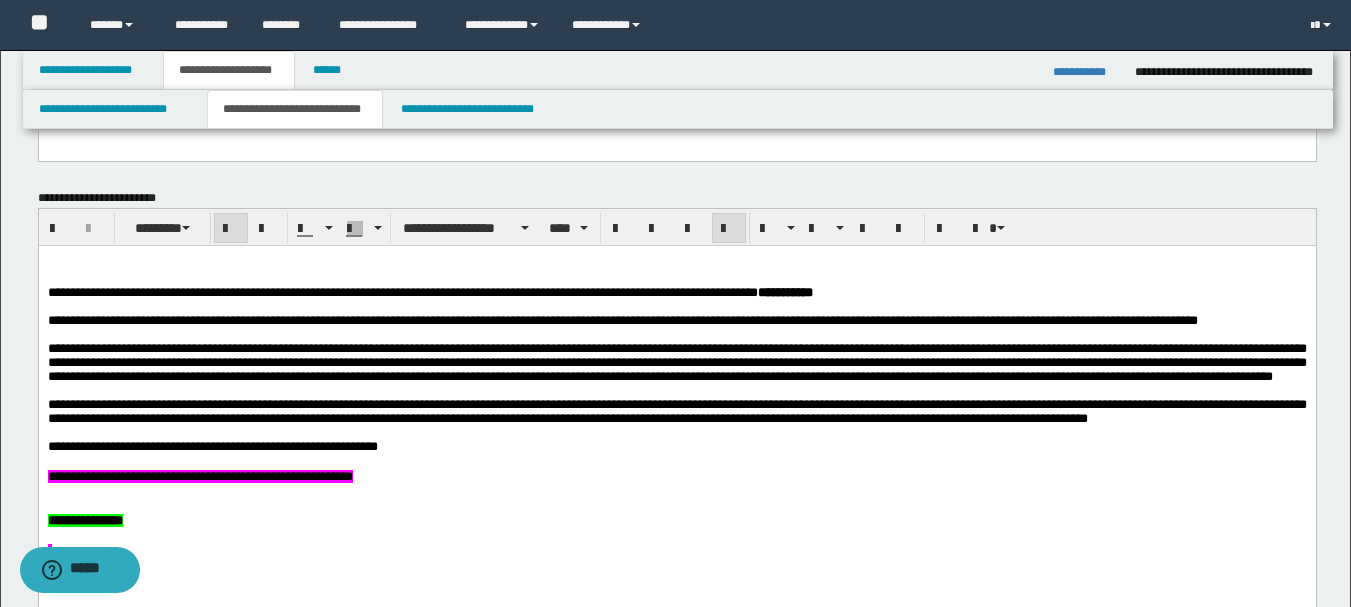 scroll, scrollTop: 751, scrollLeft: 0, axis: vertical 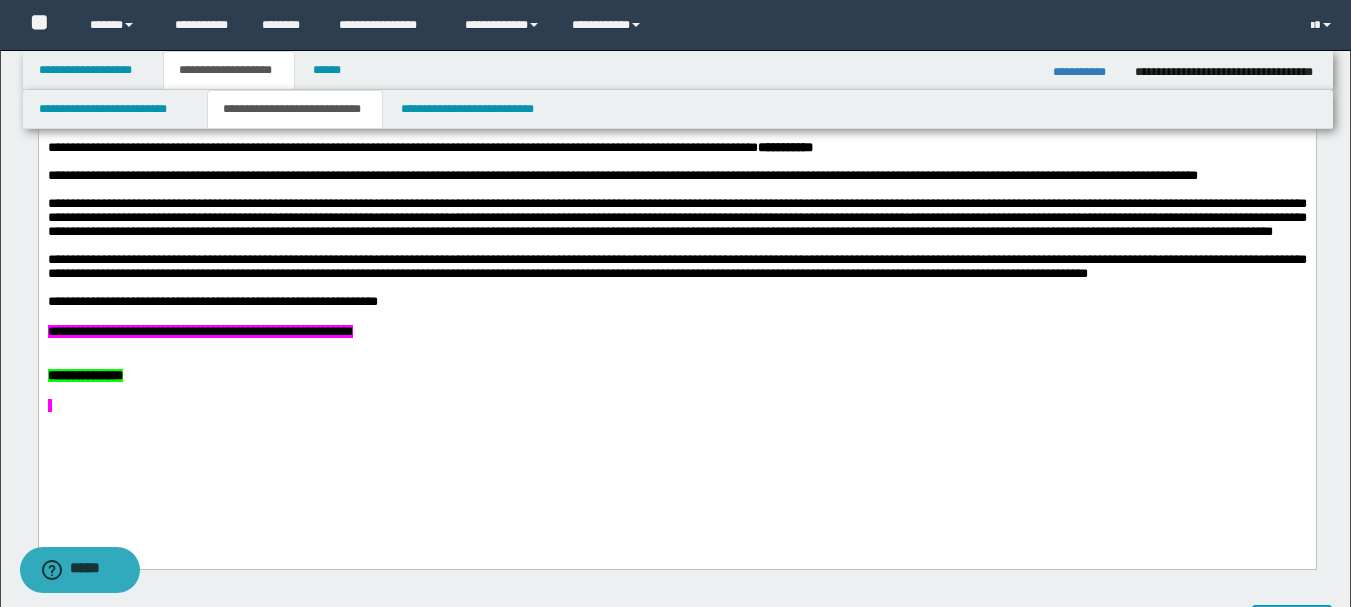 click on "**********" at bounding box center [1086, 72] 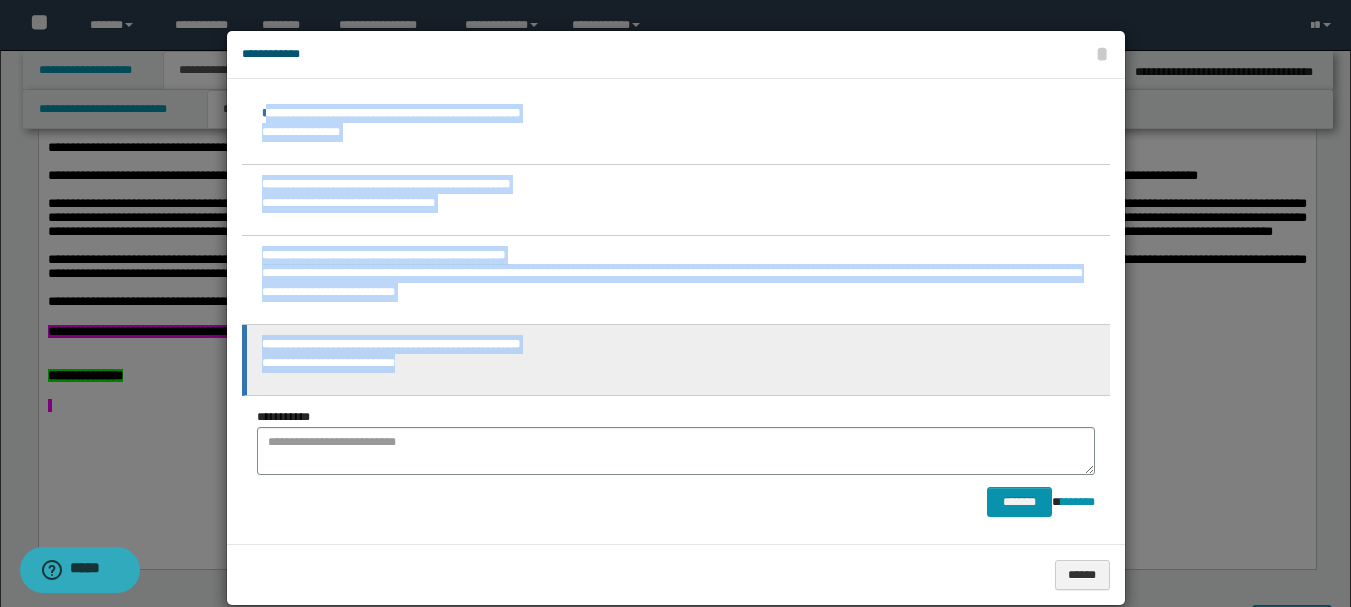 drag, startPoint x: 257, startPoint y: 110, endPoint x: 496, endPoint y: 369, distance: 352.42303 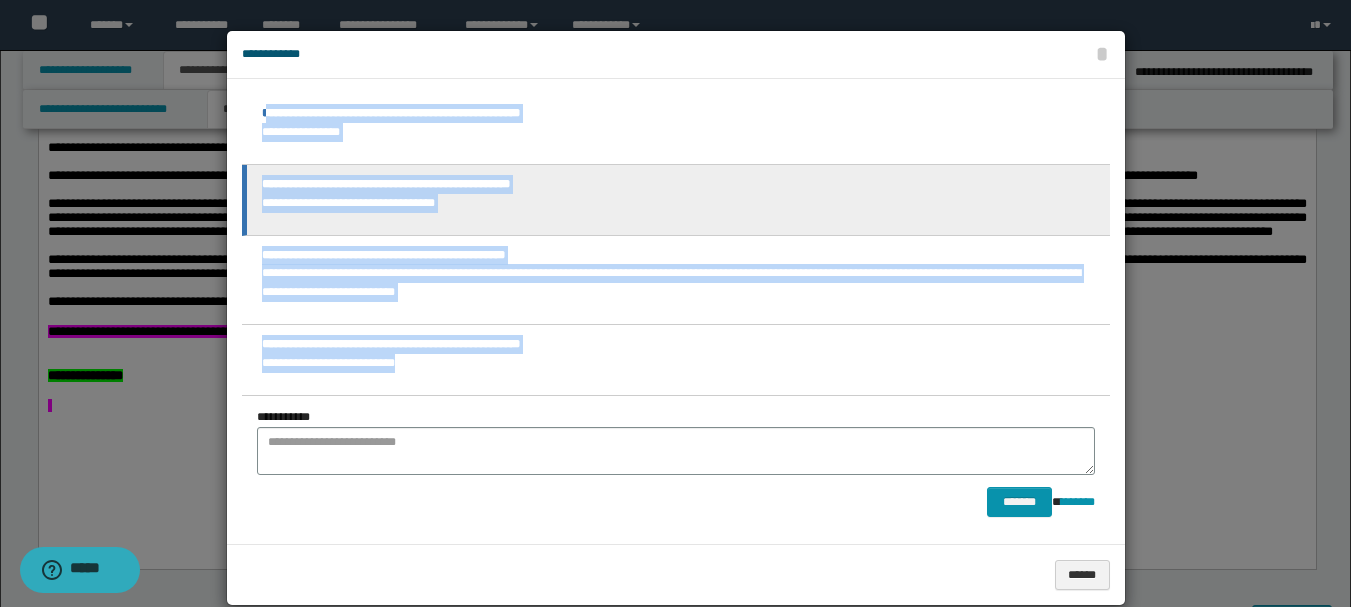 copy on "**********" 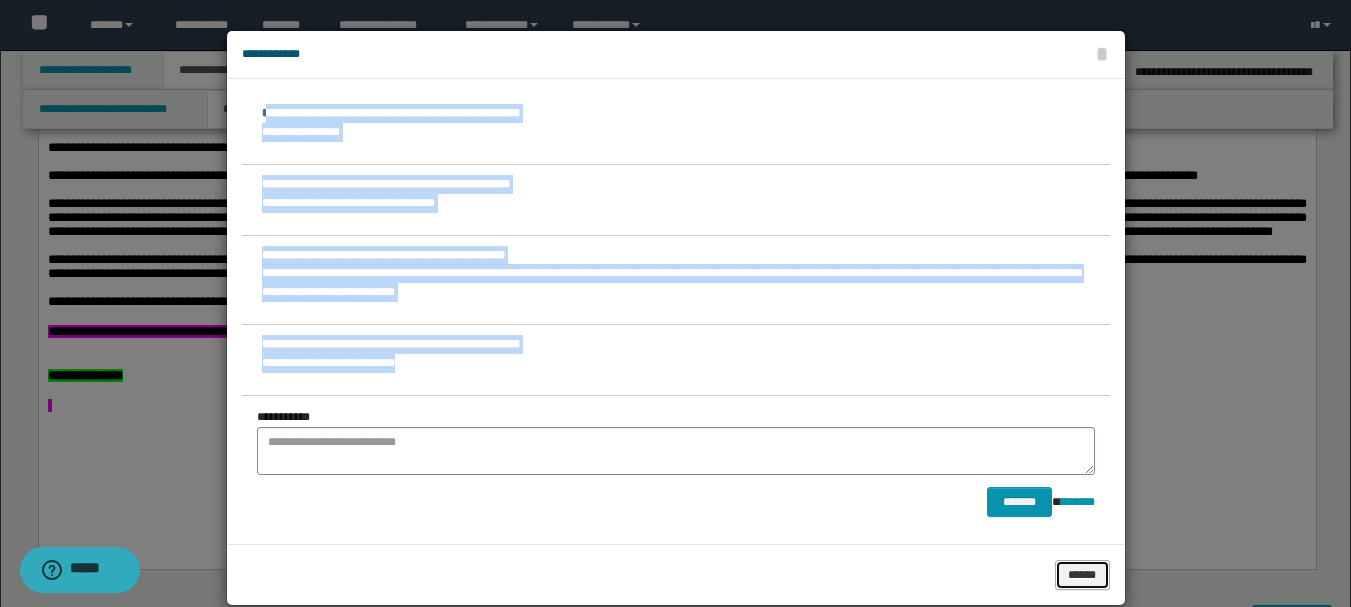 click on "******" at bounding box center (1082, 575) 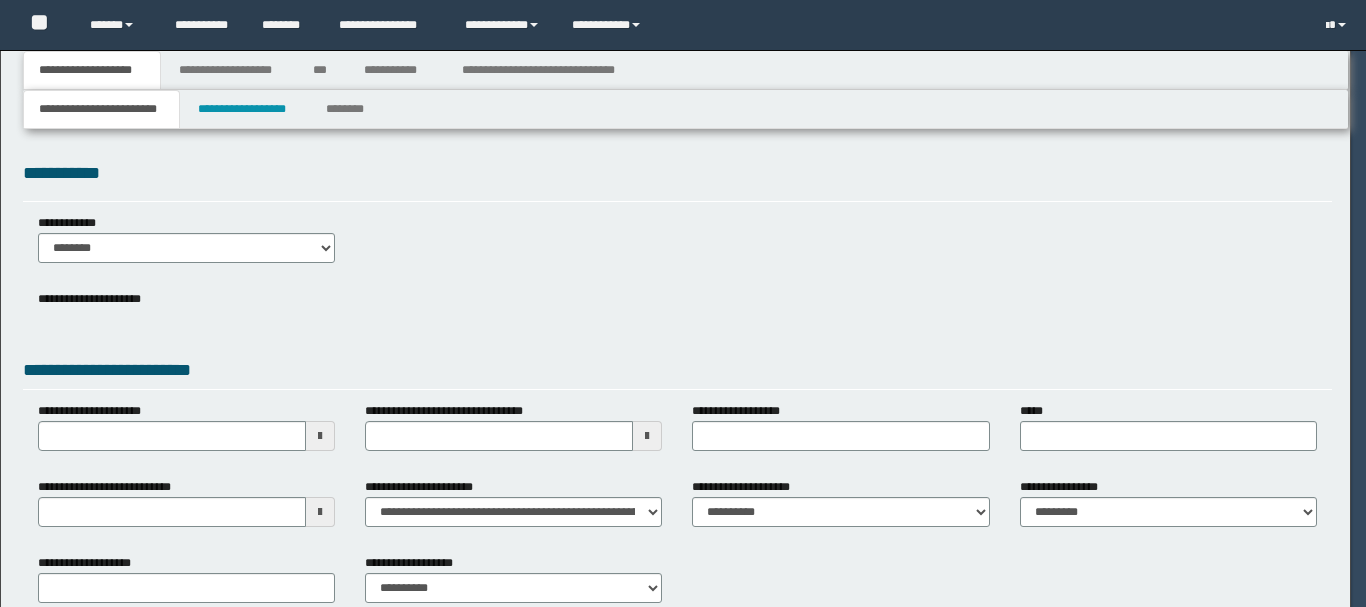 scroll, scrollTop: 0, scrollLeft: 0, axis: both 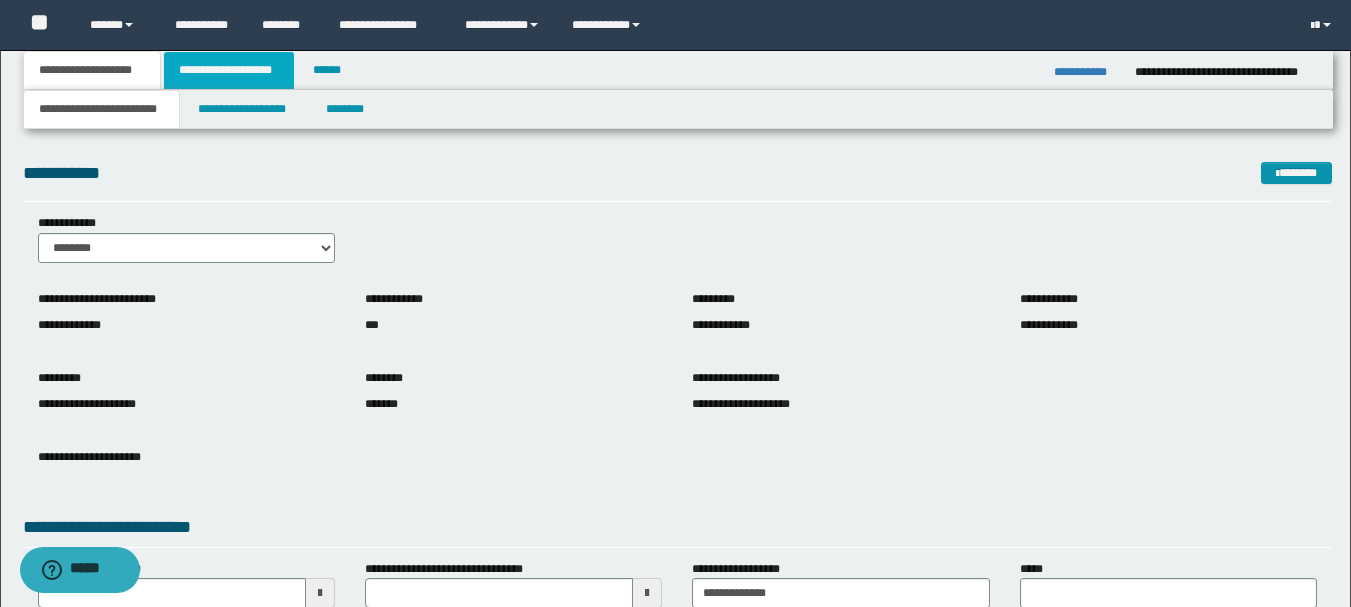 click on "**********" at bounding box center [229, 70] 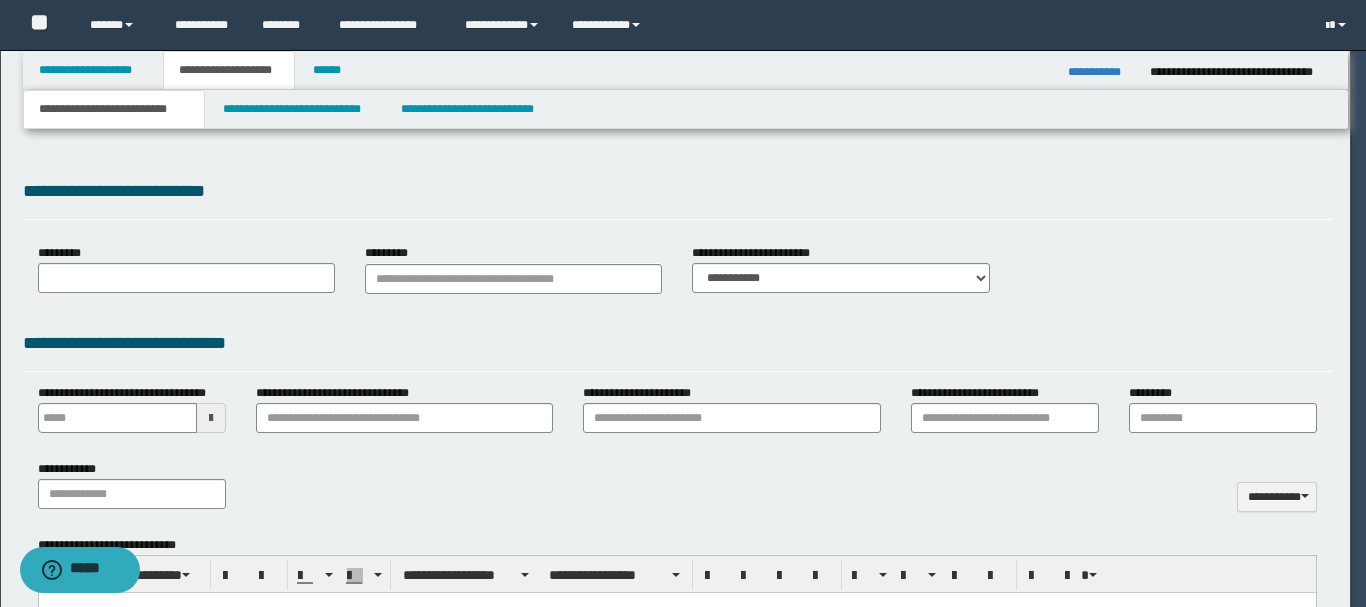 type 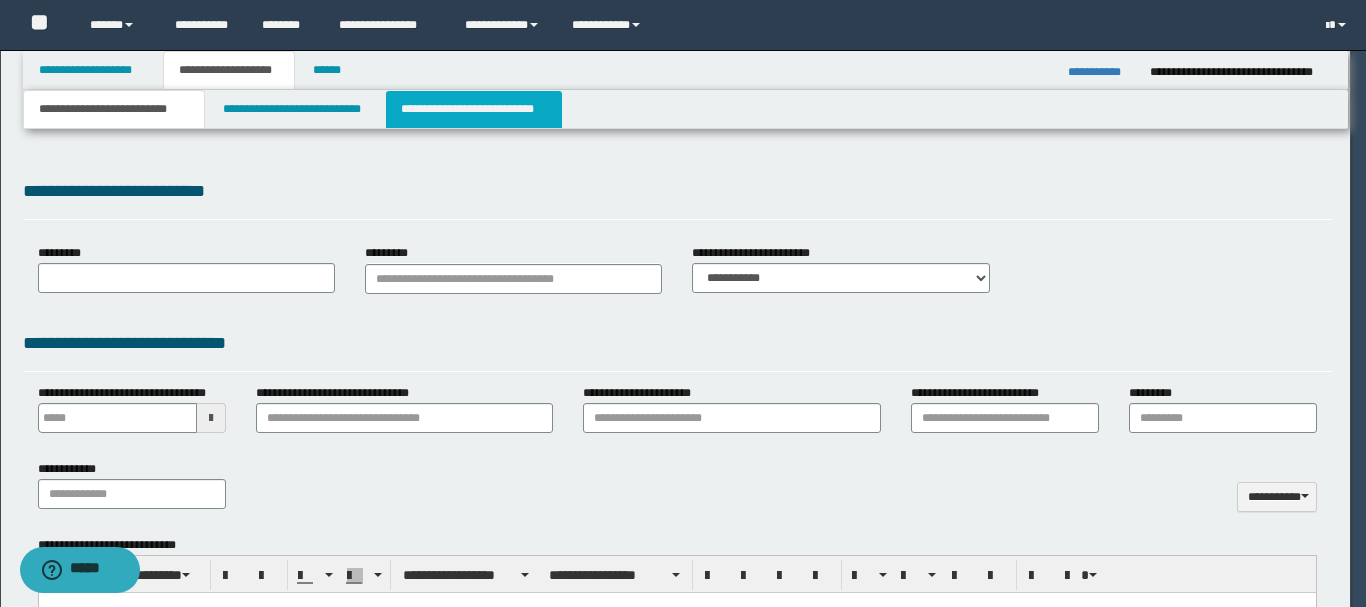select on "*" 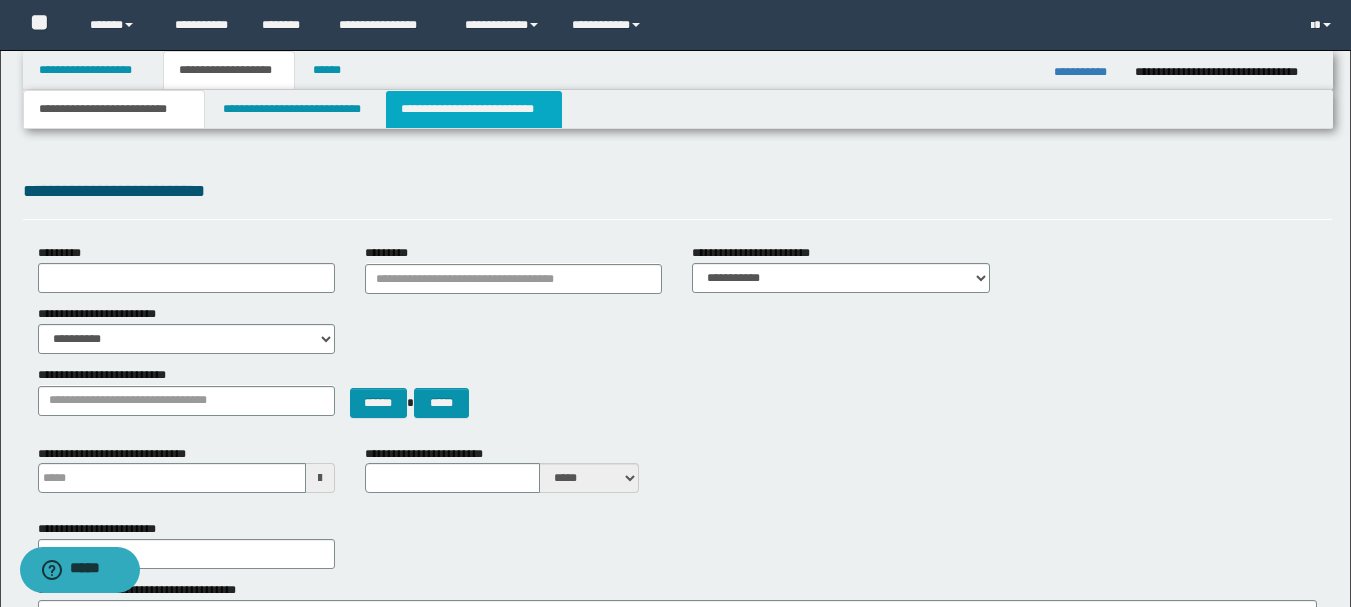 click on "**********" at bounding box center (474, 109) 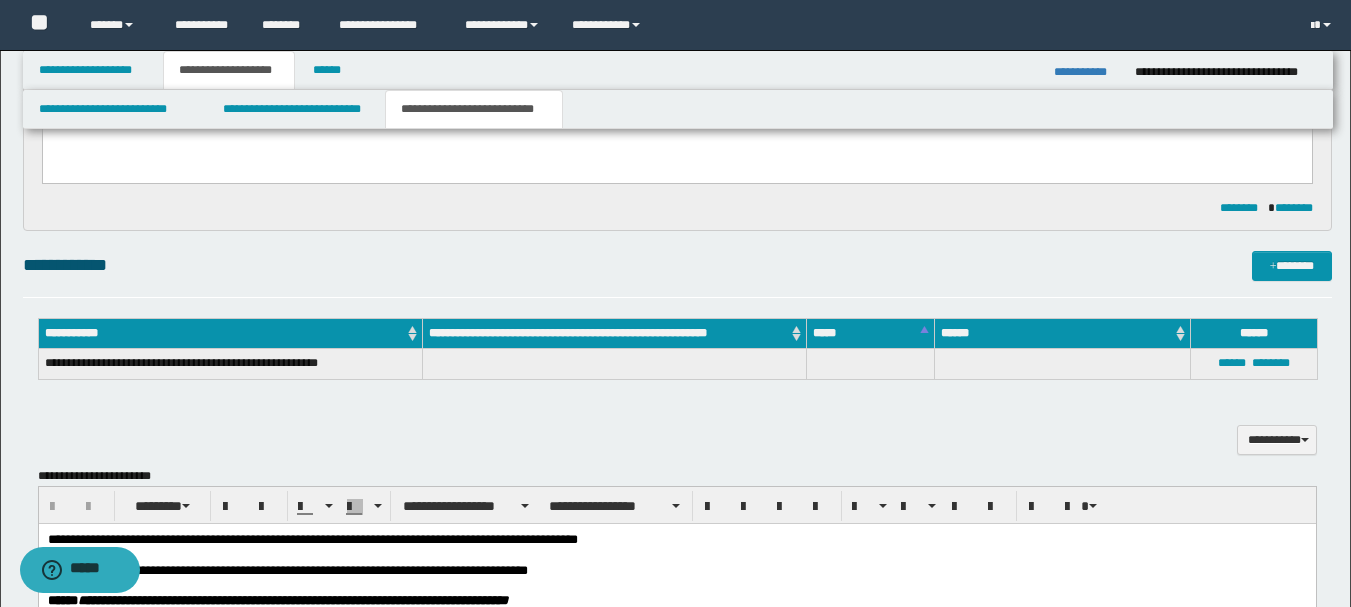scroll, scrollTop: 400, scrollLeft: 0, axis: vertical 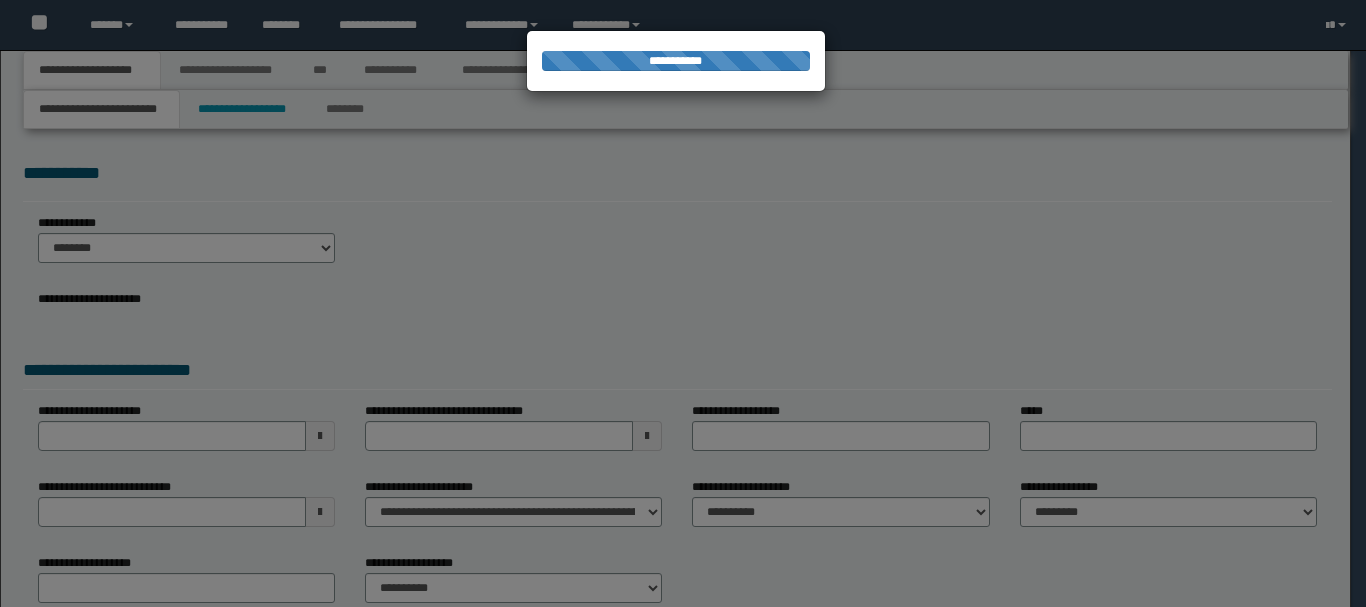 type on "**********" 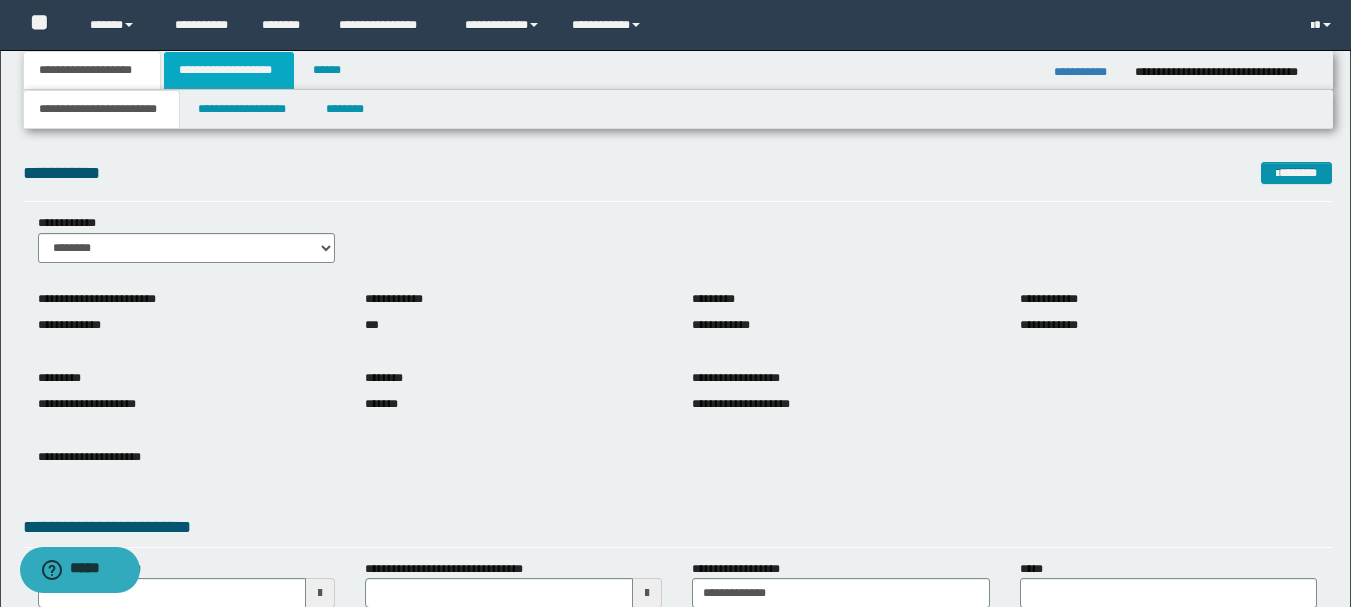 click on "**********" at bounding box center [229, 70] 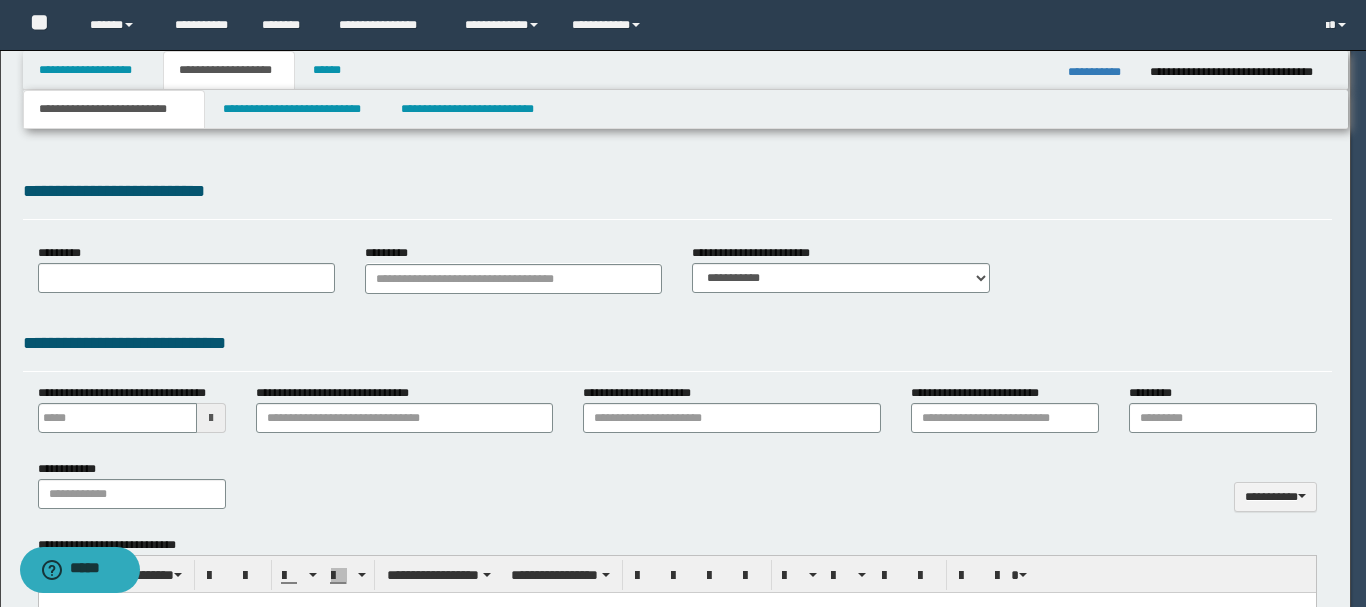 type 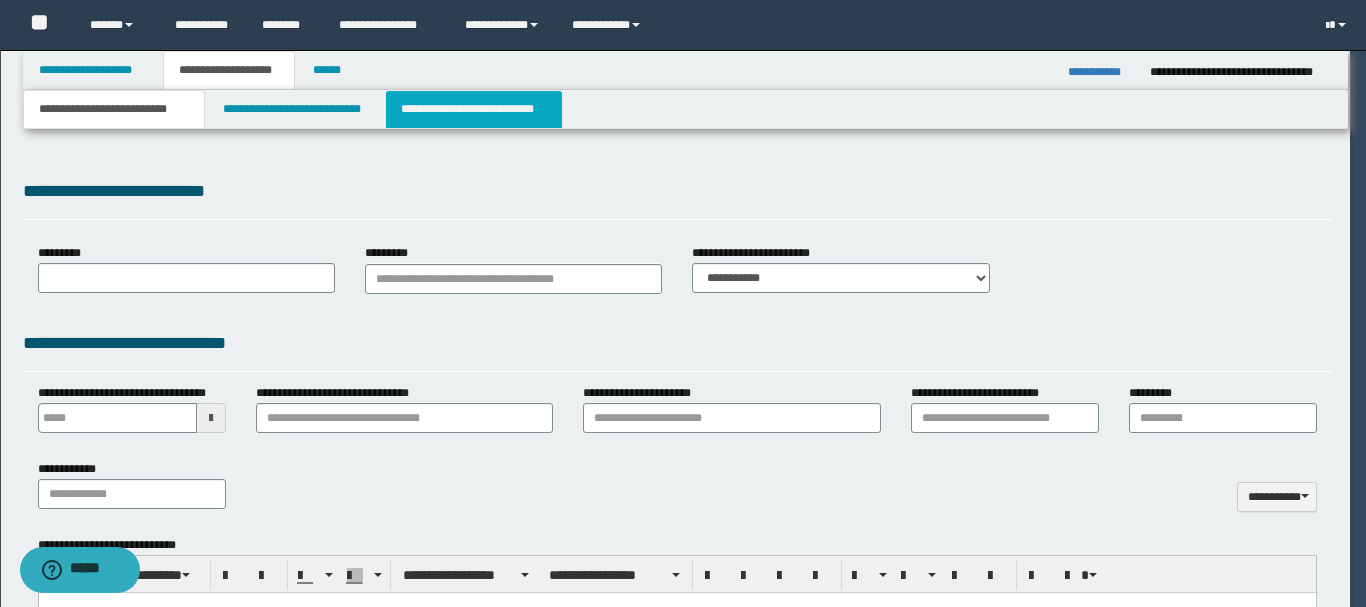 scroll, scrollTop: 0, scrollLeft: 0, axis: both 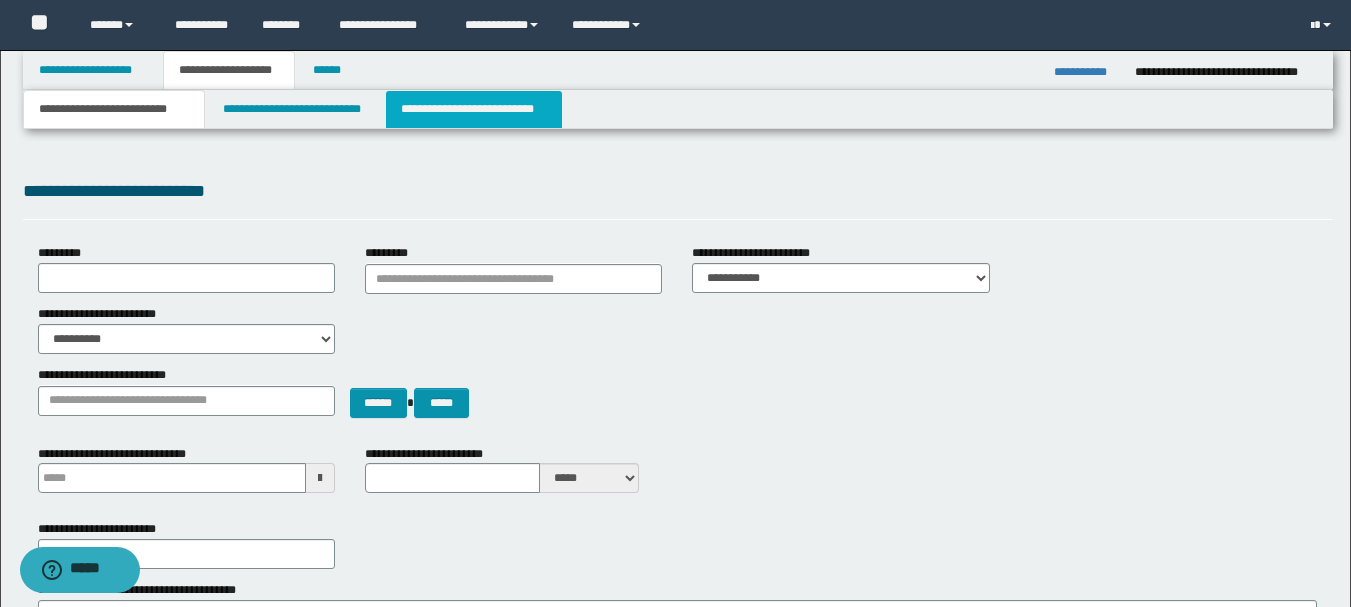 click on "**********" at bounding box center (474, 109) 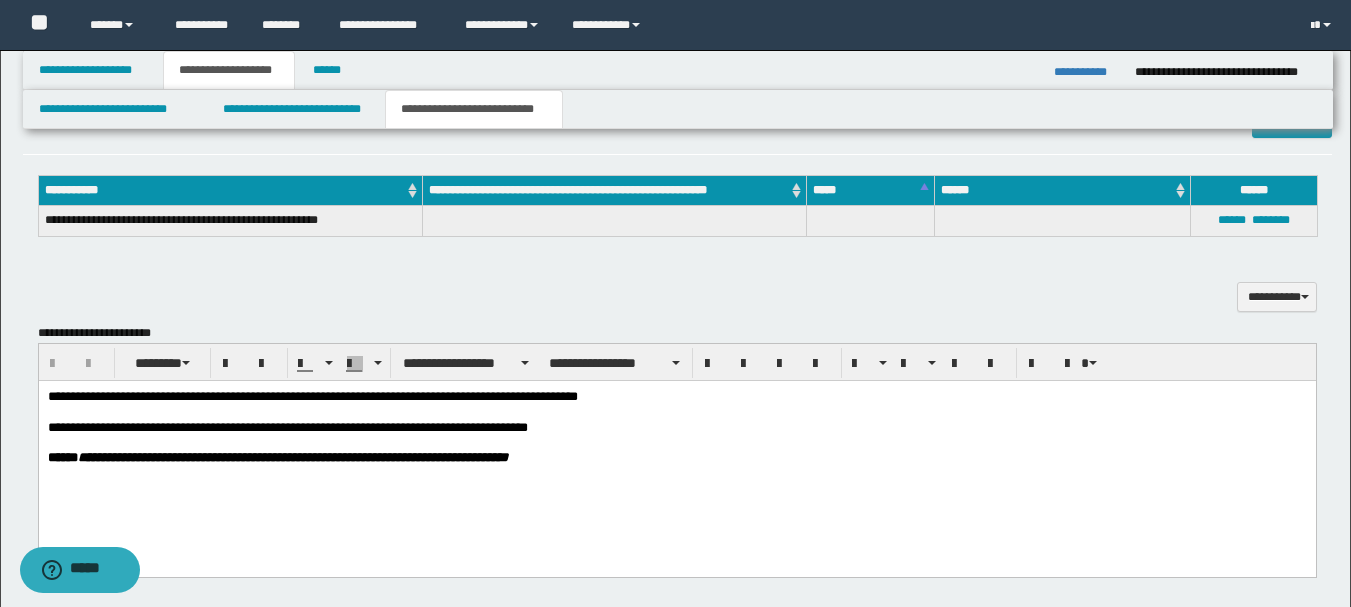 scroll, scrollTop: 500, scrollLeft: 0, axis: vertical 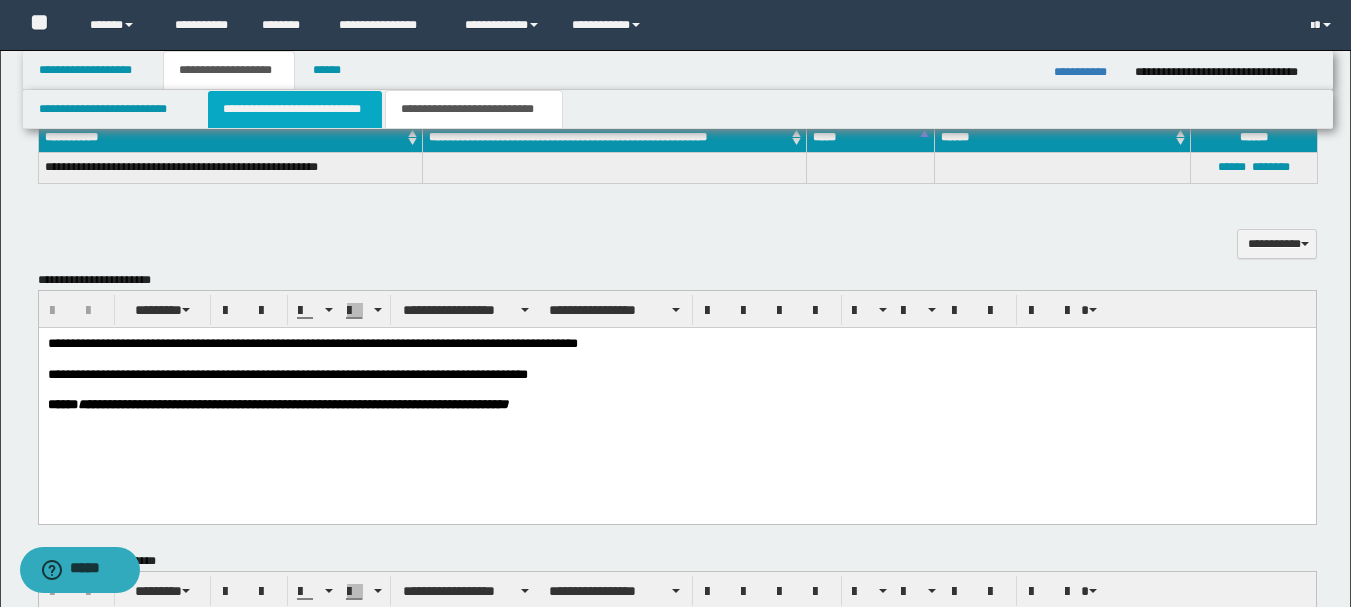 click on "**********" at bounding box center (295, 109) 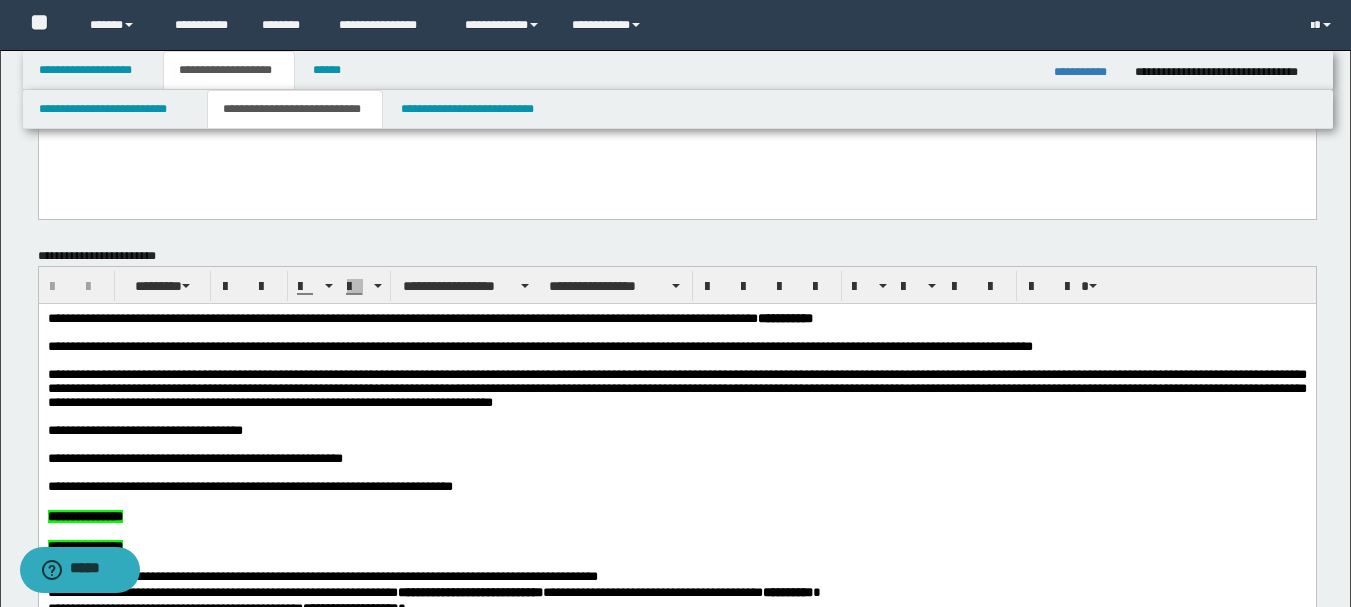 scroll, scrollTop: 600, scrollLeft: 0, axis: vertical 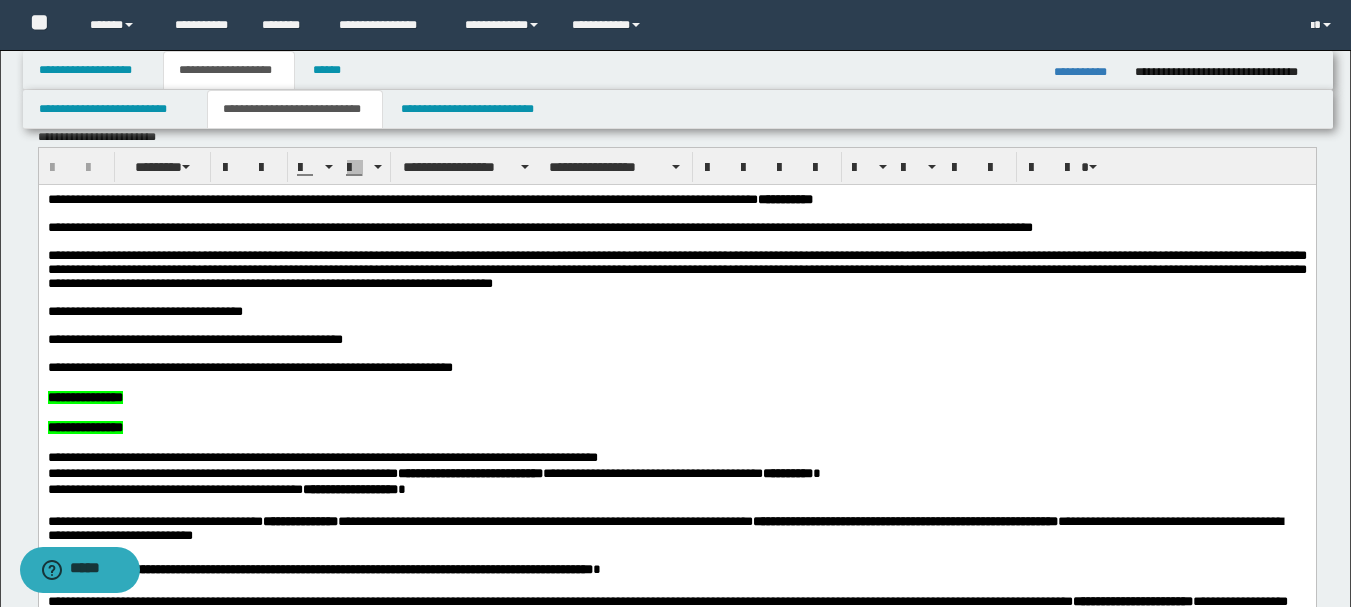 click on "**********" at bounding box center [429, 198] 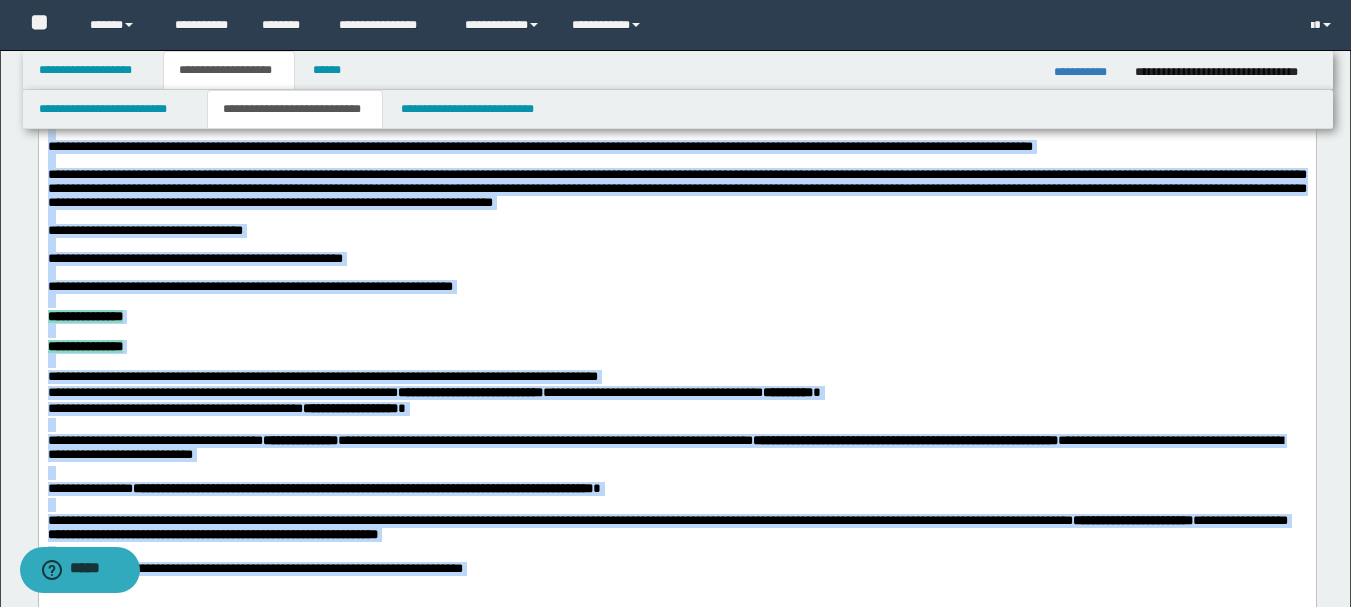 scroll, scrollTop: 697, scrollLeft: 0, axis: vertical 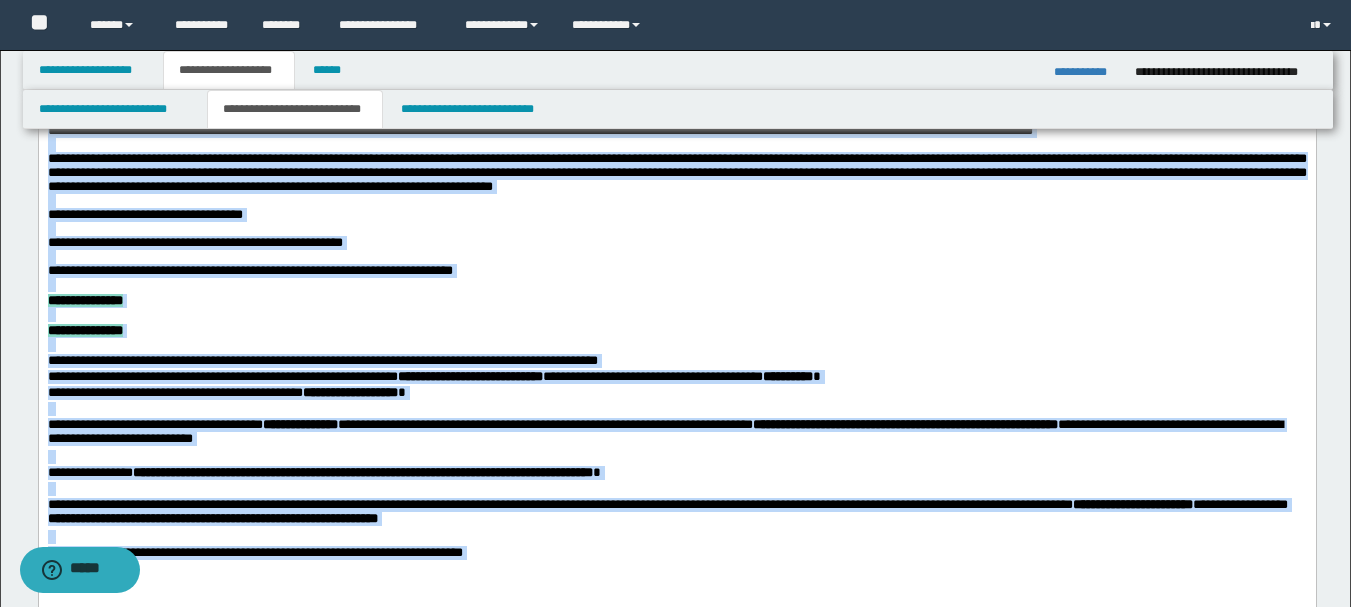 copy on "**********" 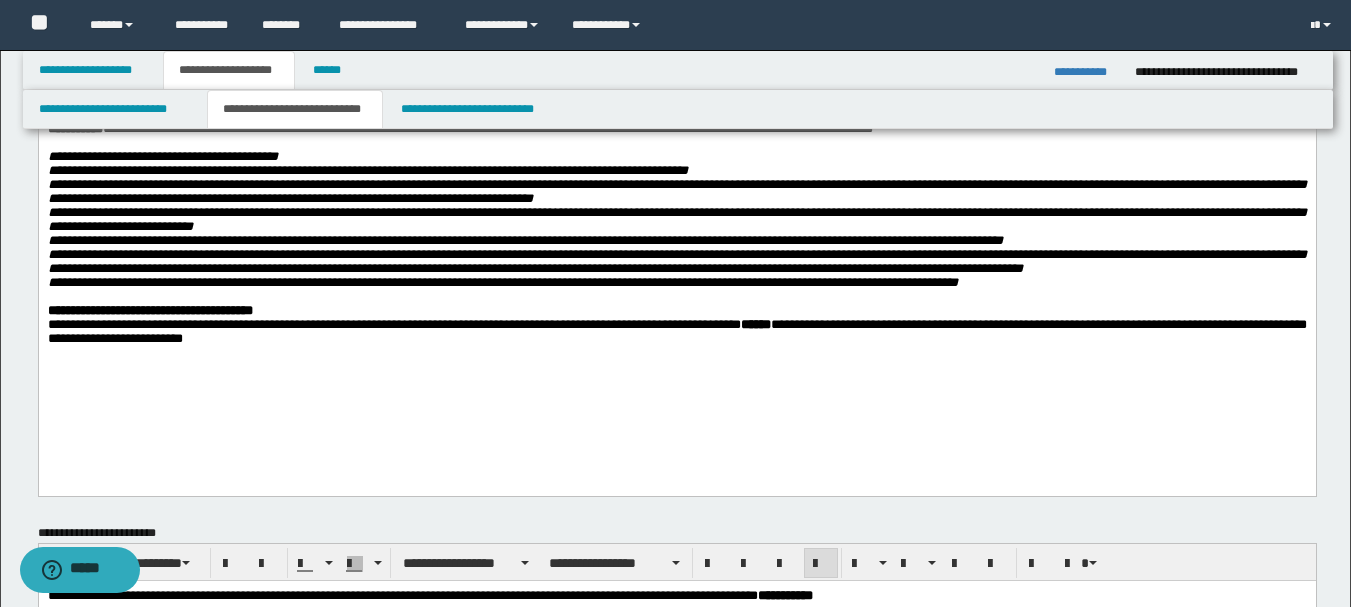 scroll, scrollTop: 197, scrollLeft: 0, axis: vertical 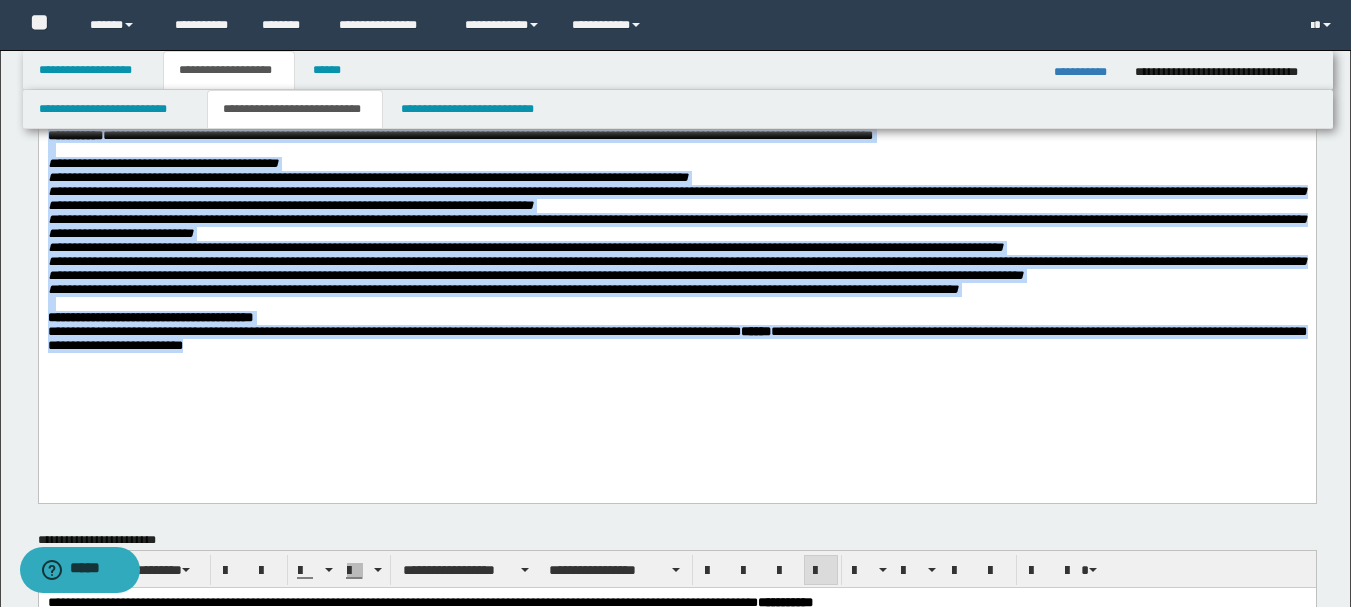 drag, startPoint x: 364, startPoint y: 398, endPoint x: 89, endPoint y: 64, distance: 432.6442 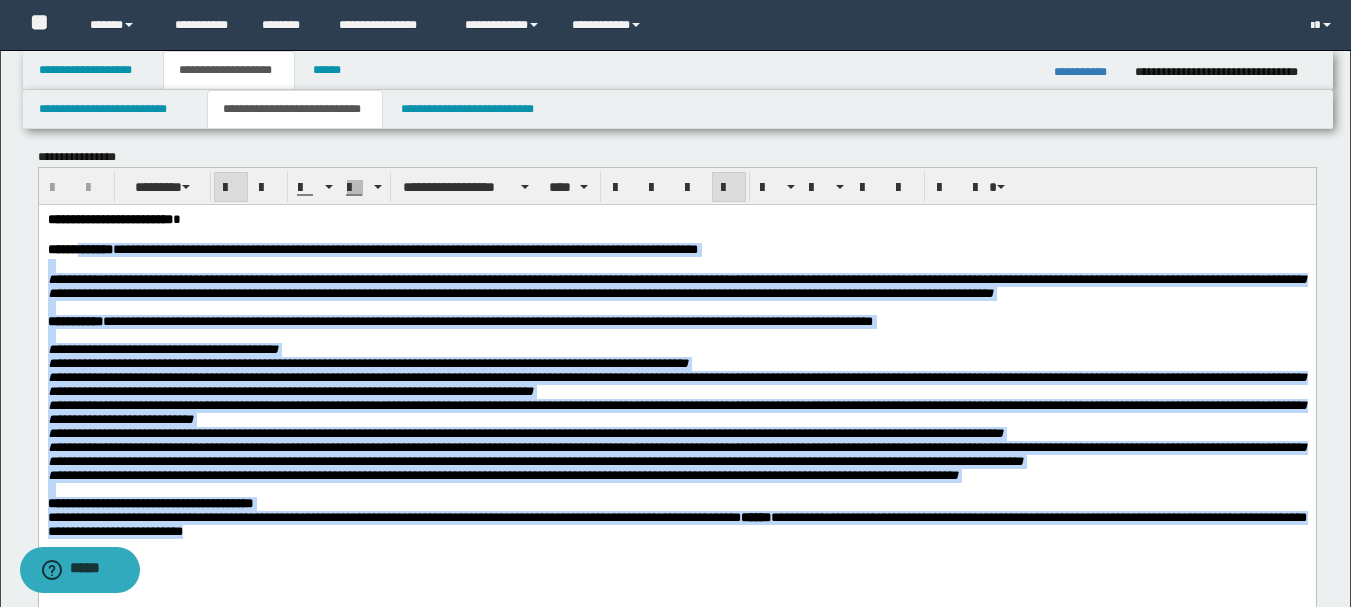 scroll, scrollTop: 0, scrollLeft: 0, axis: both 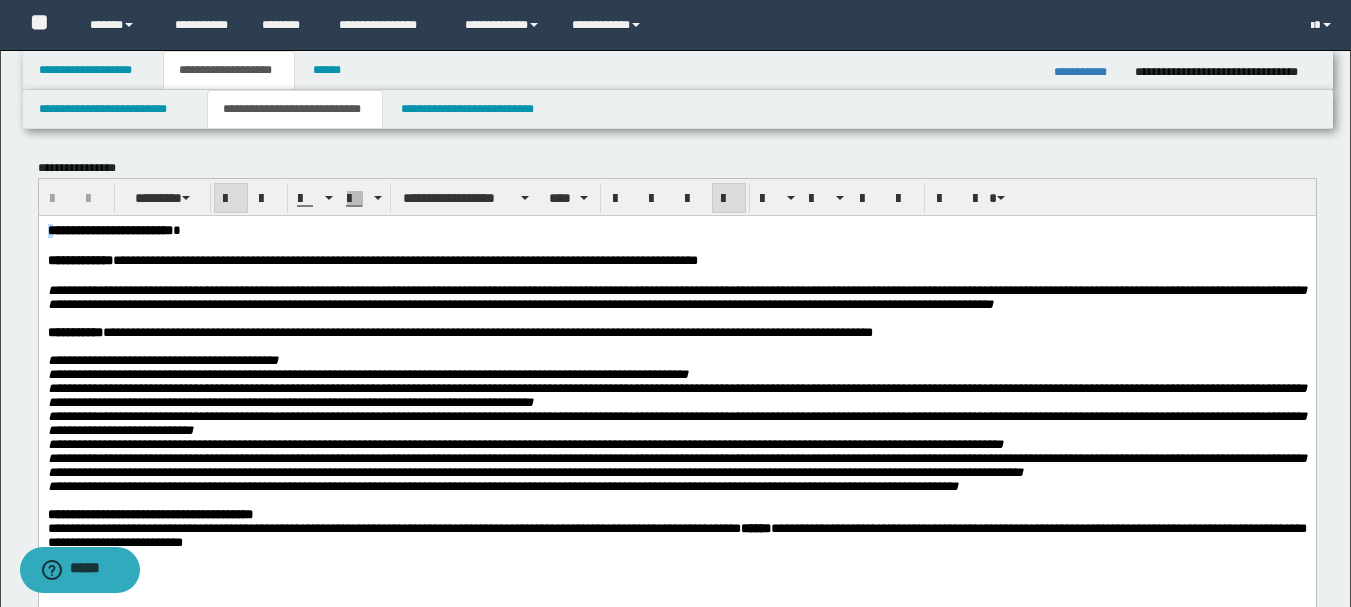 click on "**********" at bounding box center [109, 229] 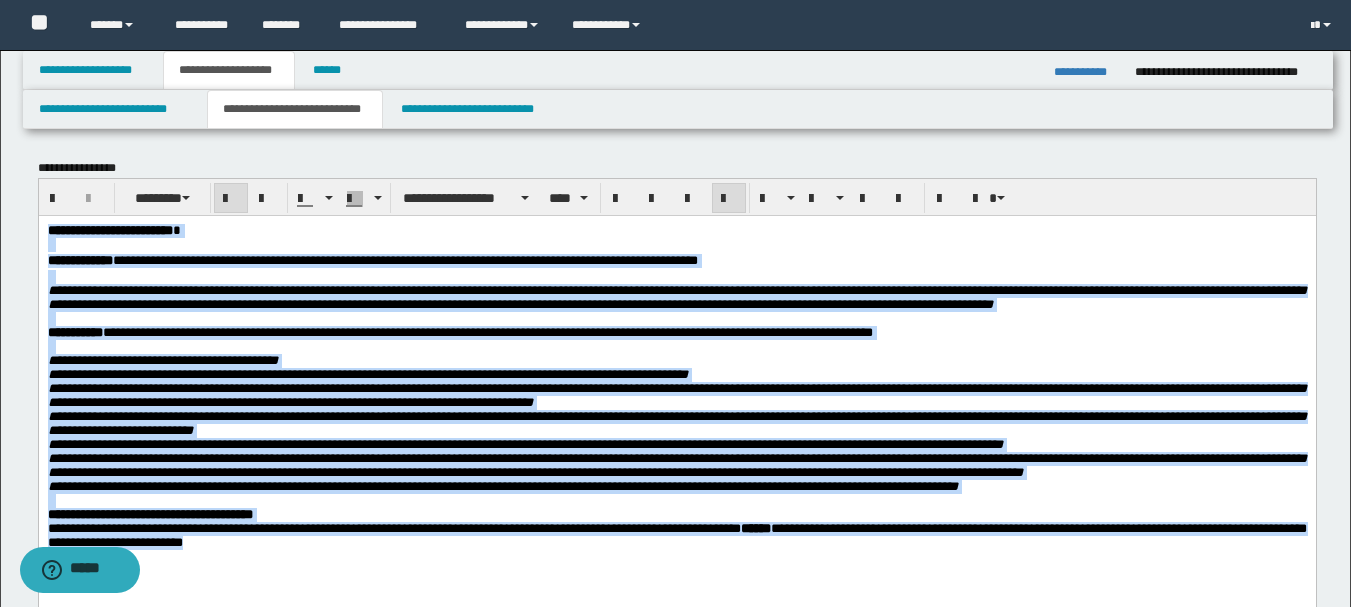 copy on "*" 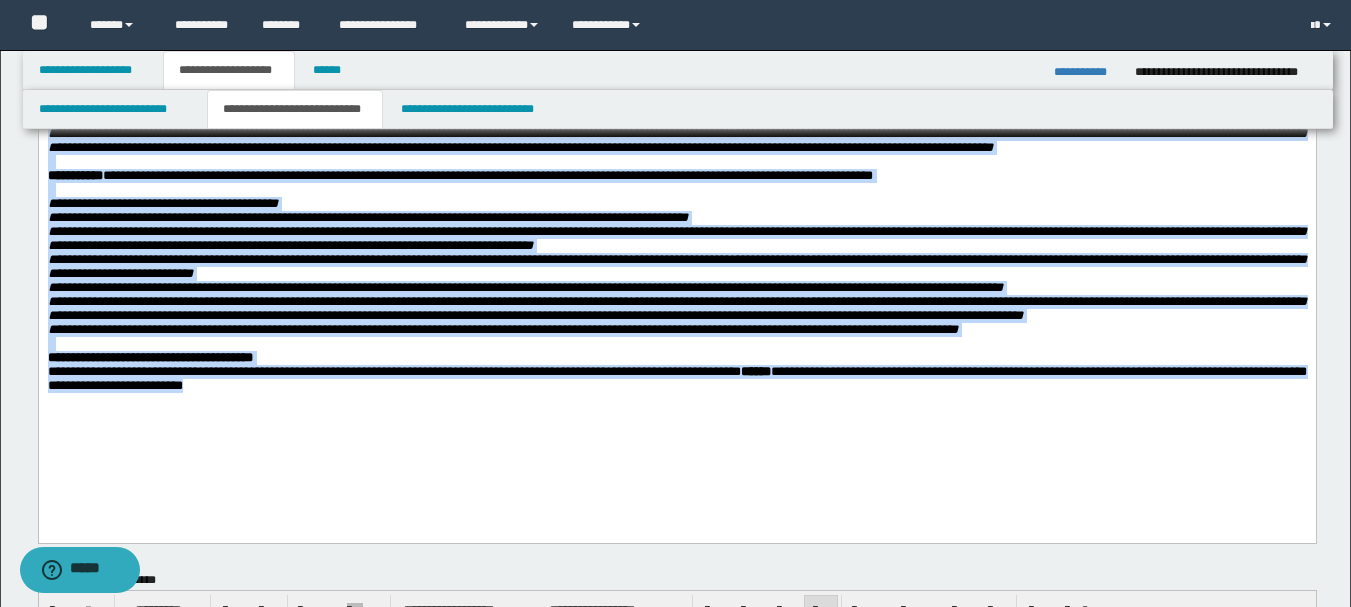 scroll, scrollTop: 300, scrollLeft: 0, axis: vertical 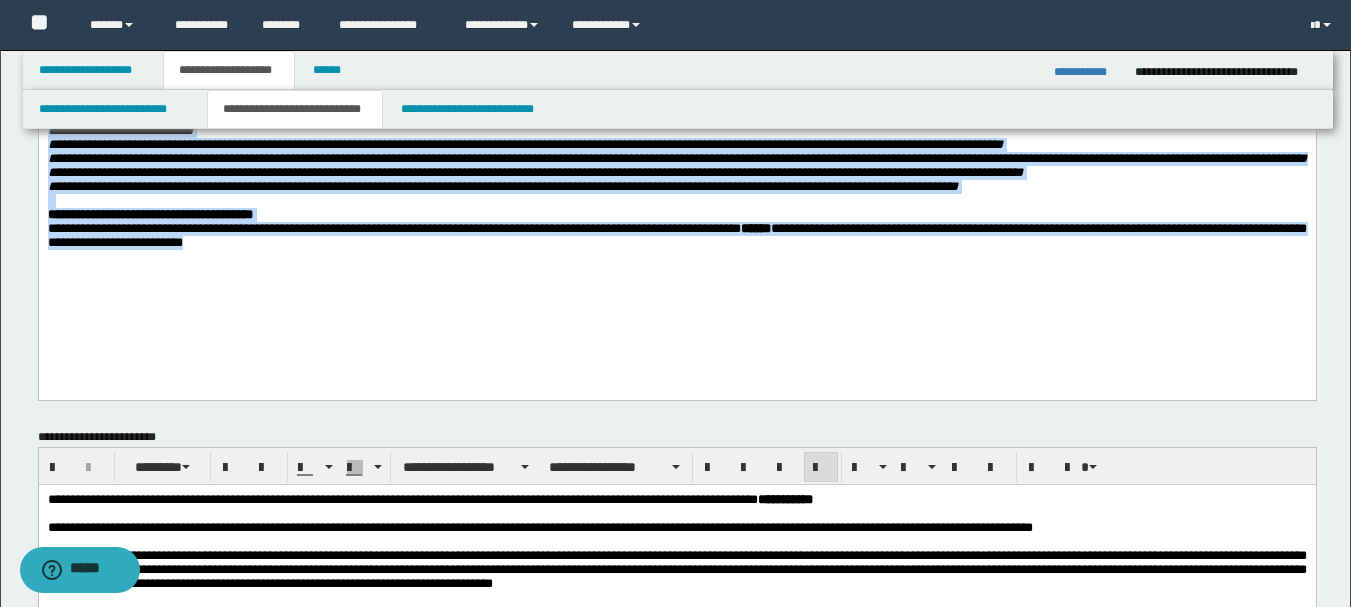 click on "**********" at bounding box center [676, 112] 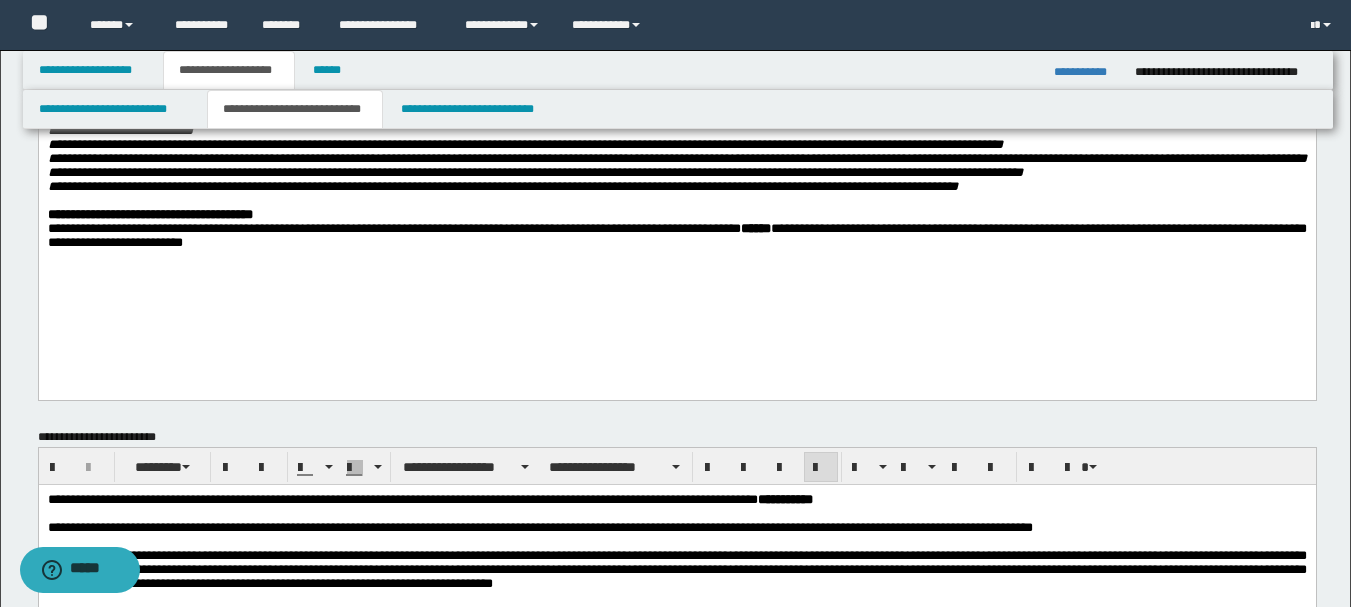 click on "**********" at bounding box center (1087, 72) 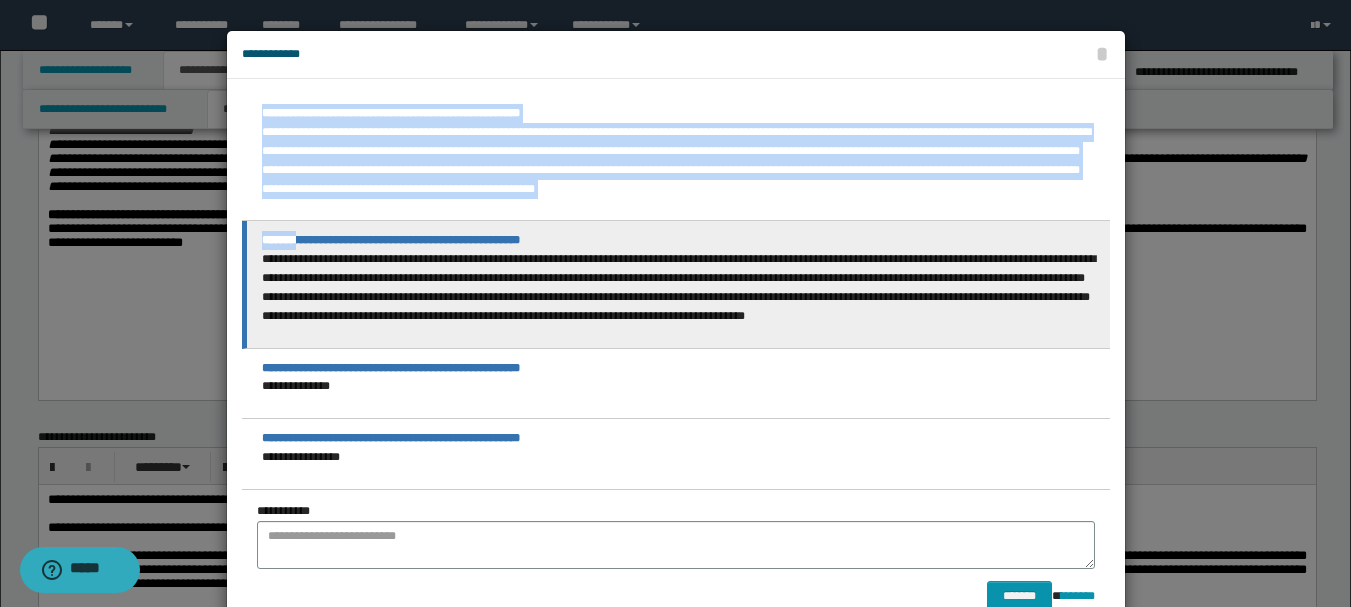 drag, startPoint x: 254, startPoint y: 107, endPoint x: 305, endPoint y: 269, distance: 169.83817 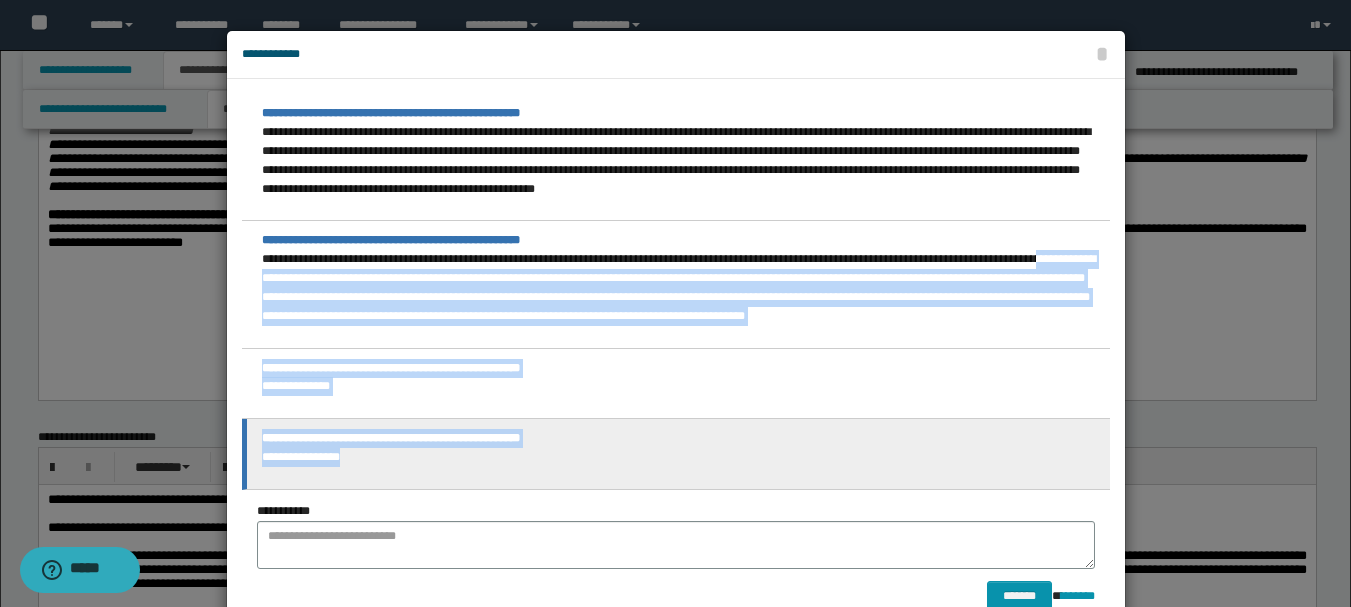 drag, startPoint x: 316, startPoint y: 388, endPoint x: 378, endPoint y: 472, distance: 104.40307 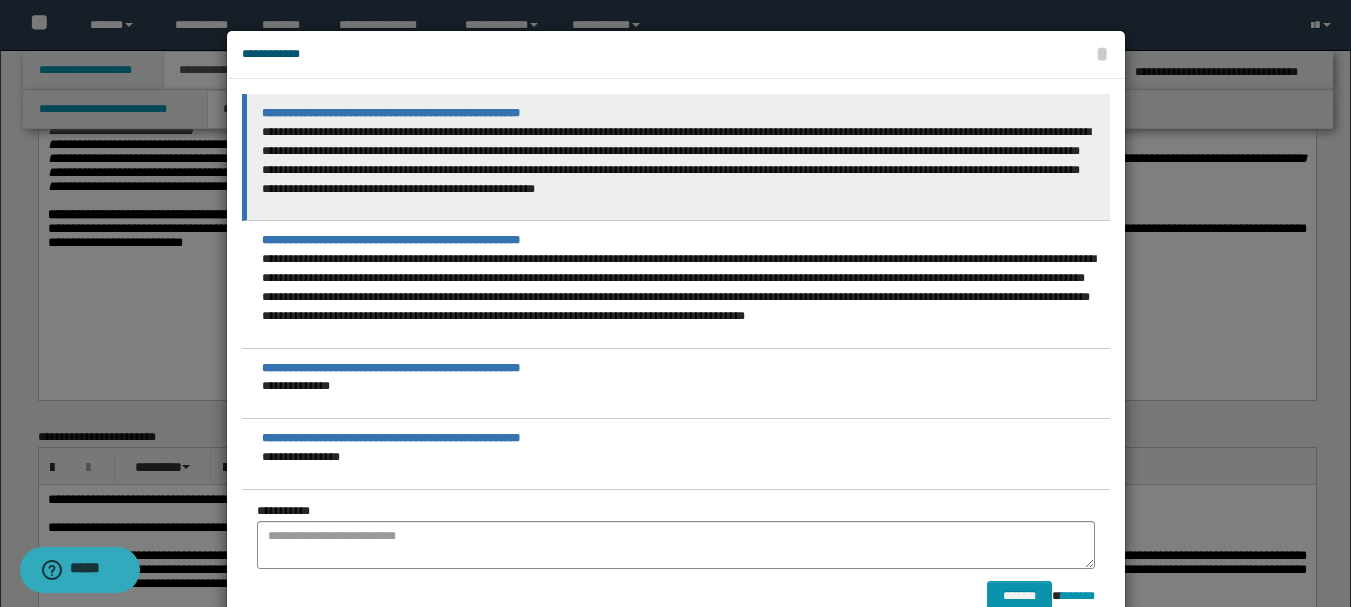 click on "**********" at bounding box center [676, 157] 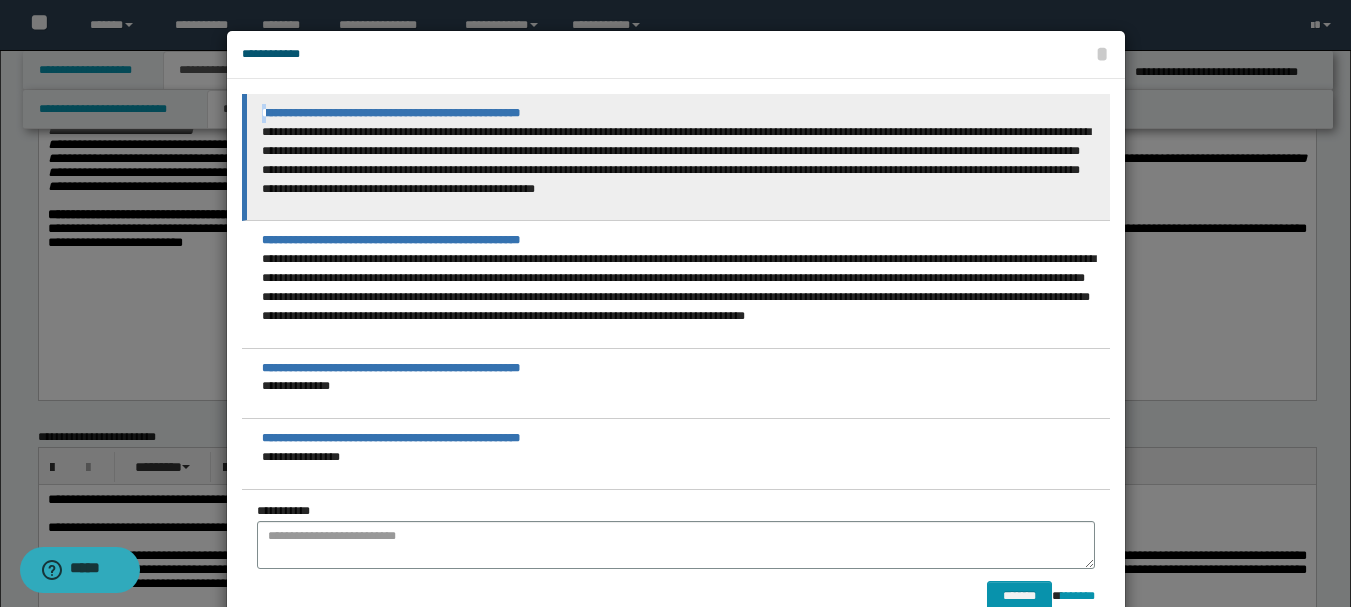 click on "**********" at bounding box center (391, 113) 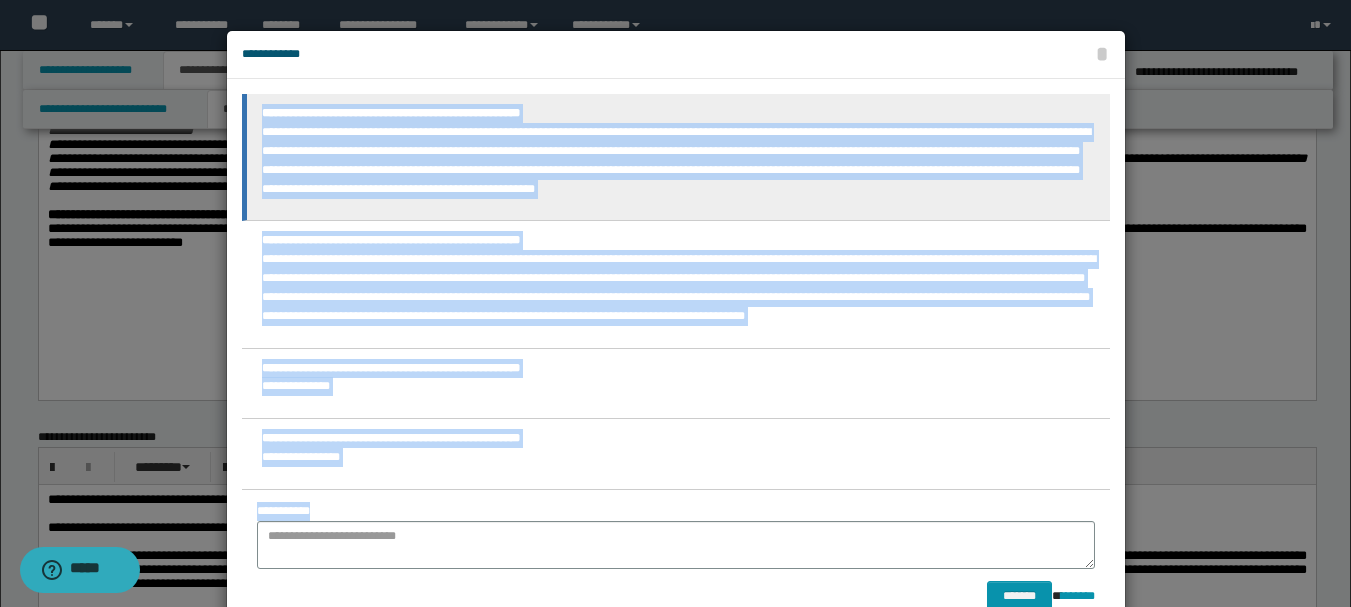 copy on "**********" 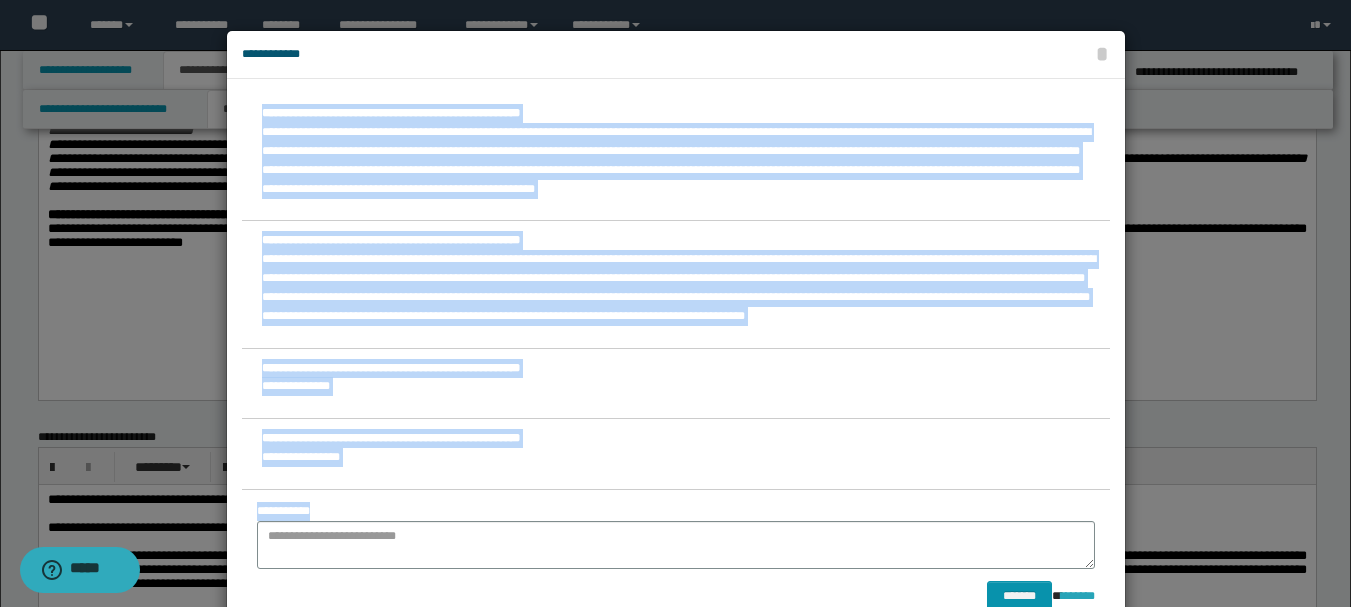 click on "********" at bounding box center (1078, 596) 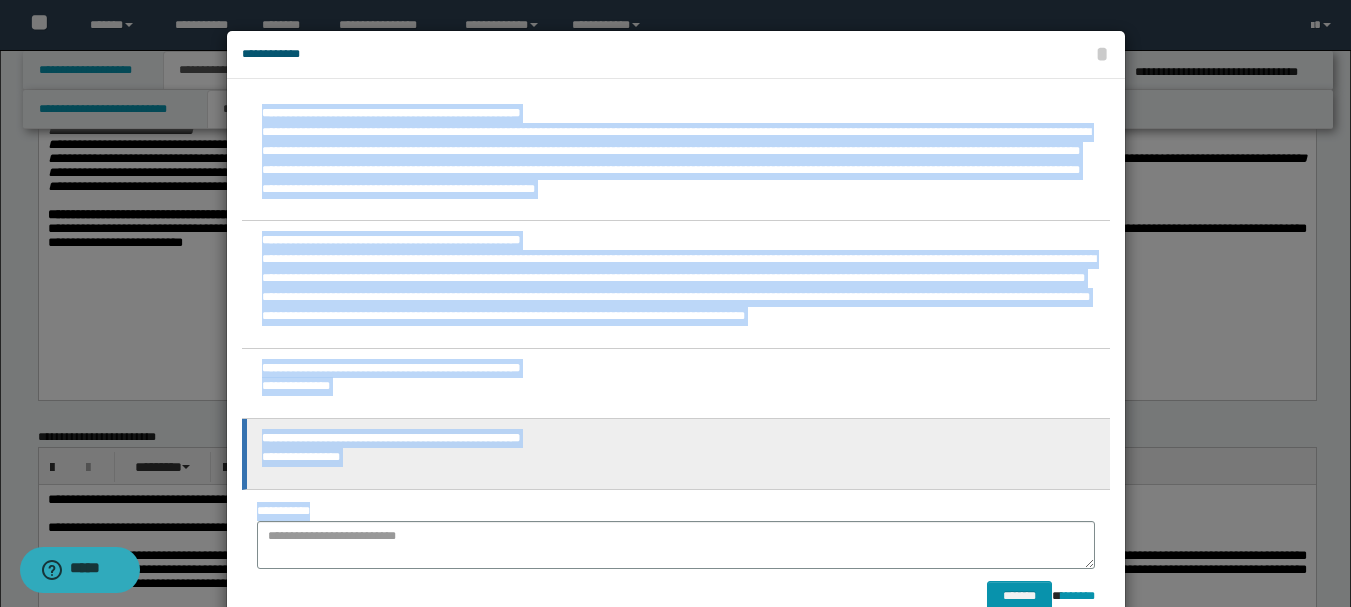 click on "**********" at bounding box center [676, 454] 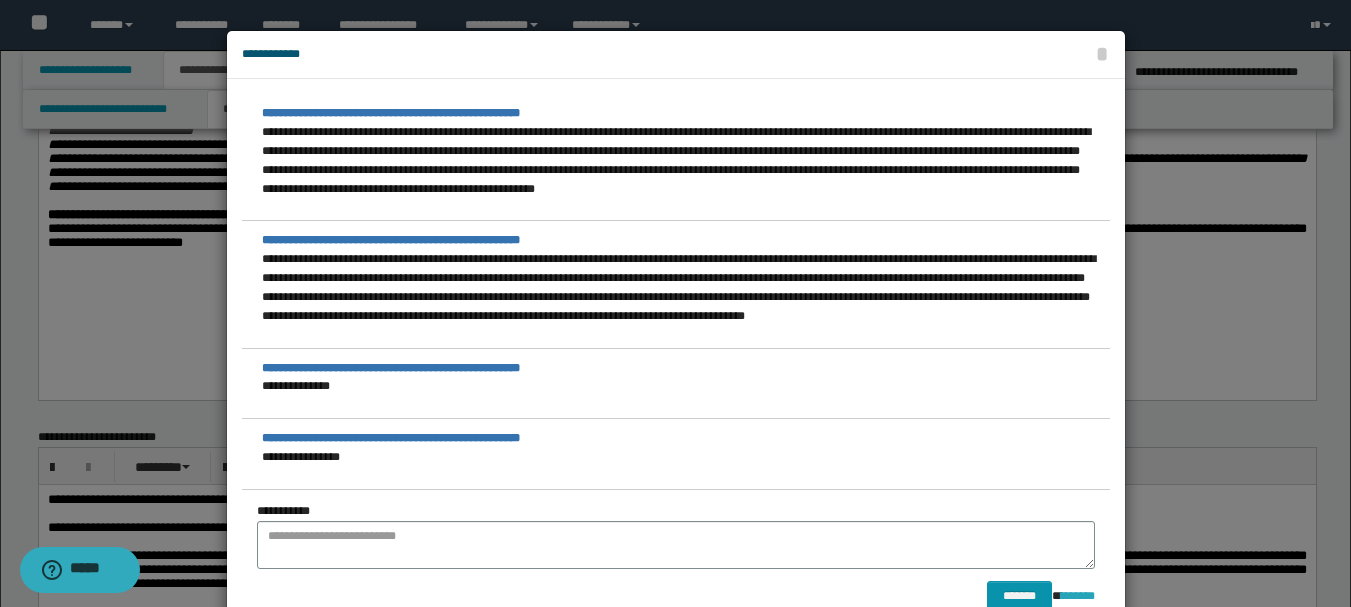 click on "********" at bounding box center (1078, 596) 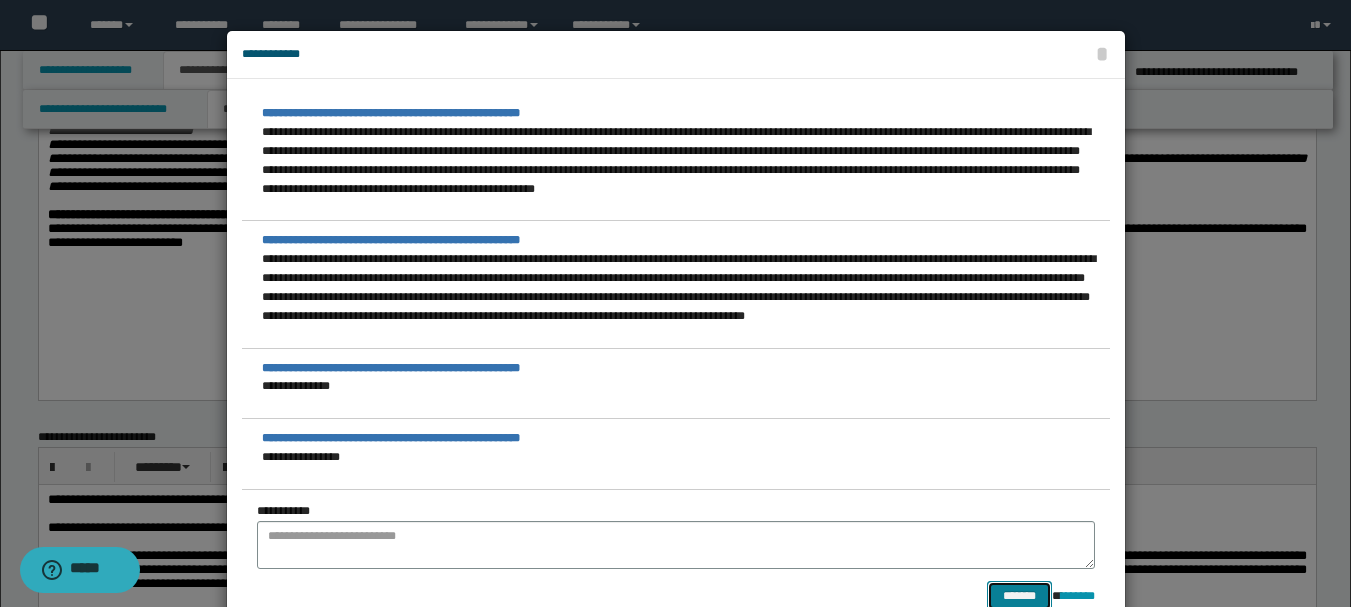 click on "*******" at bounding box center (1019, 596) 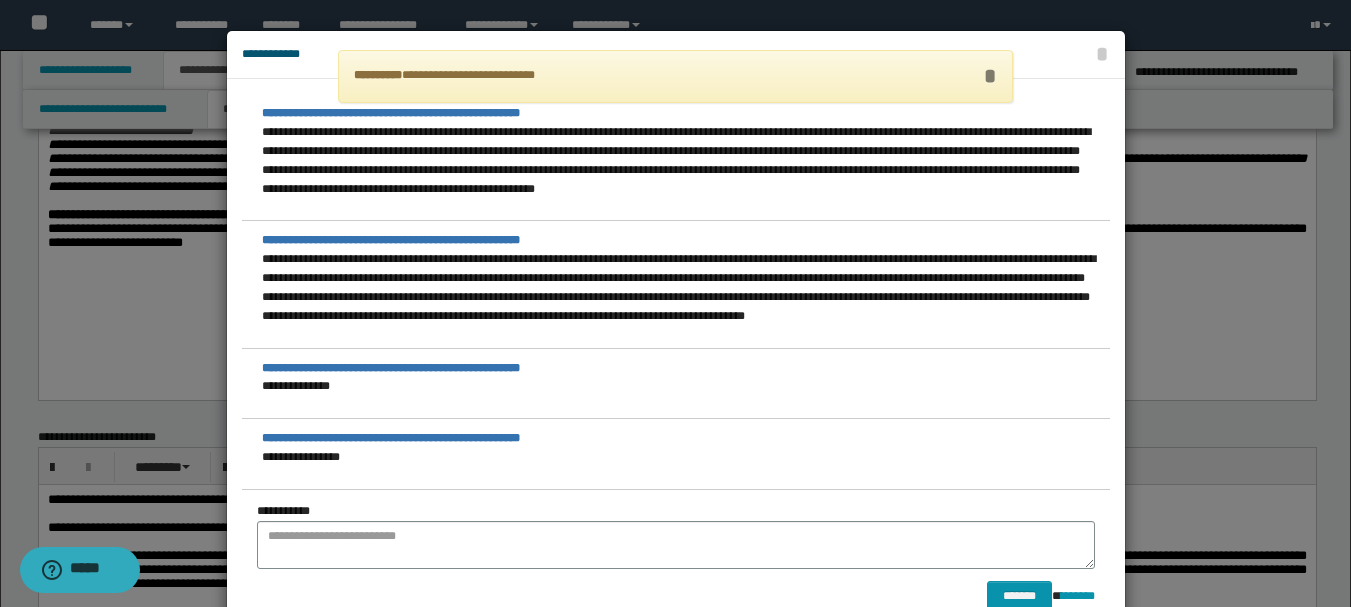 click on "*" at bounding box center [989, 76] 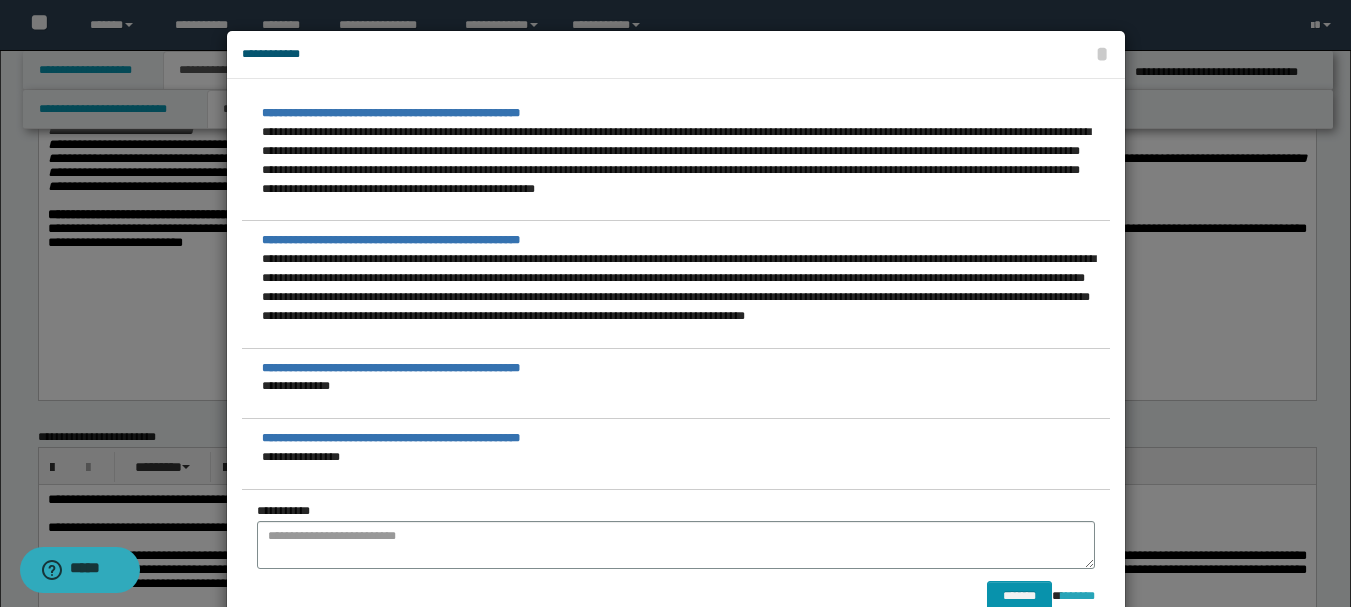 click on "********" at bounding box center [1078, 596] 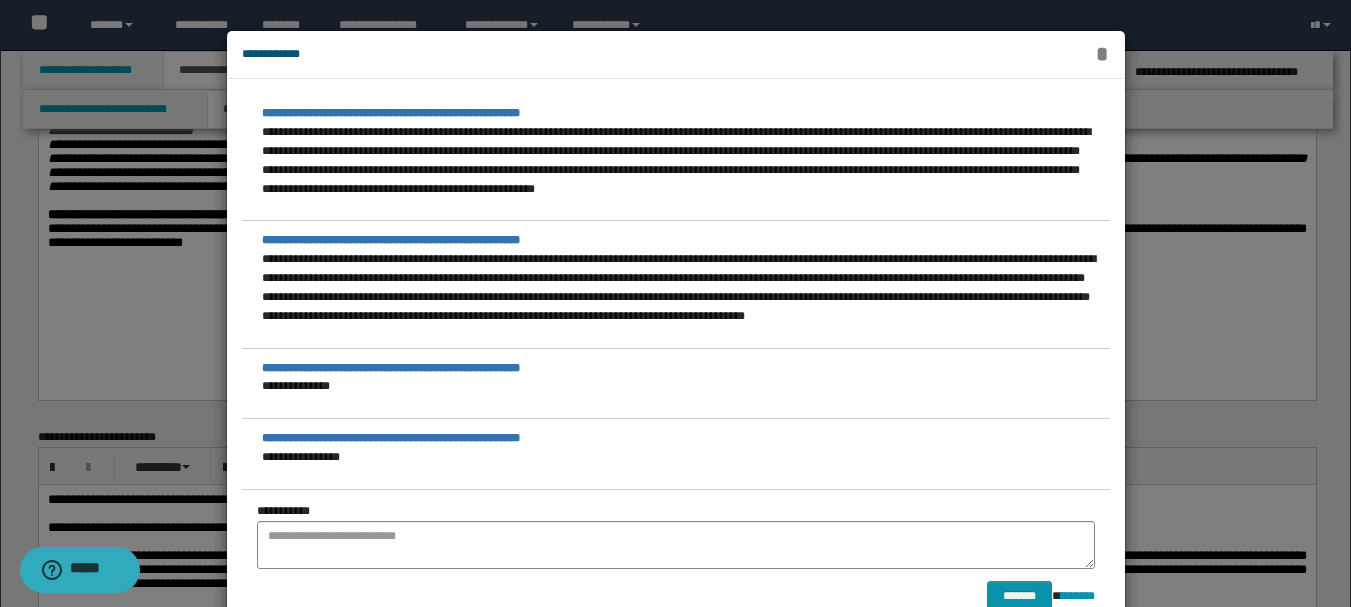 click on "*" at bounding box center [1102, 54] 